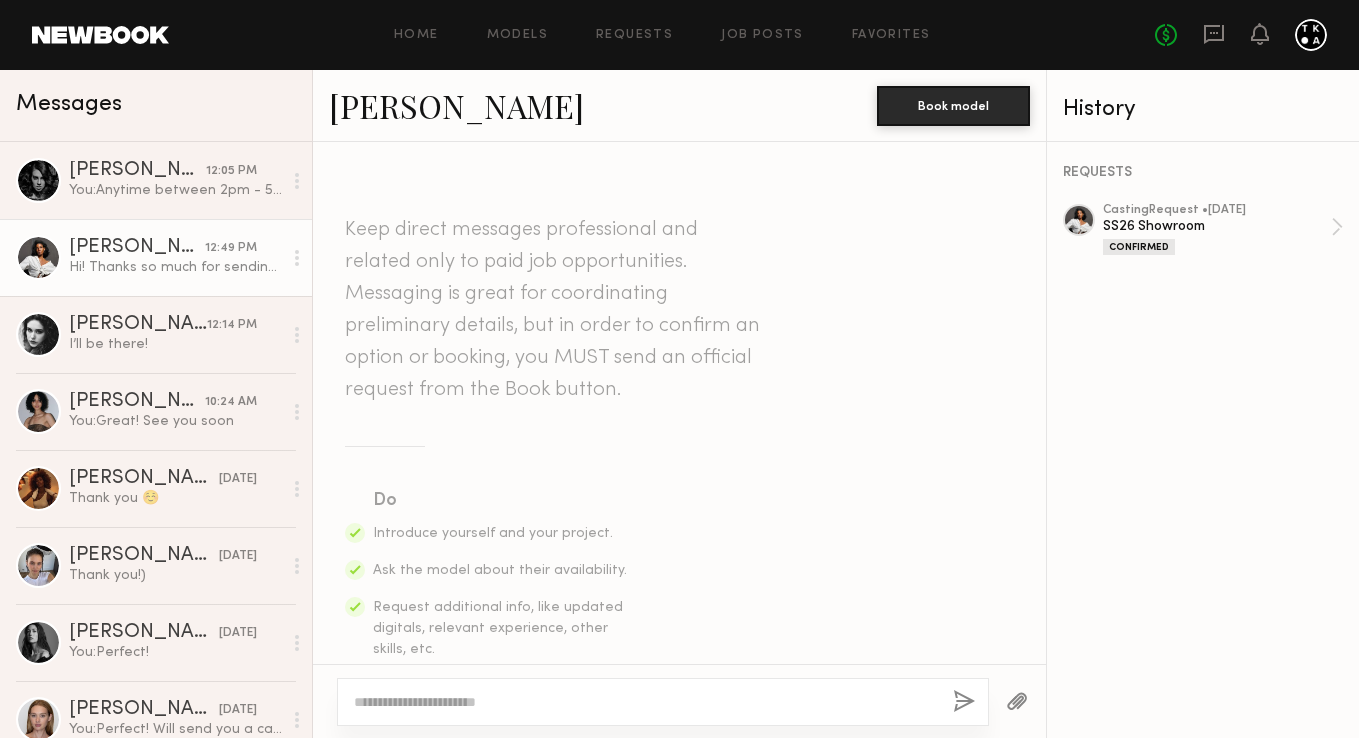 scroll, scrollTop: 0, scrollLeft: 0, axis: both 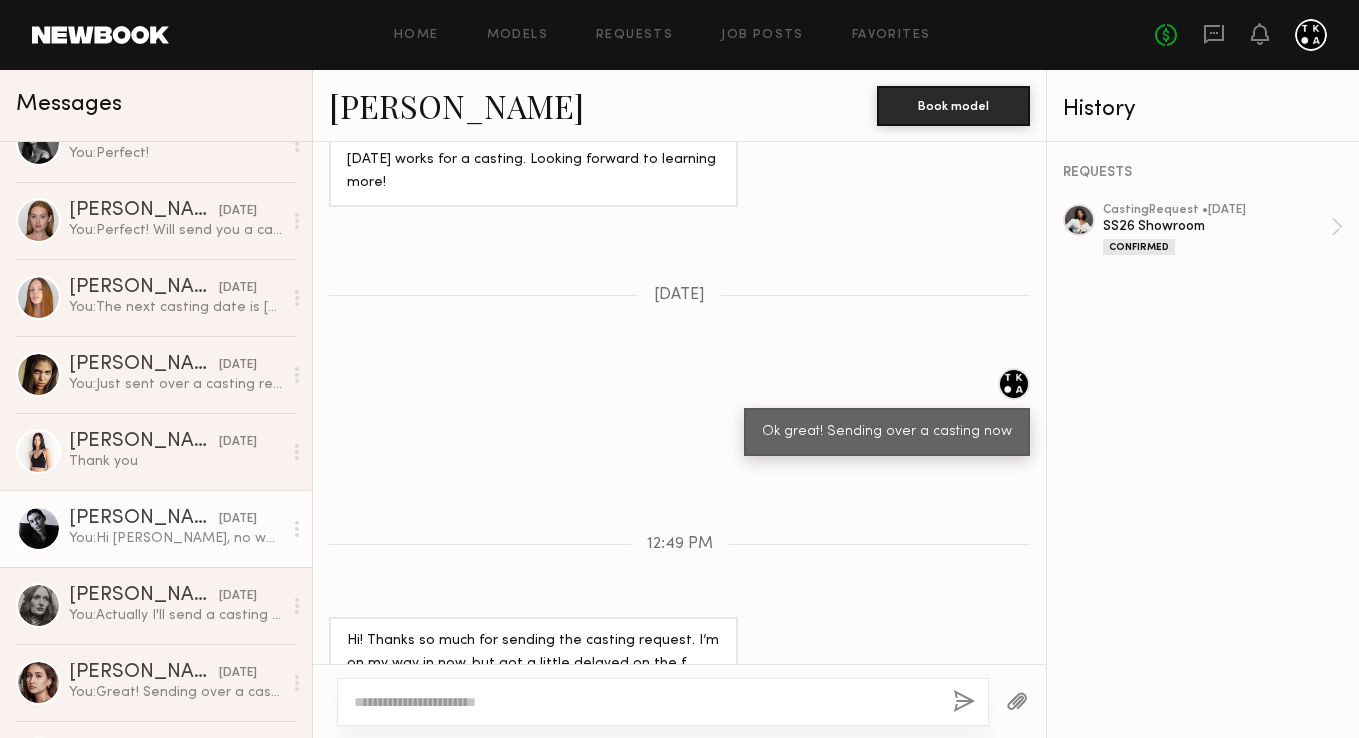 click on "Lainy T." 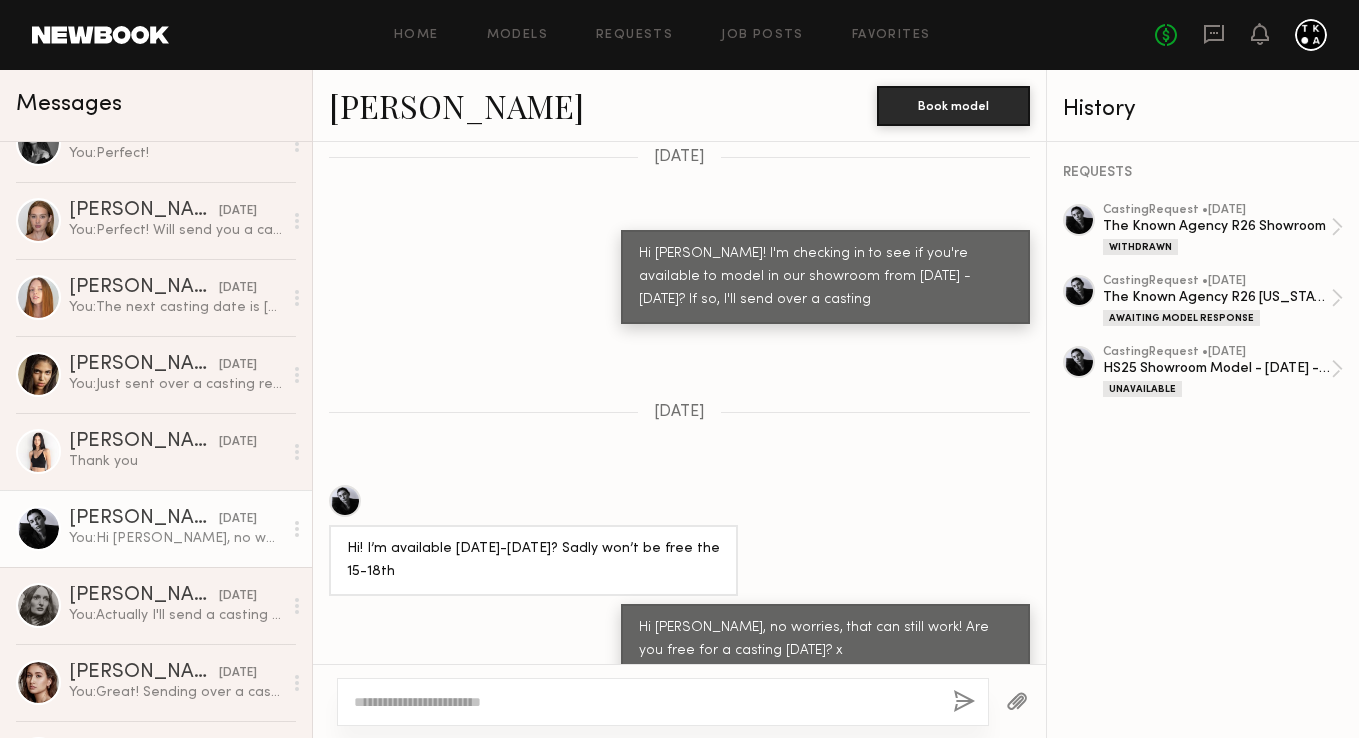 scroll, scrollTop: 1934, scrollLeft: 0, axis: vertical 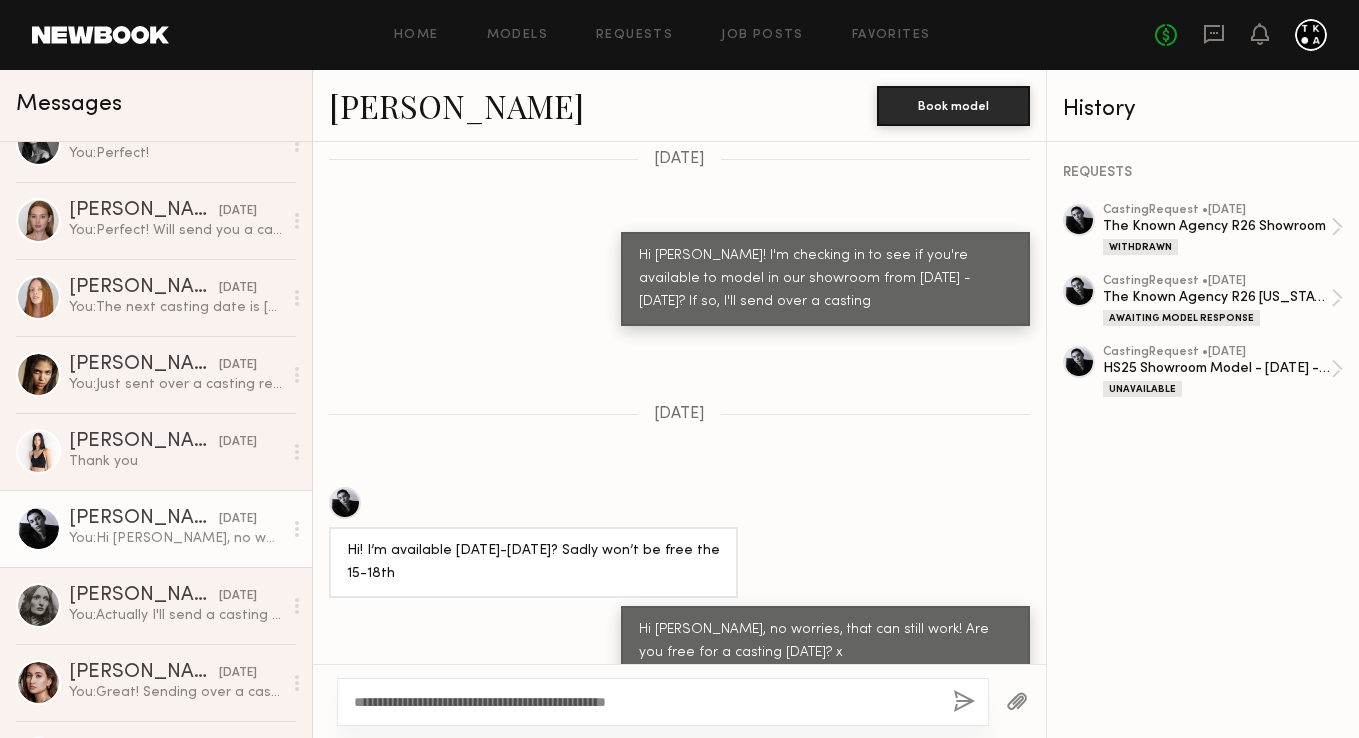 type on "**********" 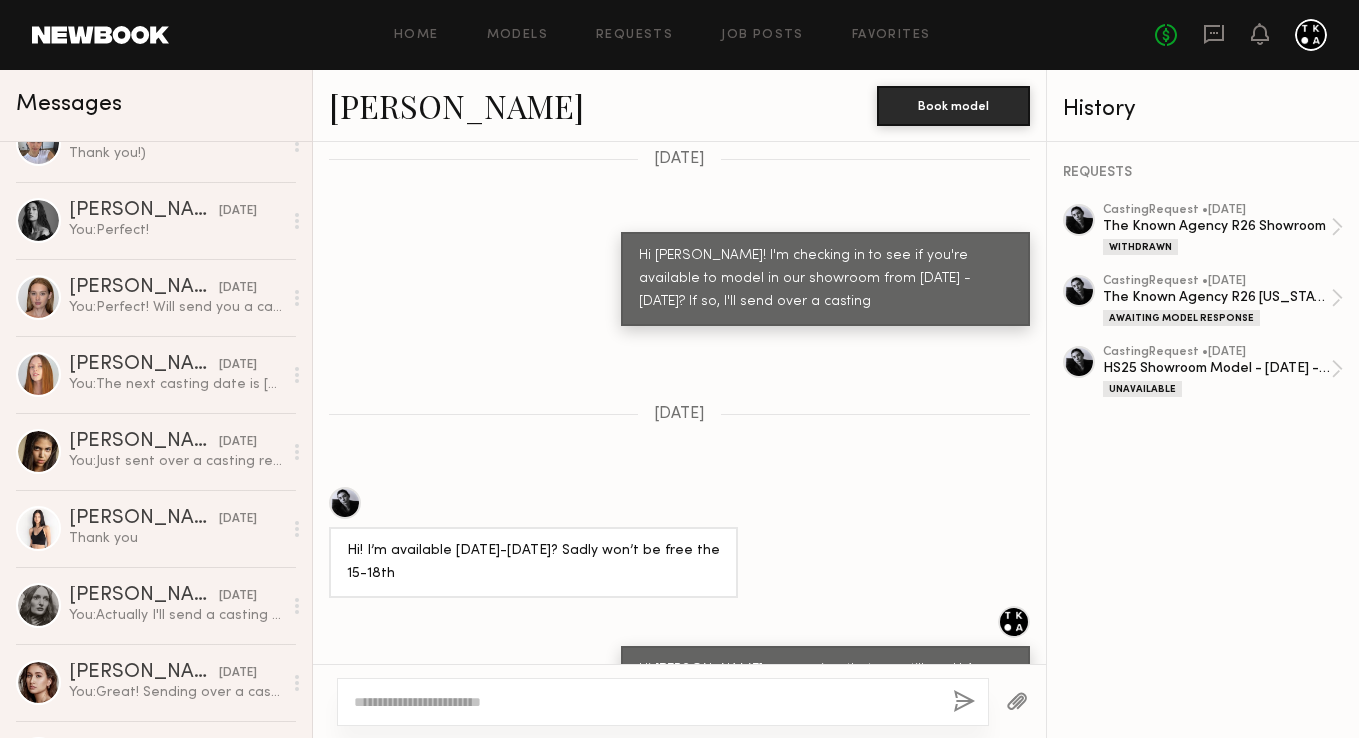 scroll, scrollTop: 2334, scrollLeft: 0, axis: vertical 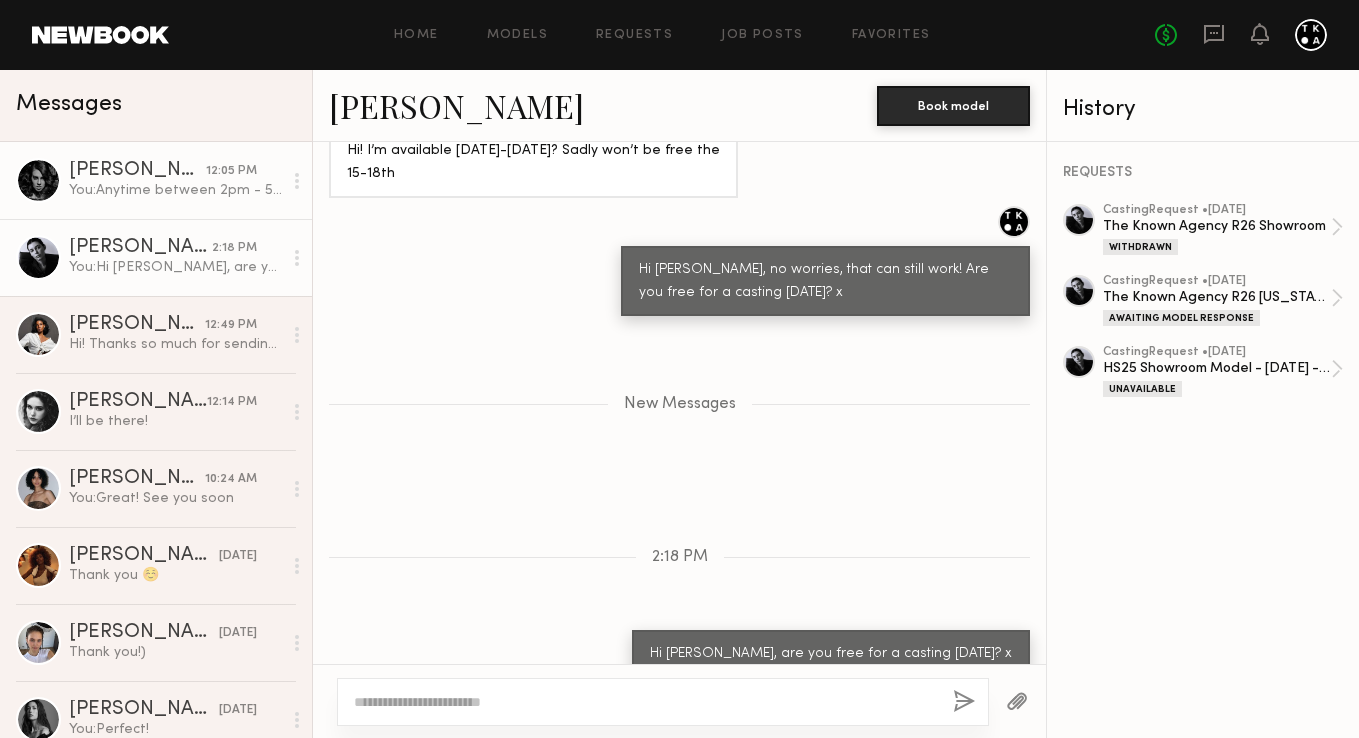 click on "Morgan F." 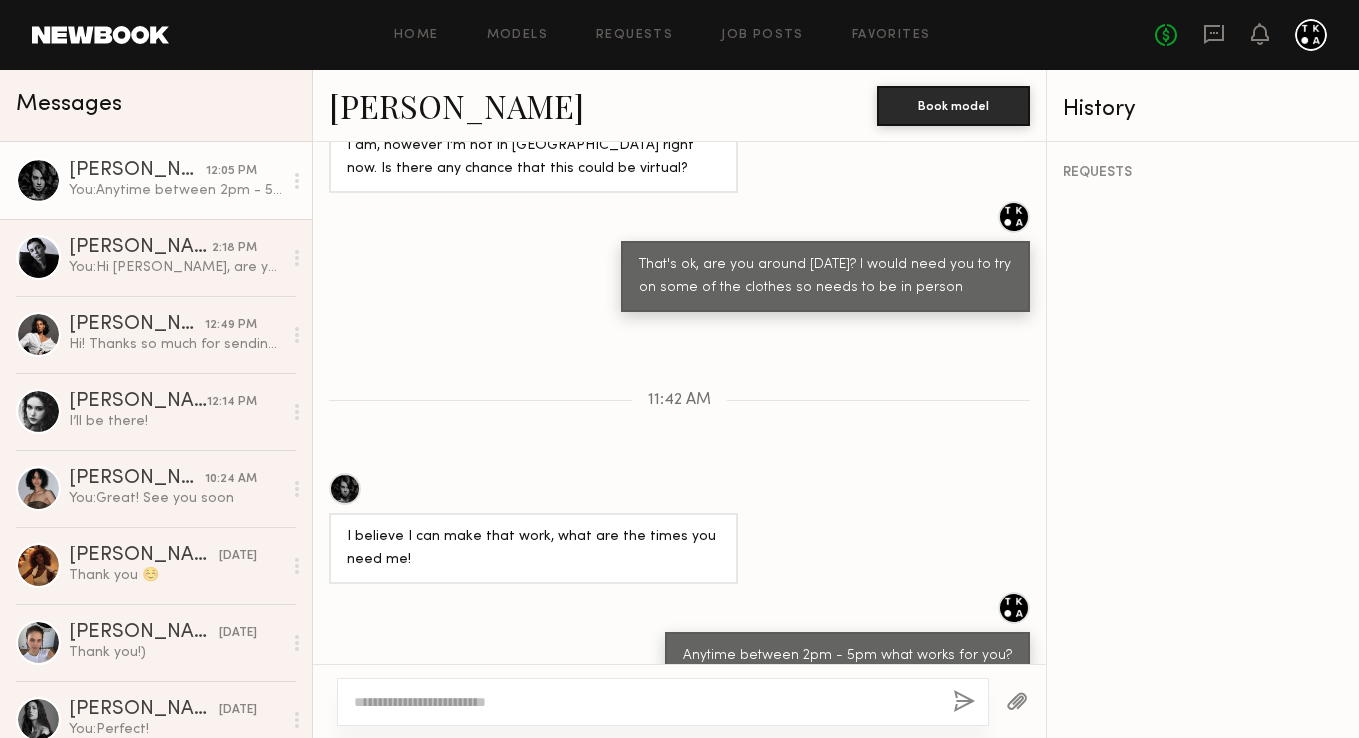 scroll, scrollTop: 2342, scrollLeft: 0, axis: vertical 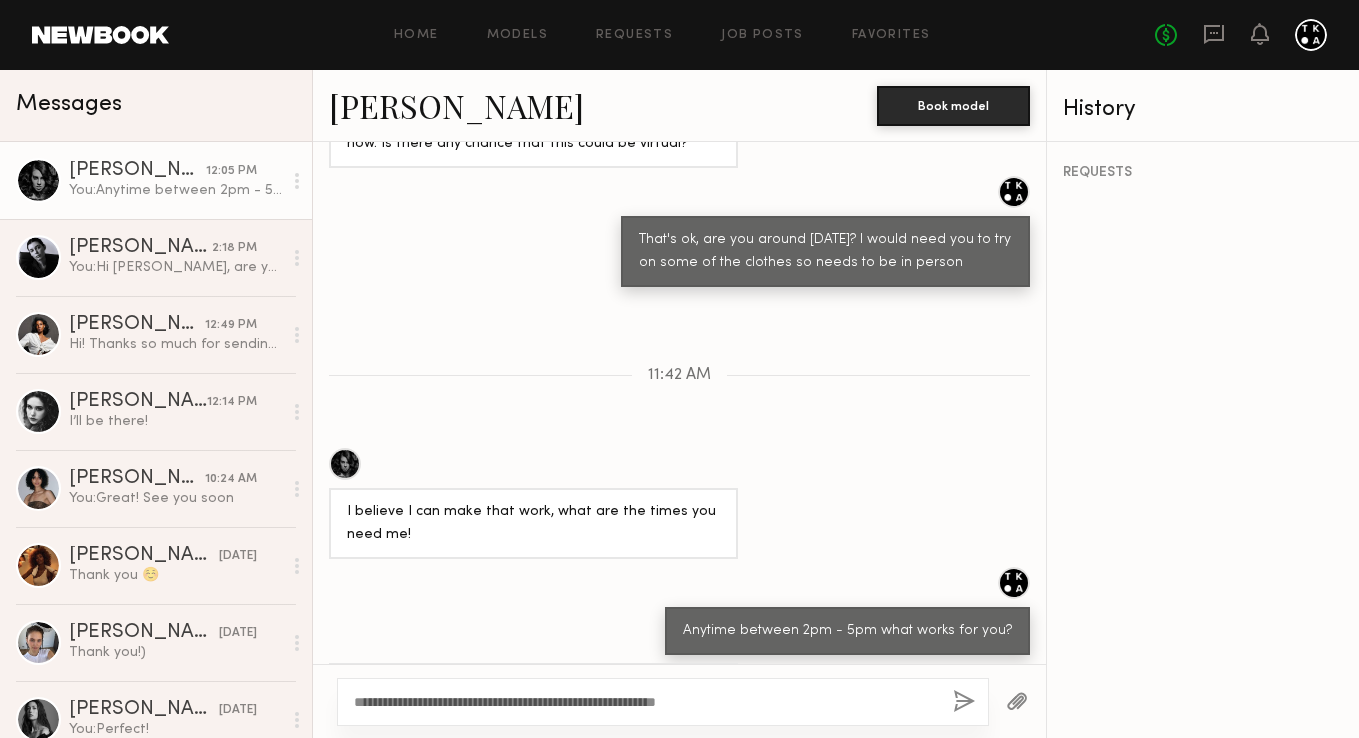 type on "**********" 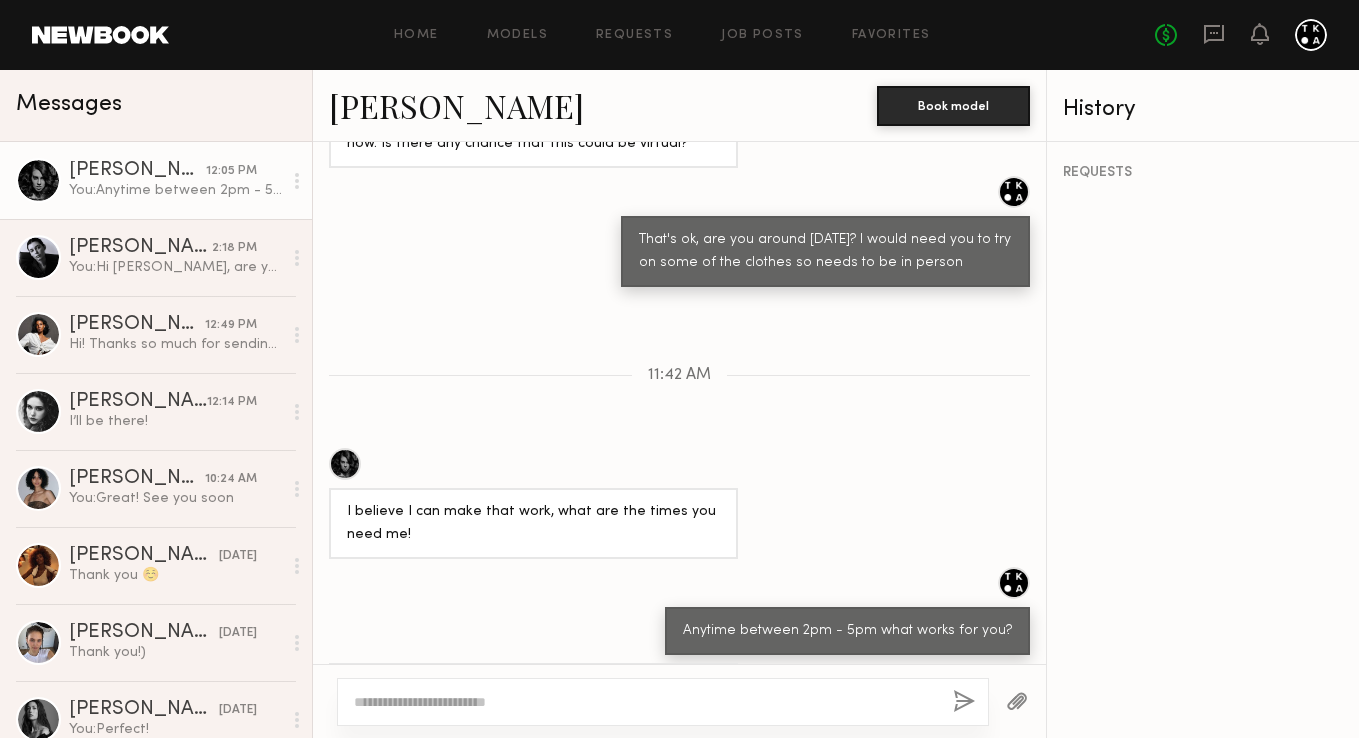 scroll, scrollTop: 2438, scrollLeft: 0, axis: vertical 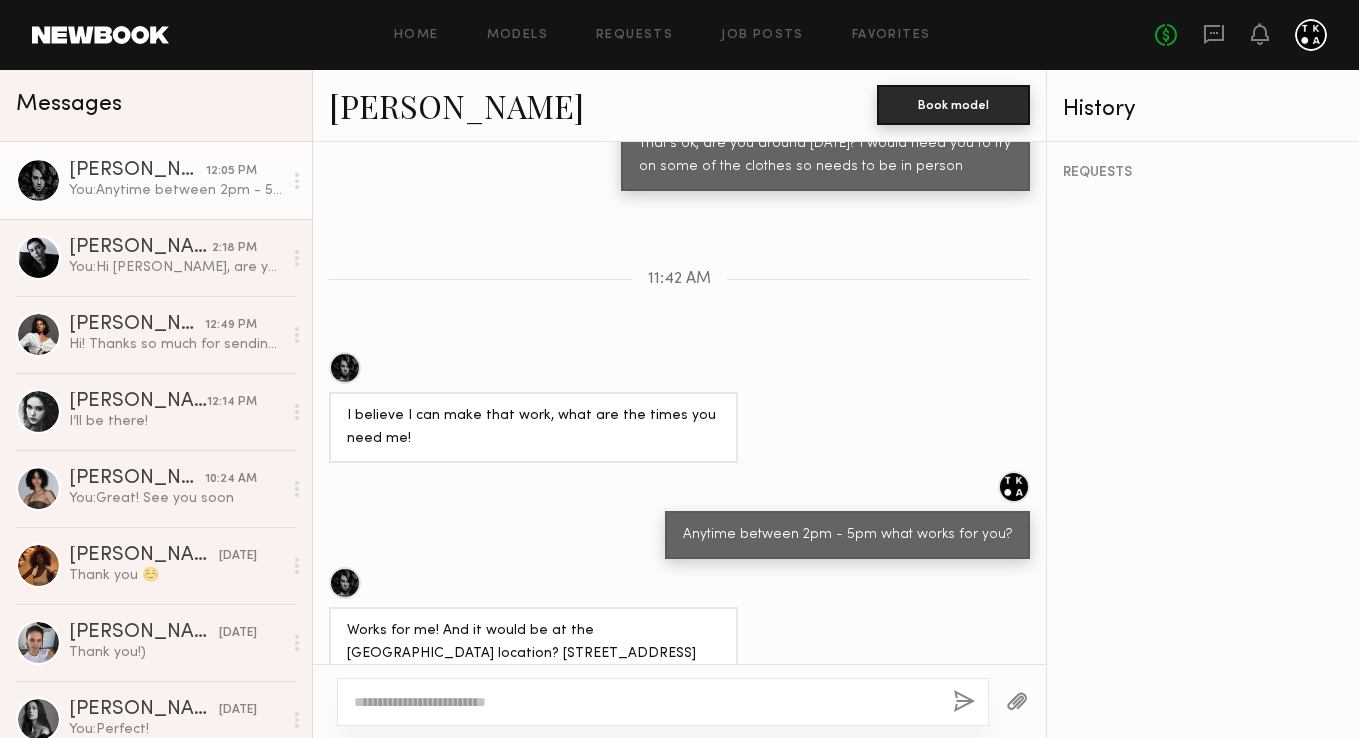 click on "Book model" 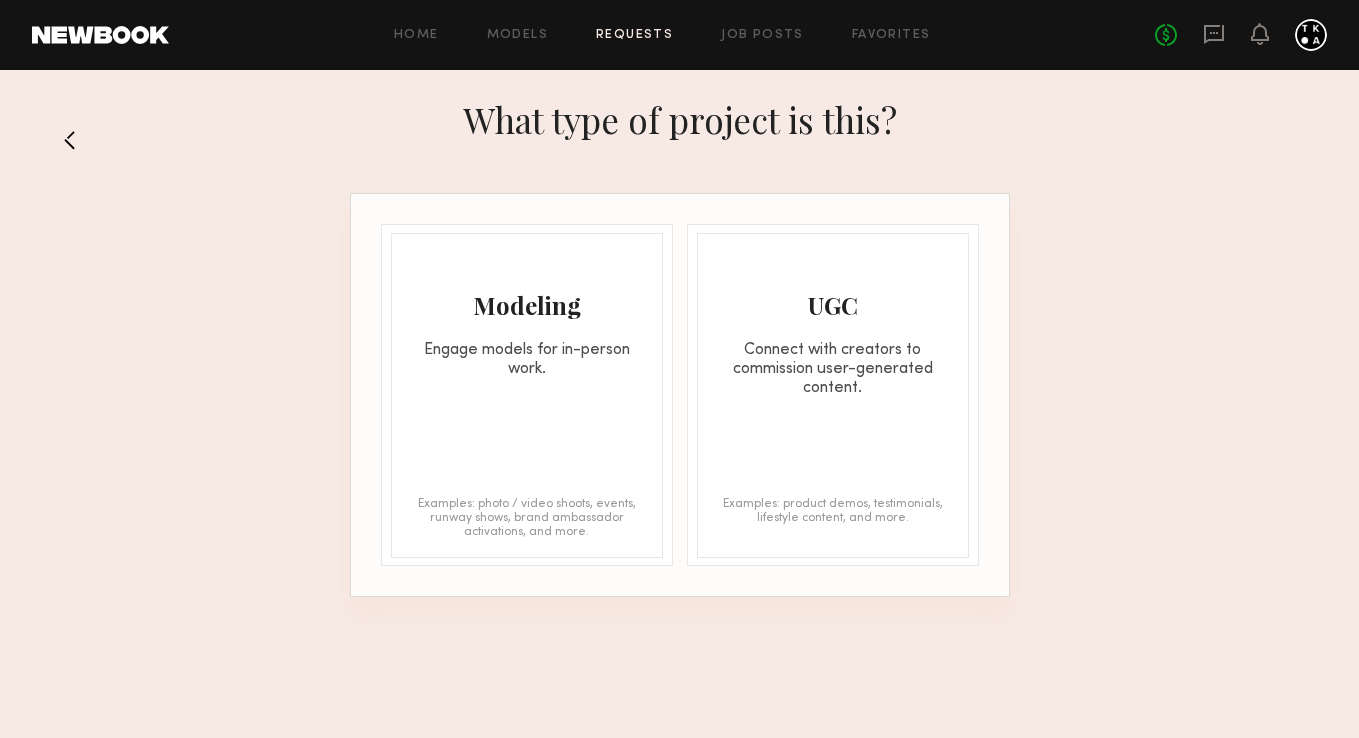 click on "Modeling Engage models for in-person work." 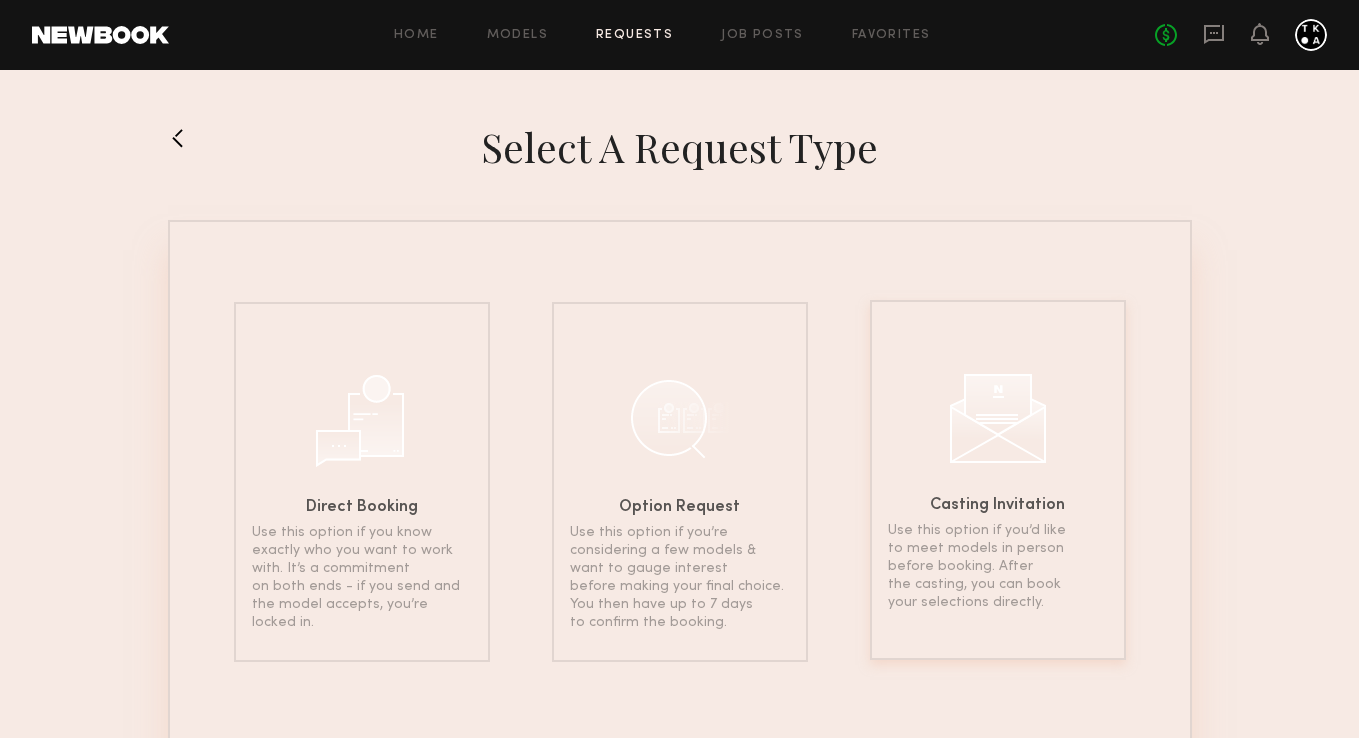 click on "Casting Invitation Use this option if you’d like to meet models in person before booking. After the casting, you can book your selections directly." 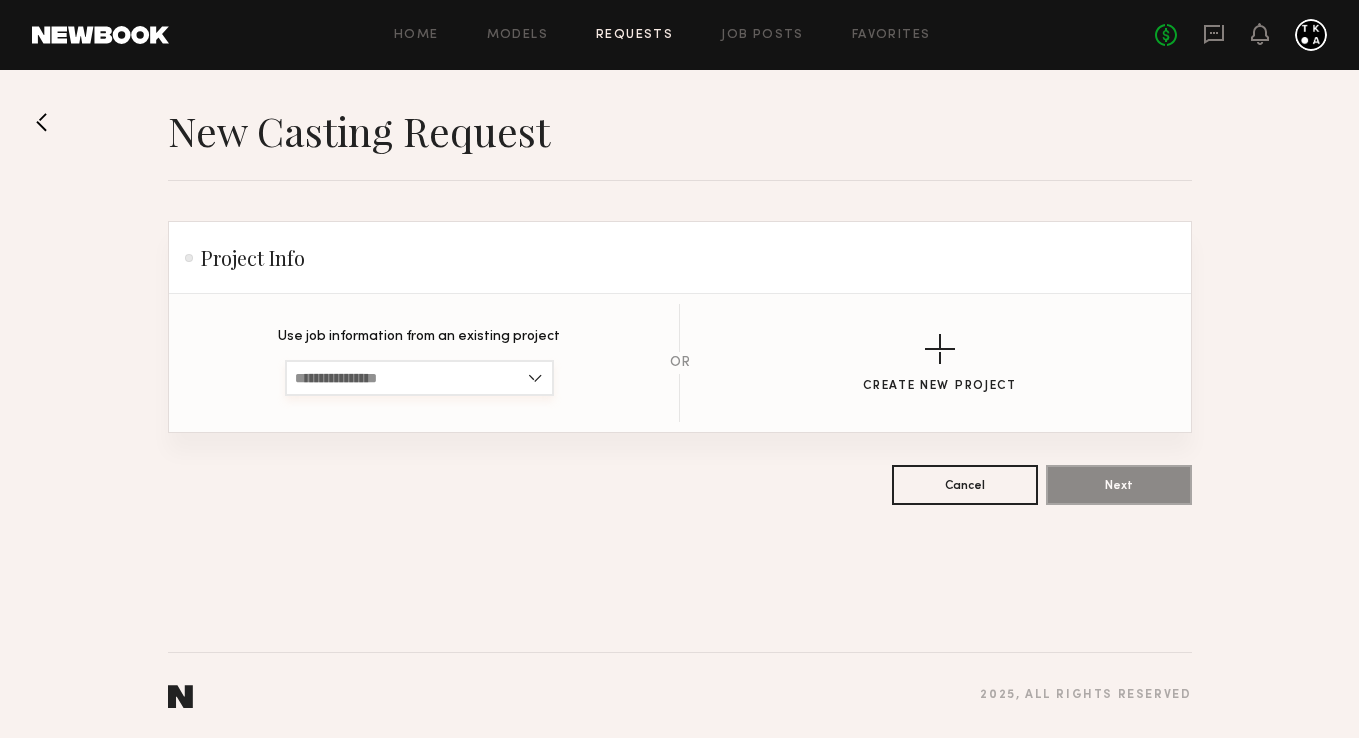 click at bounding box center (419, 378) 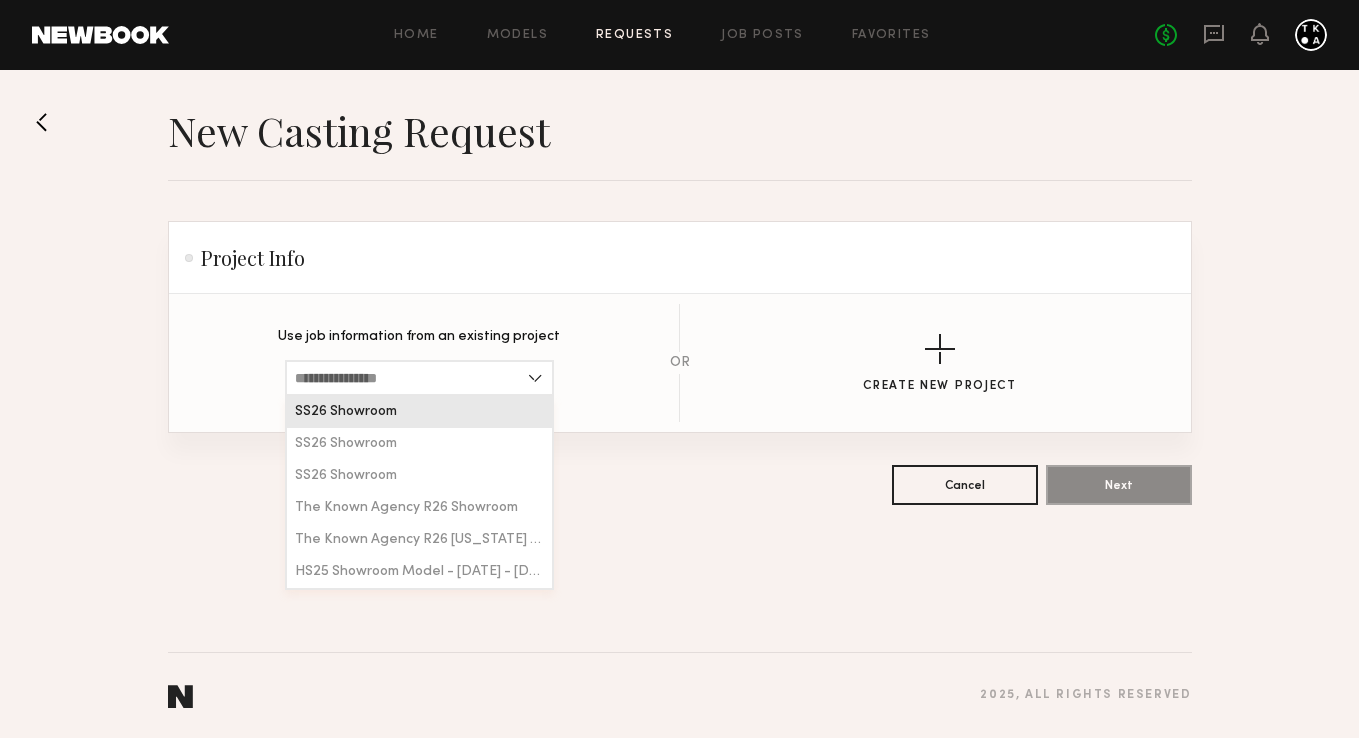 click on "SS26 Showroom" 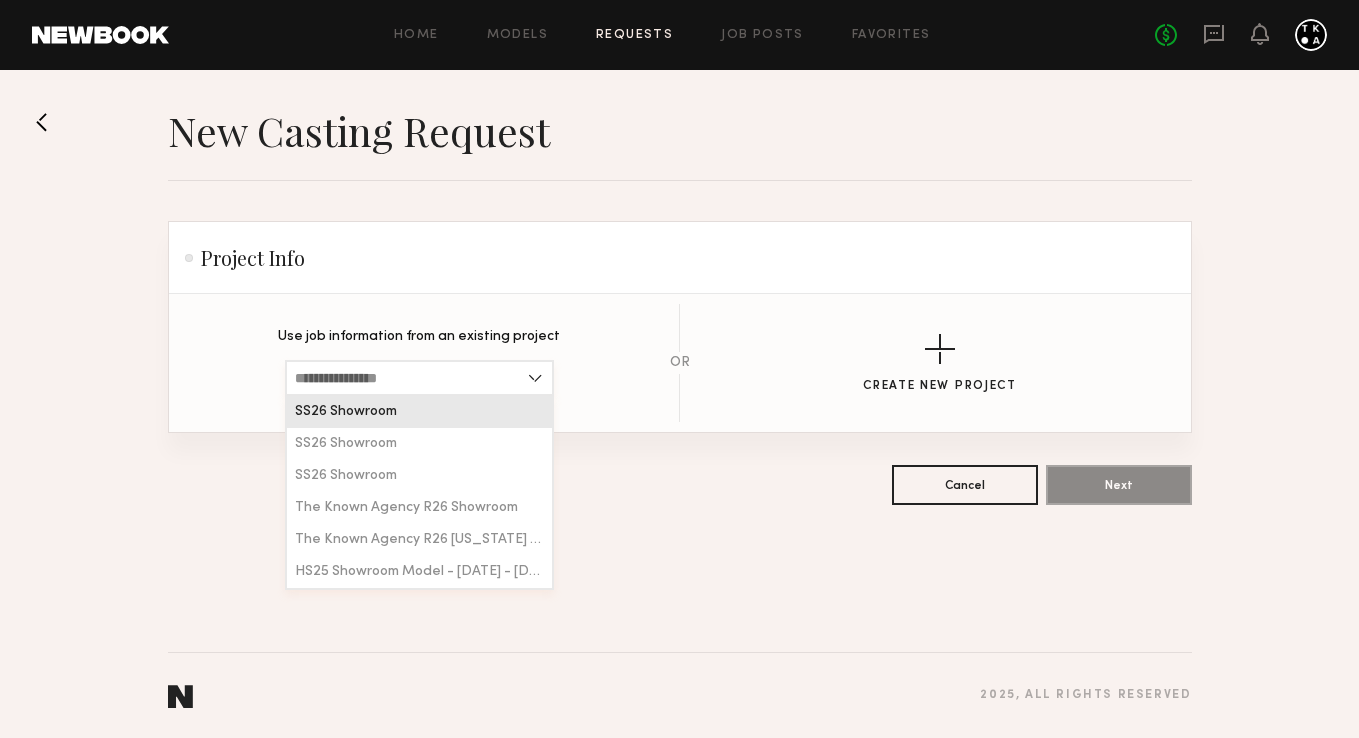 type on "**********" 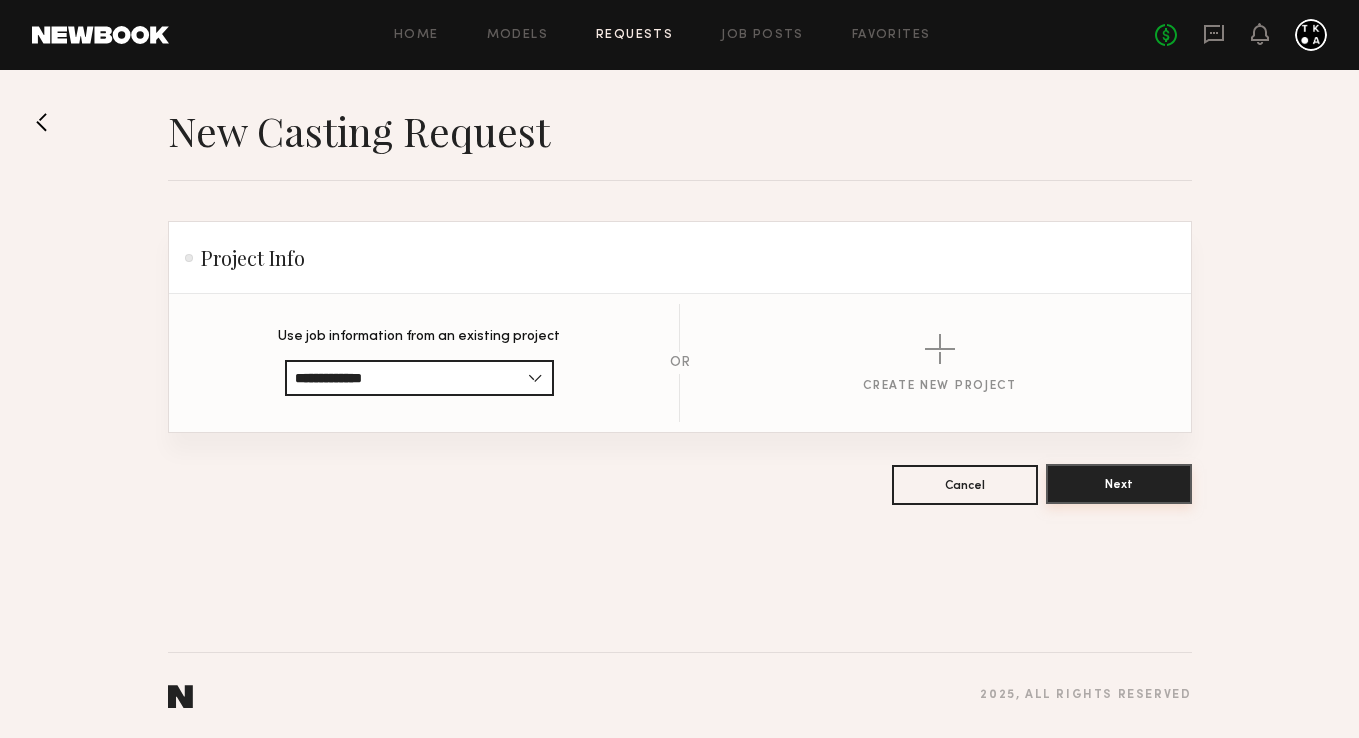 click on "Next" 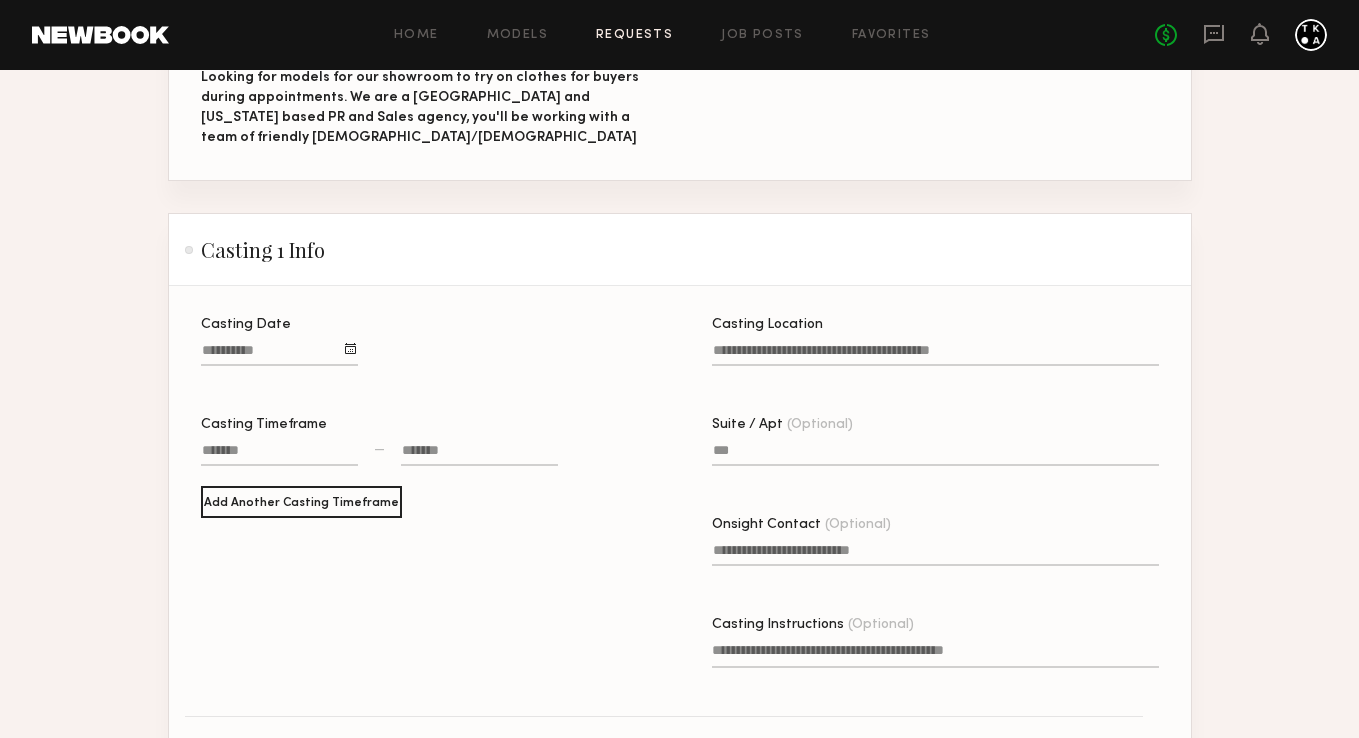 scroll, scrollTop: 410, scrollLeft: 0, axis: vertical 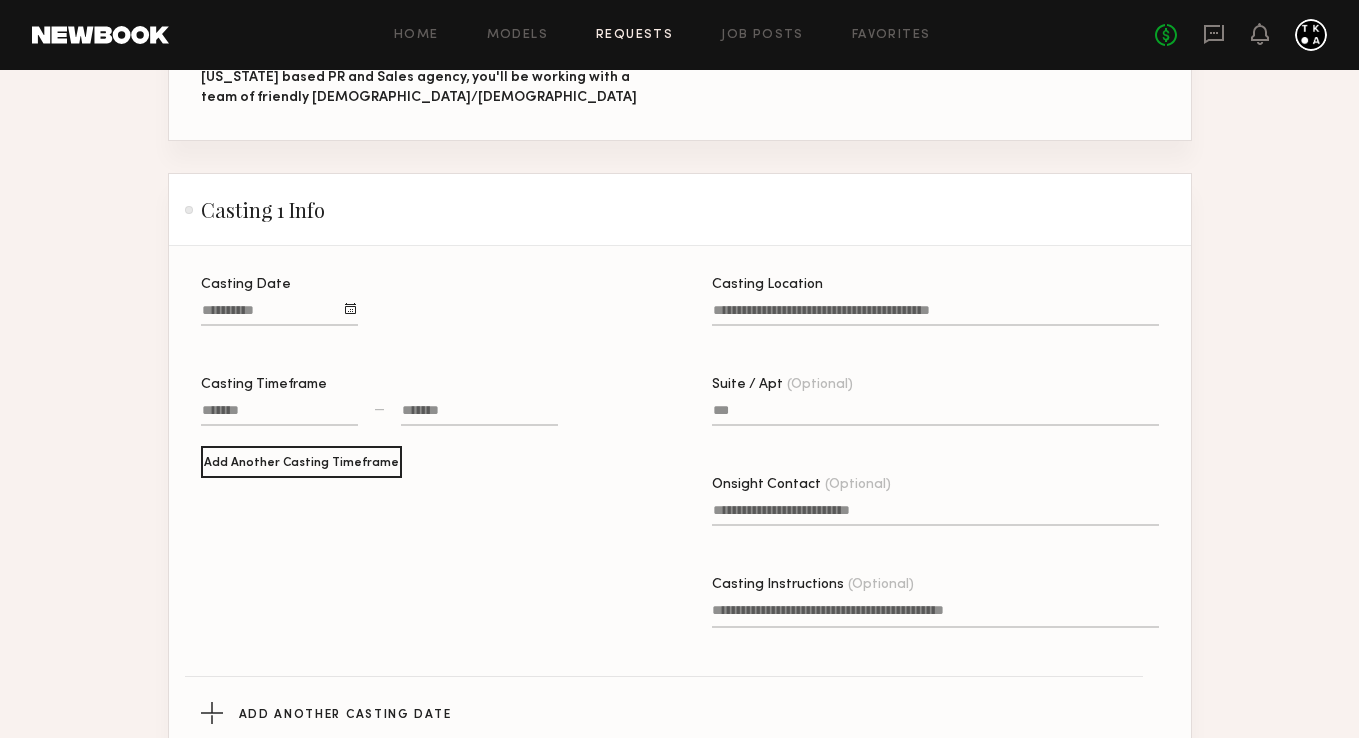 click 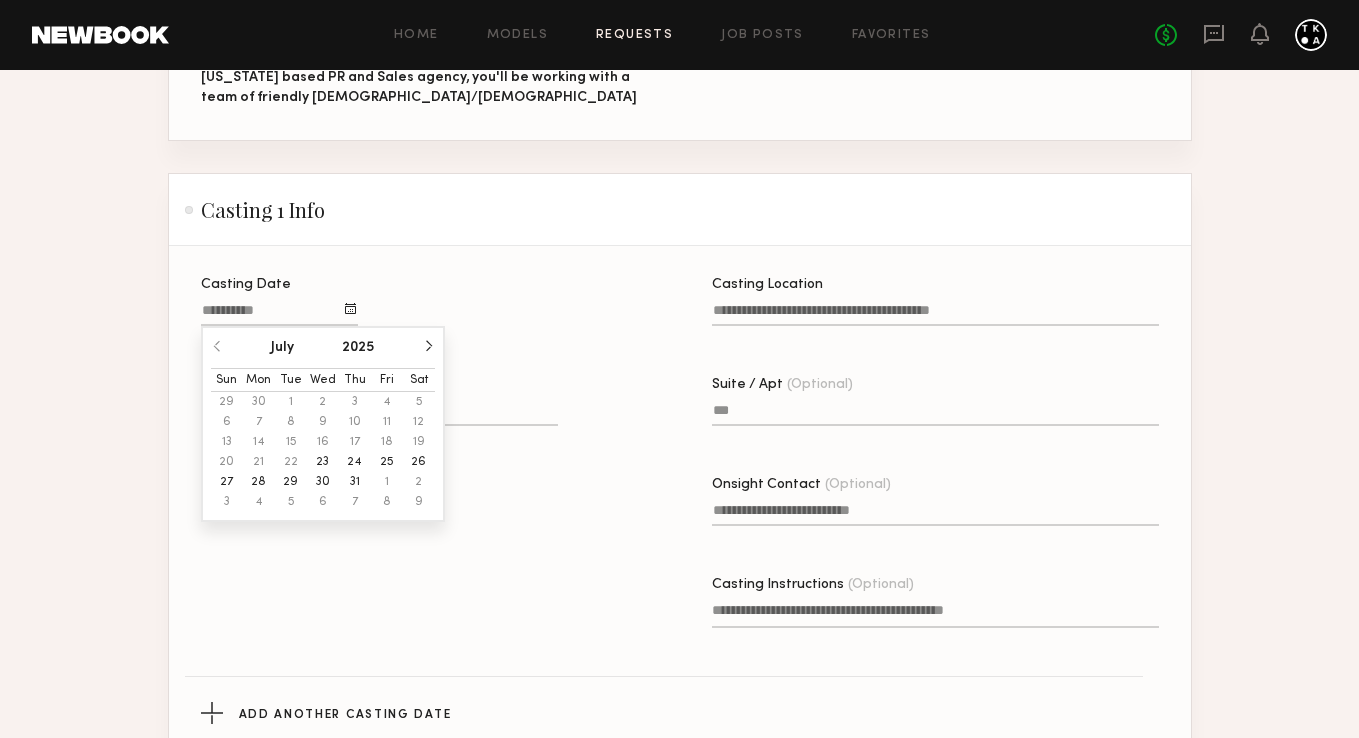 click 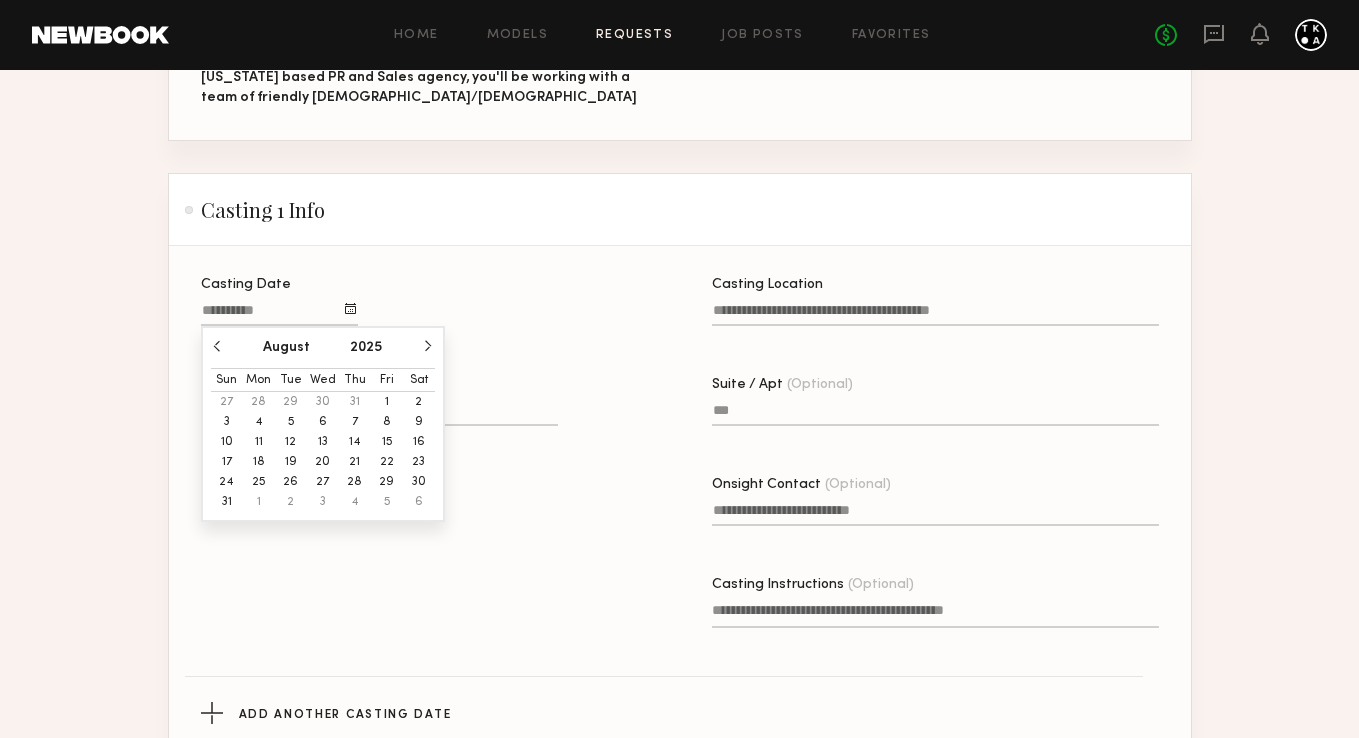 click on "5" 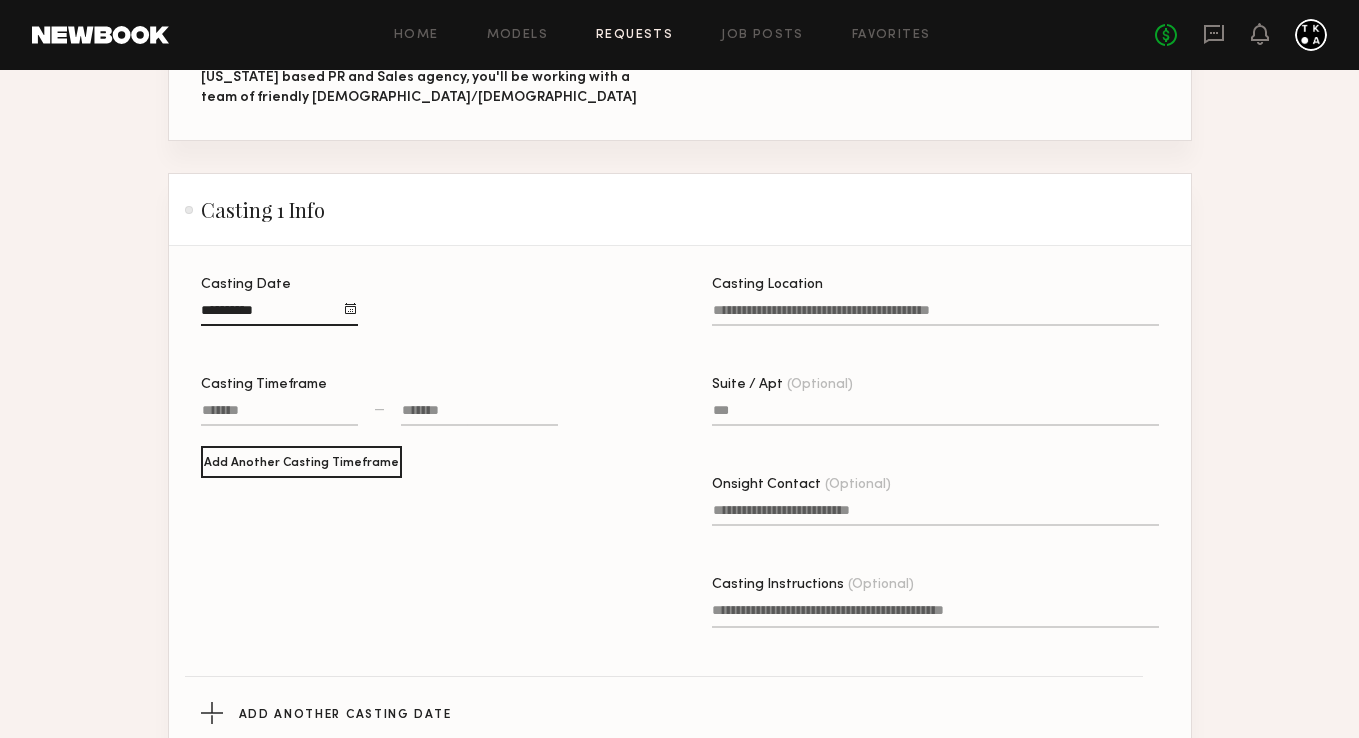 click 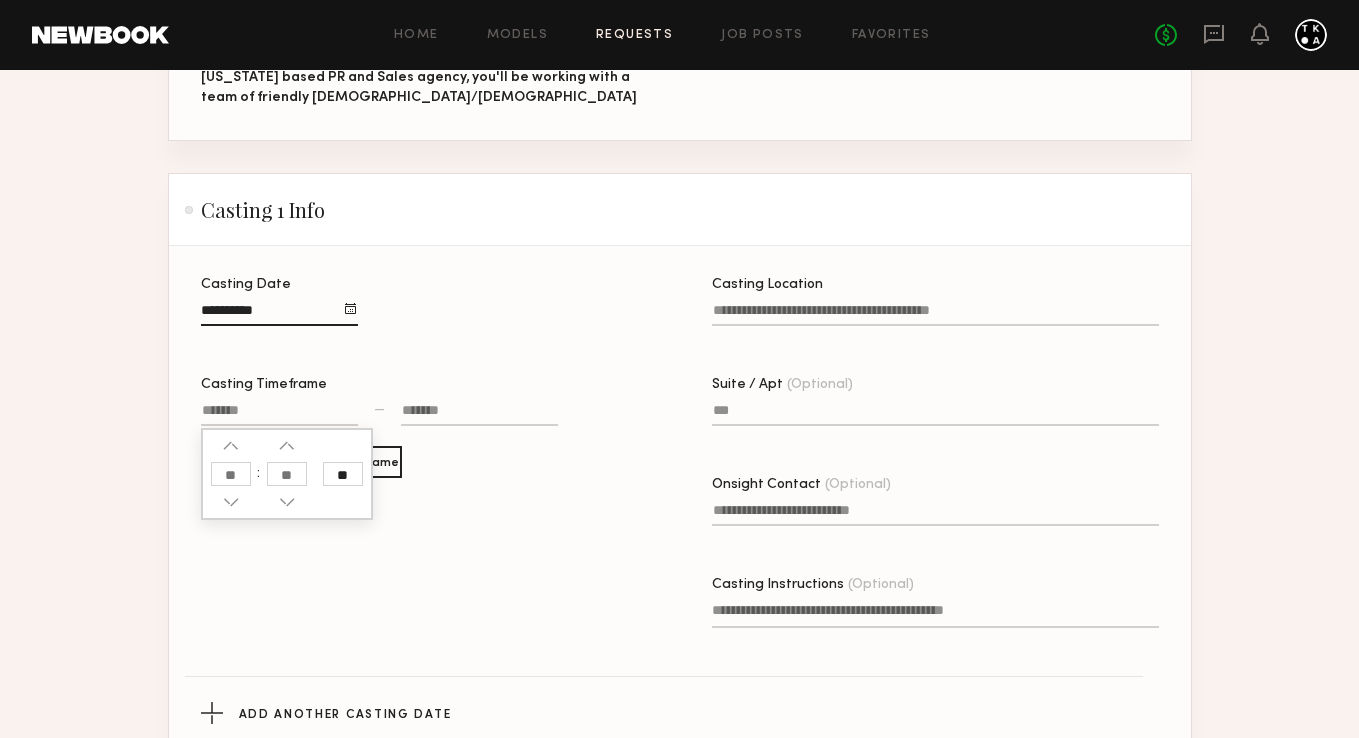 click 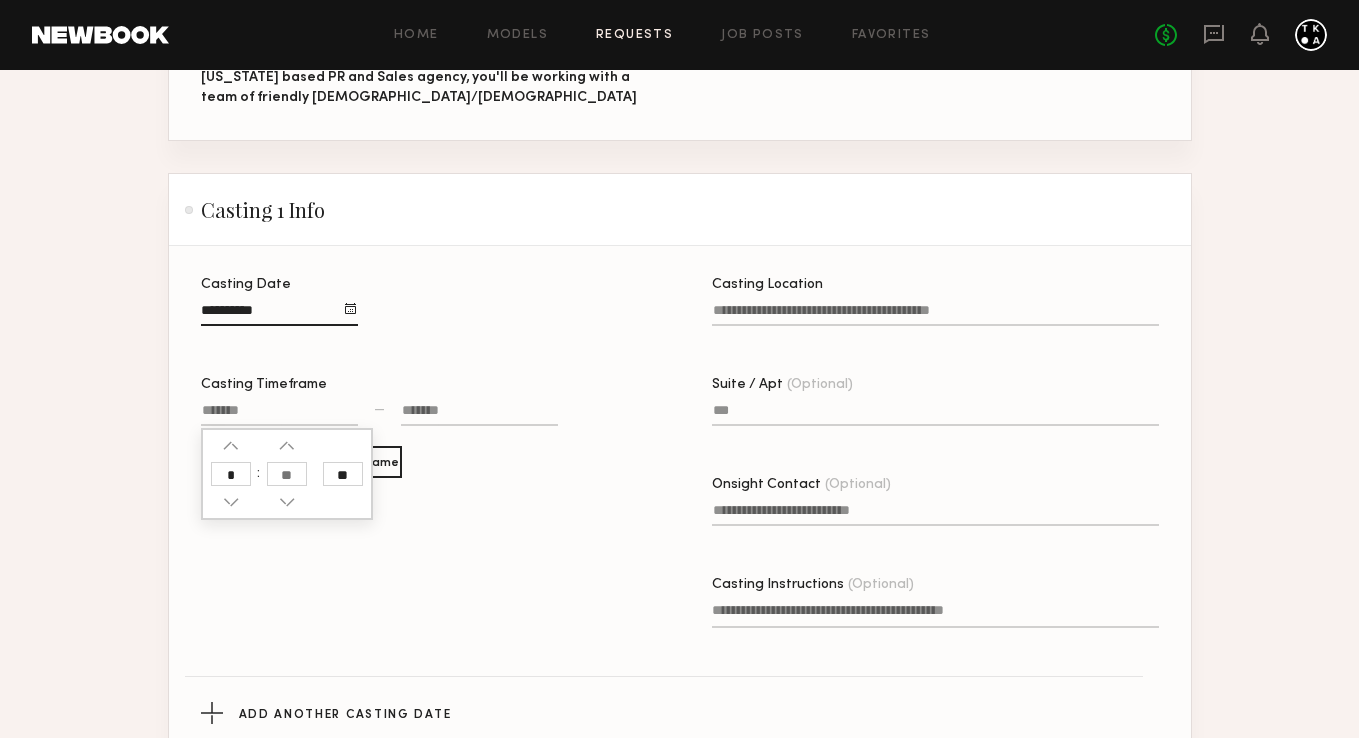 type on "*" 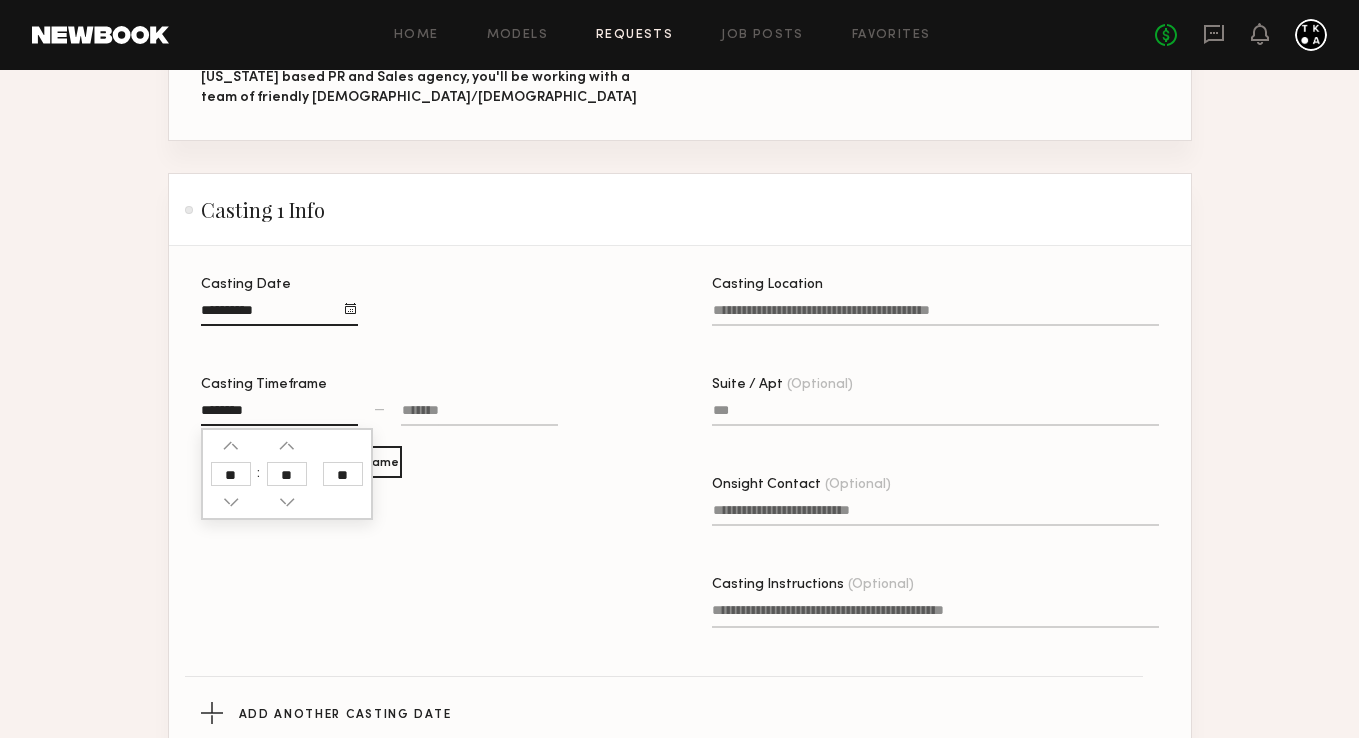 click 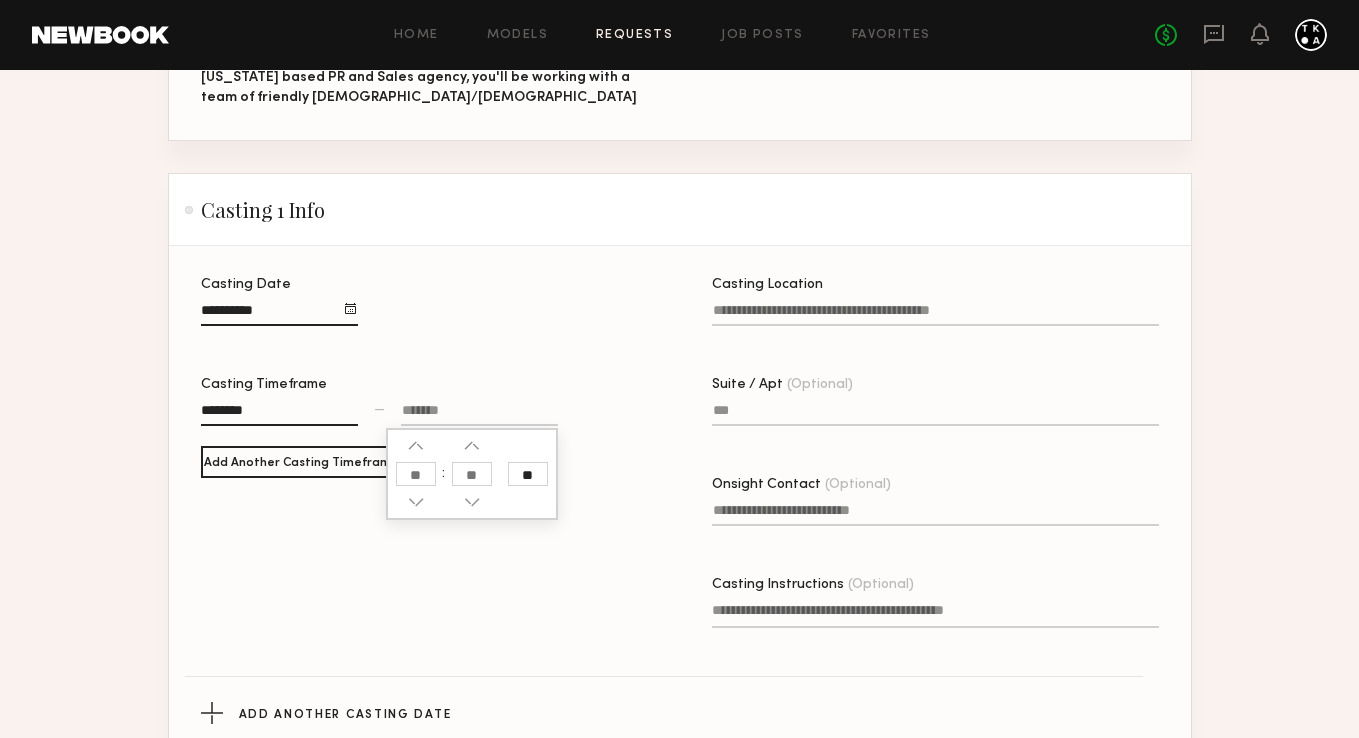 click 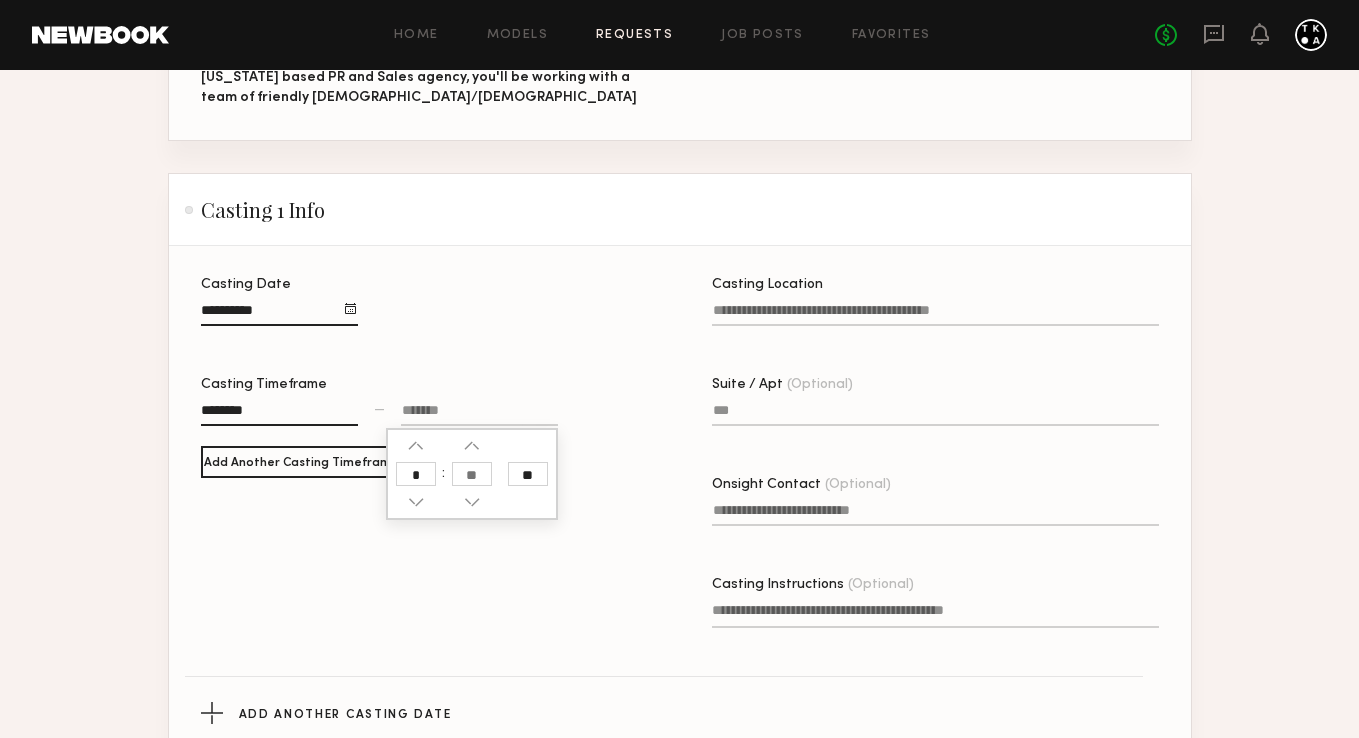 type on "*" 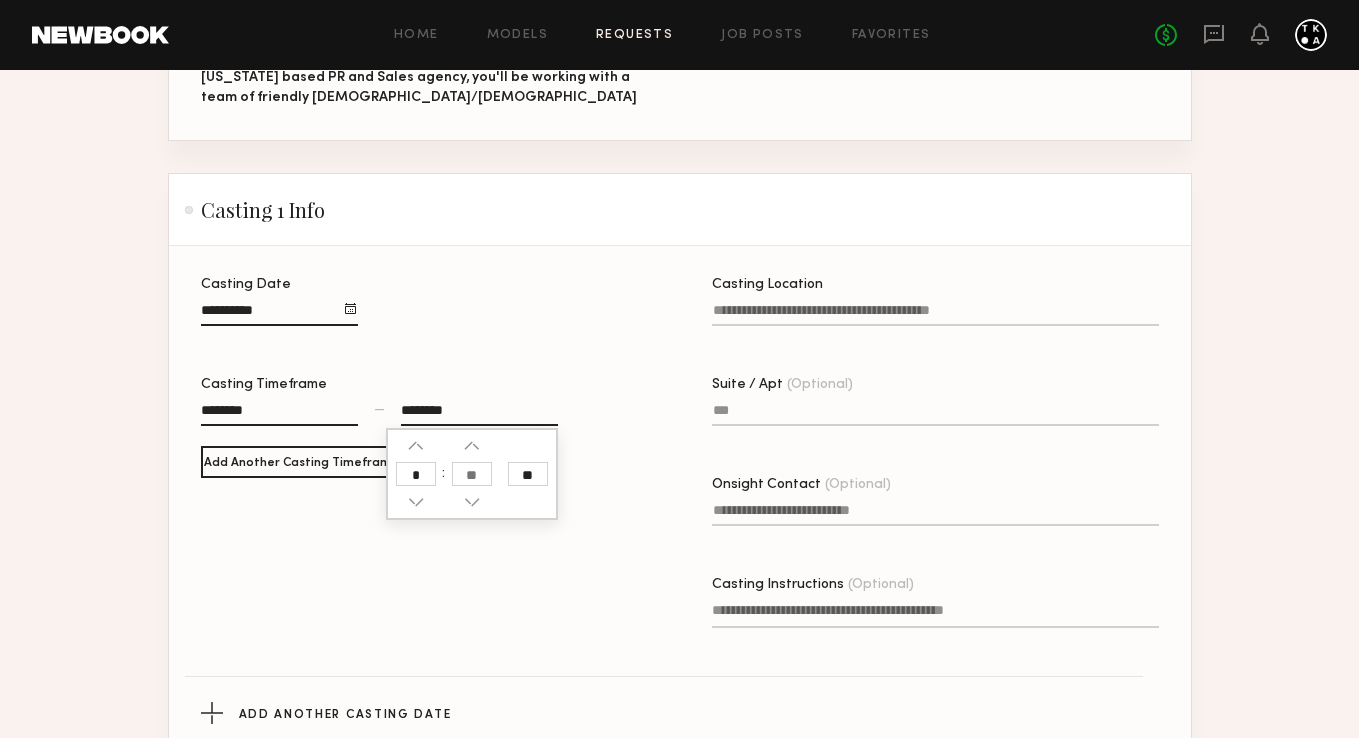 type on "**" 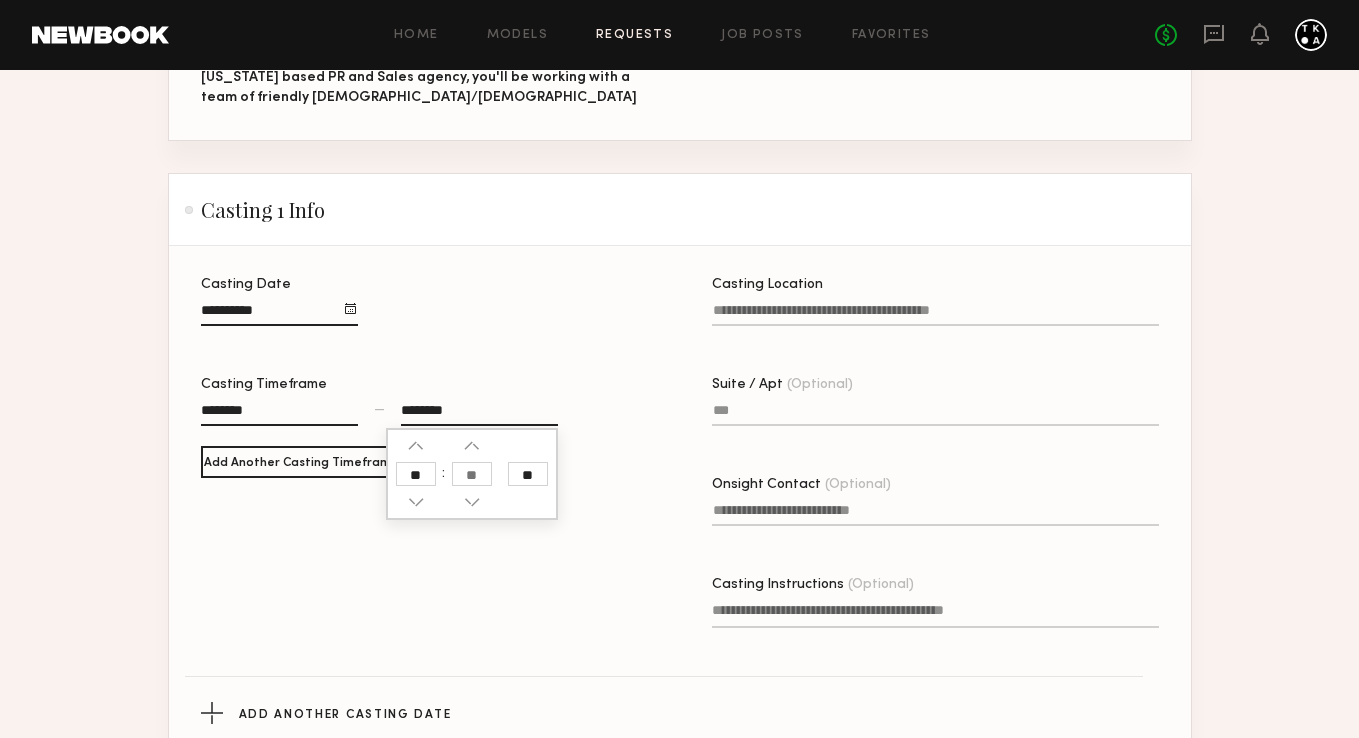 click 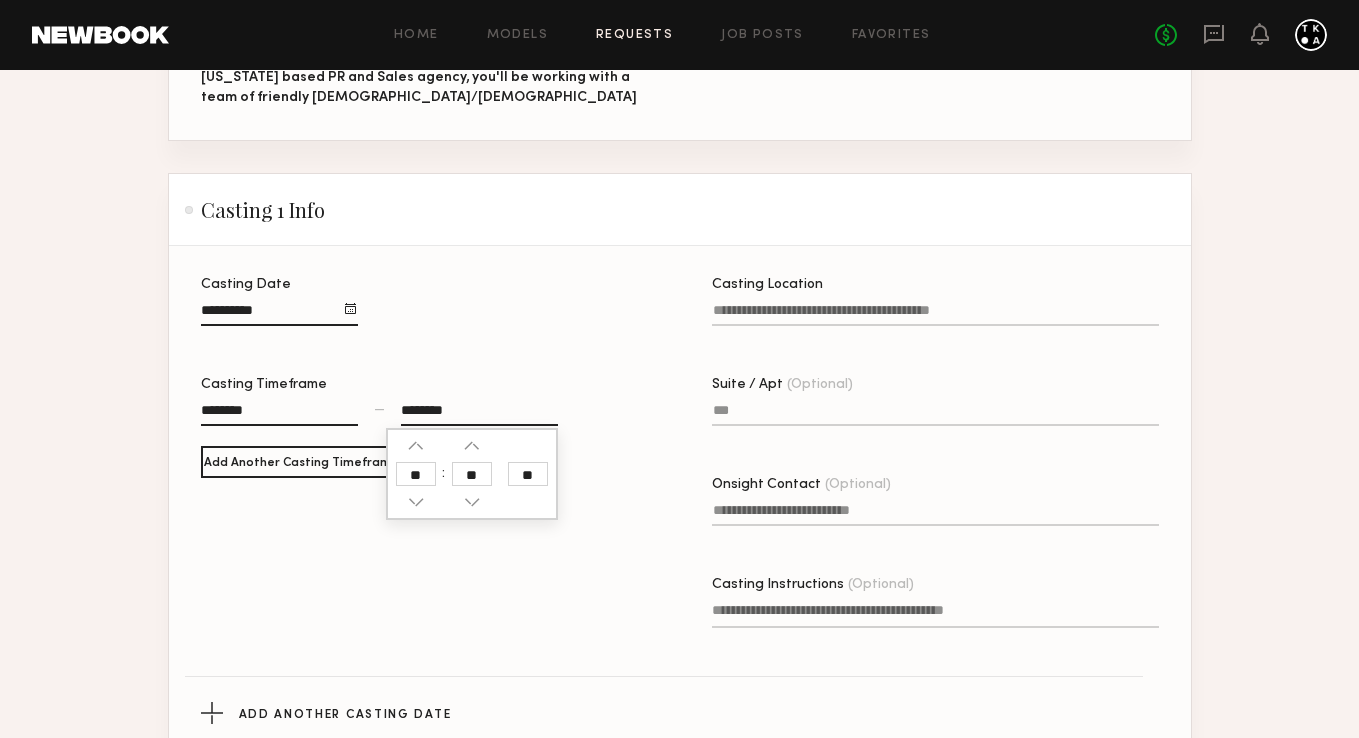 type on "**" 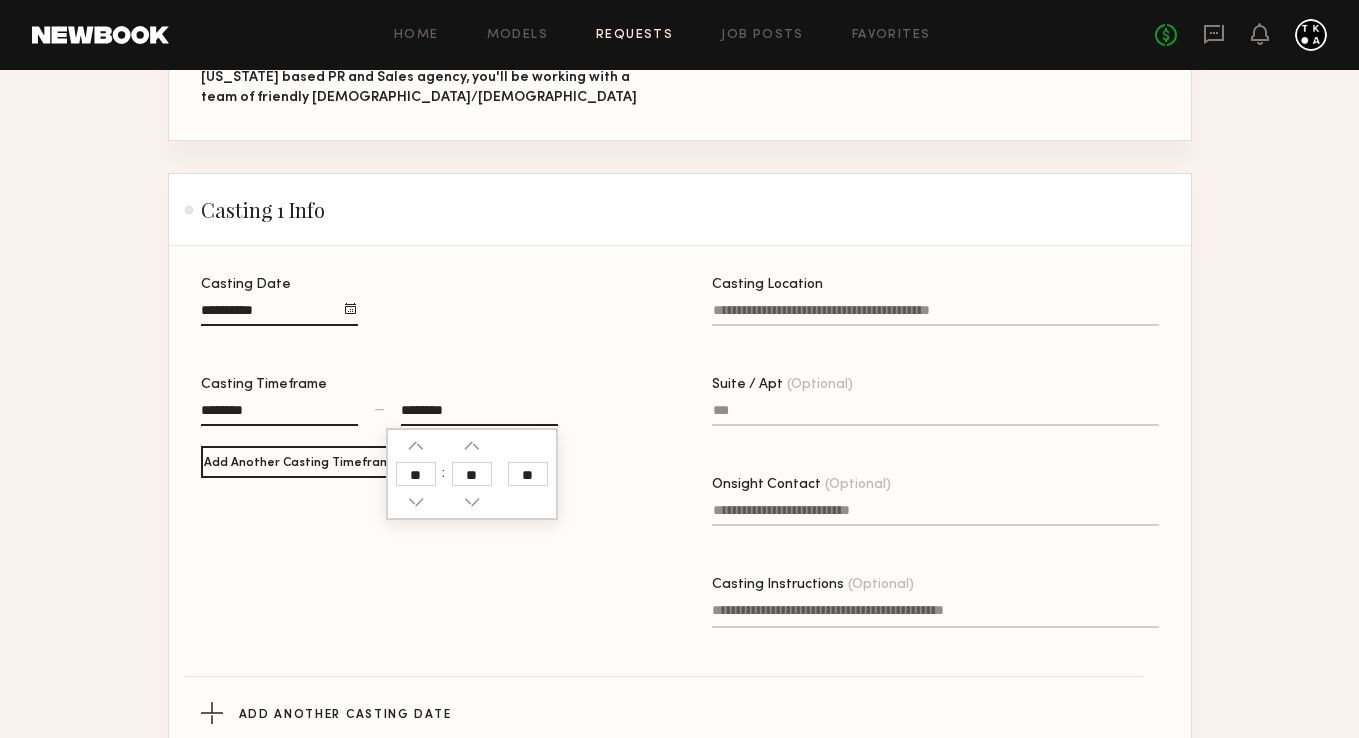 click on "**" 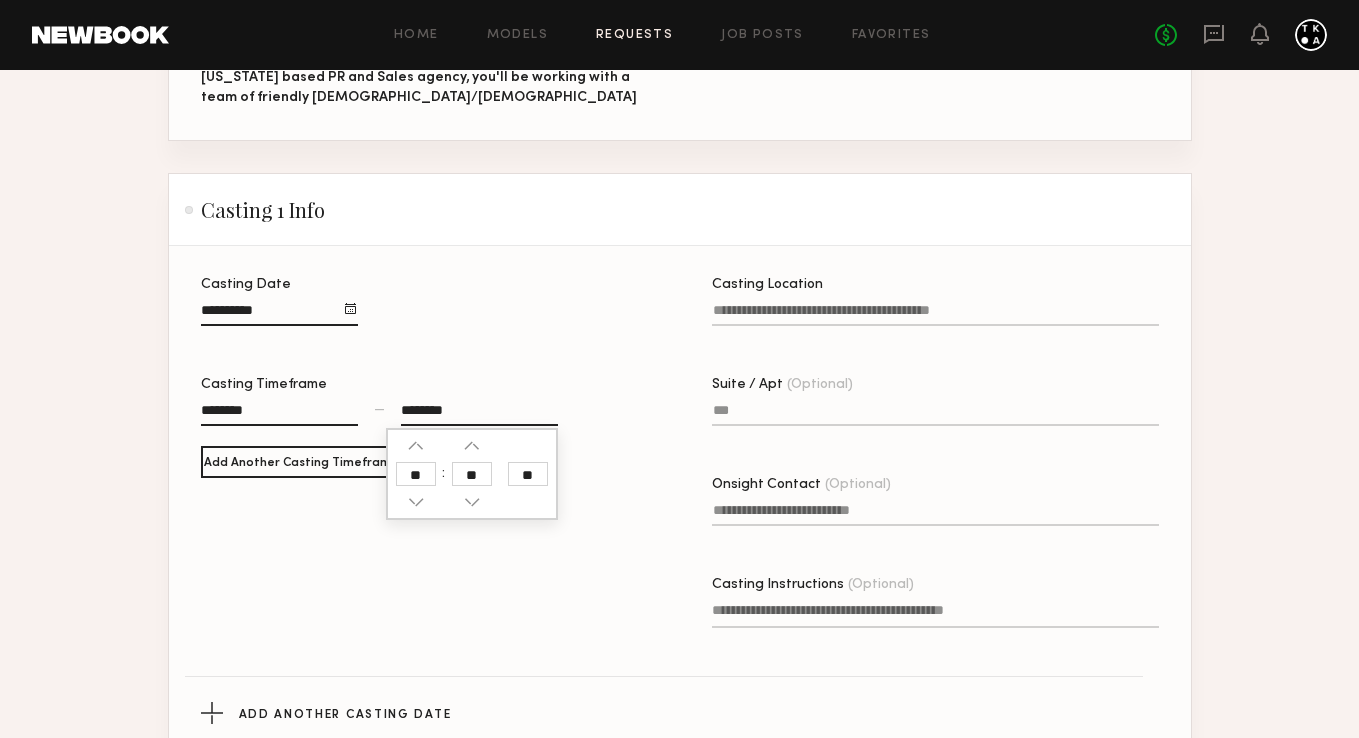 type on "**" 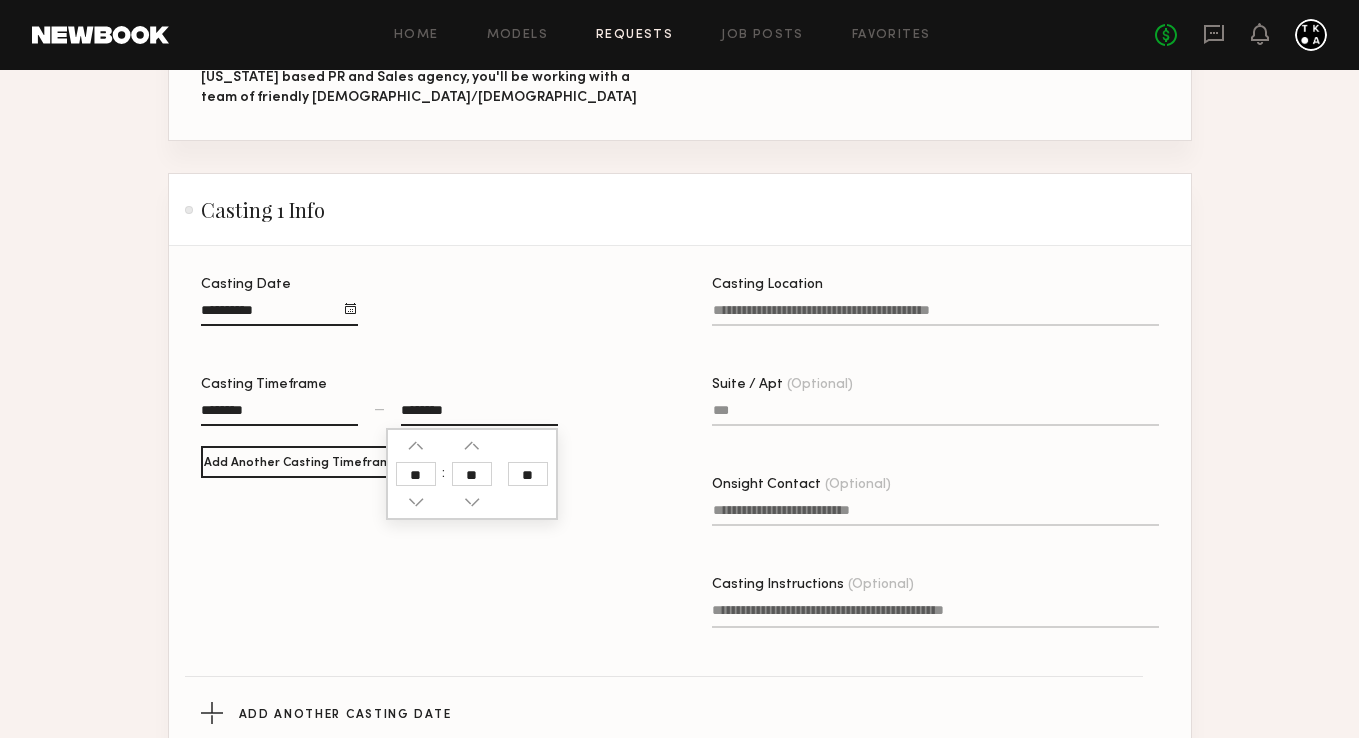 type on "********" 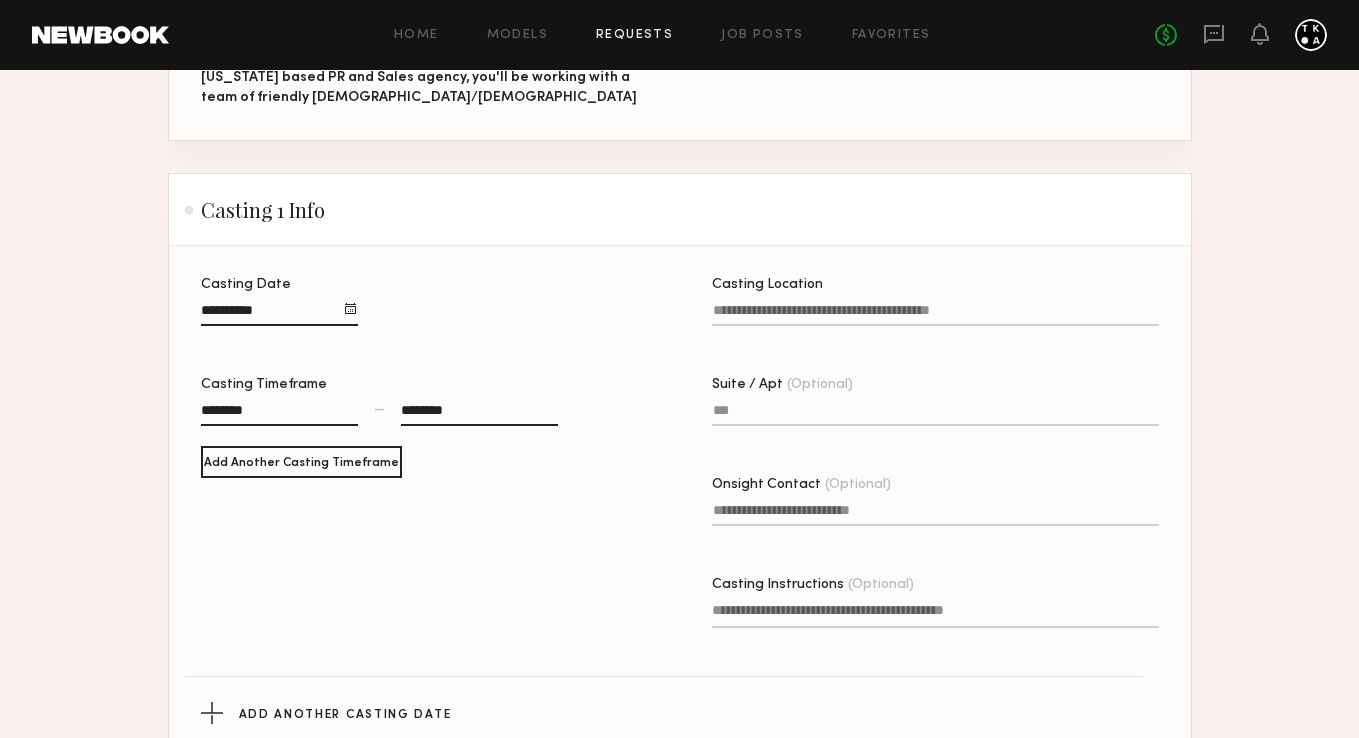 click on "Casting Location" 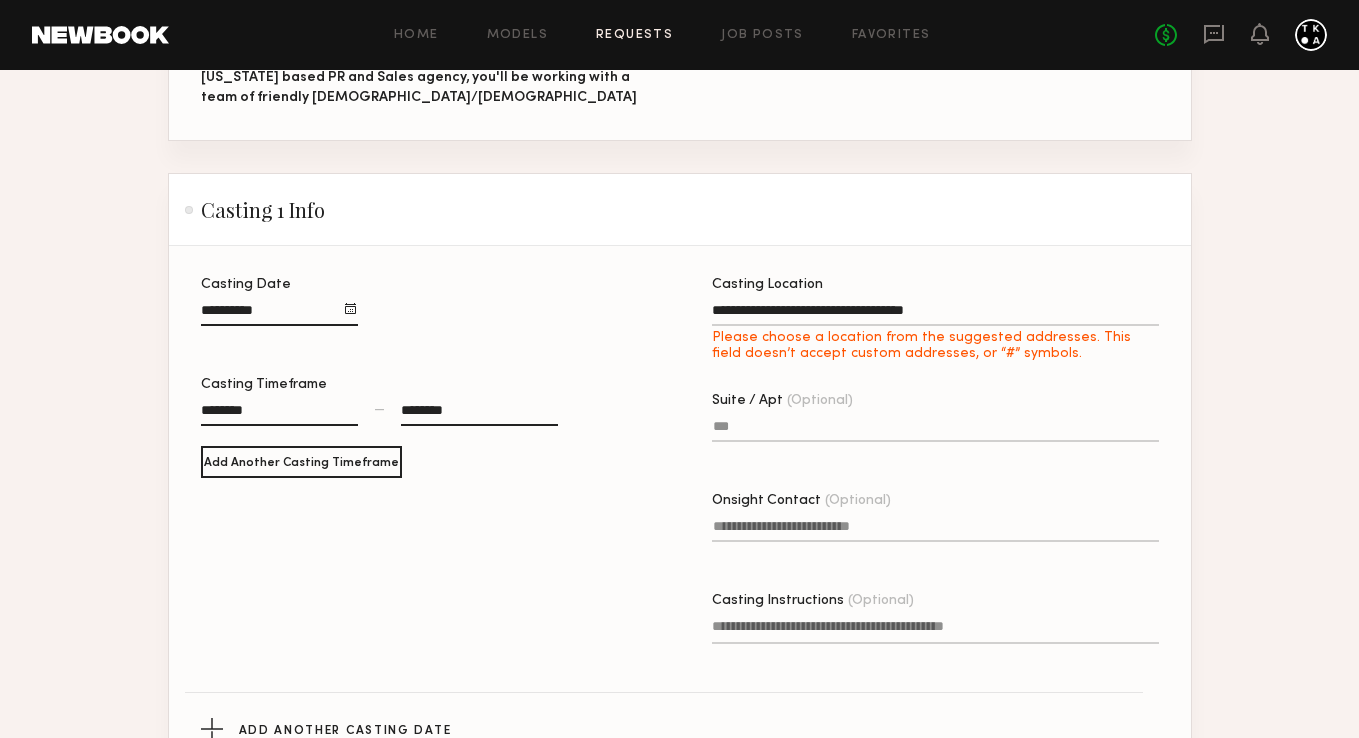 type on "**********" 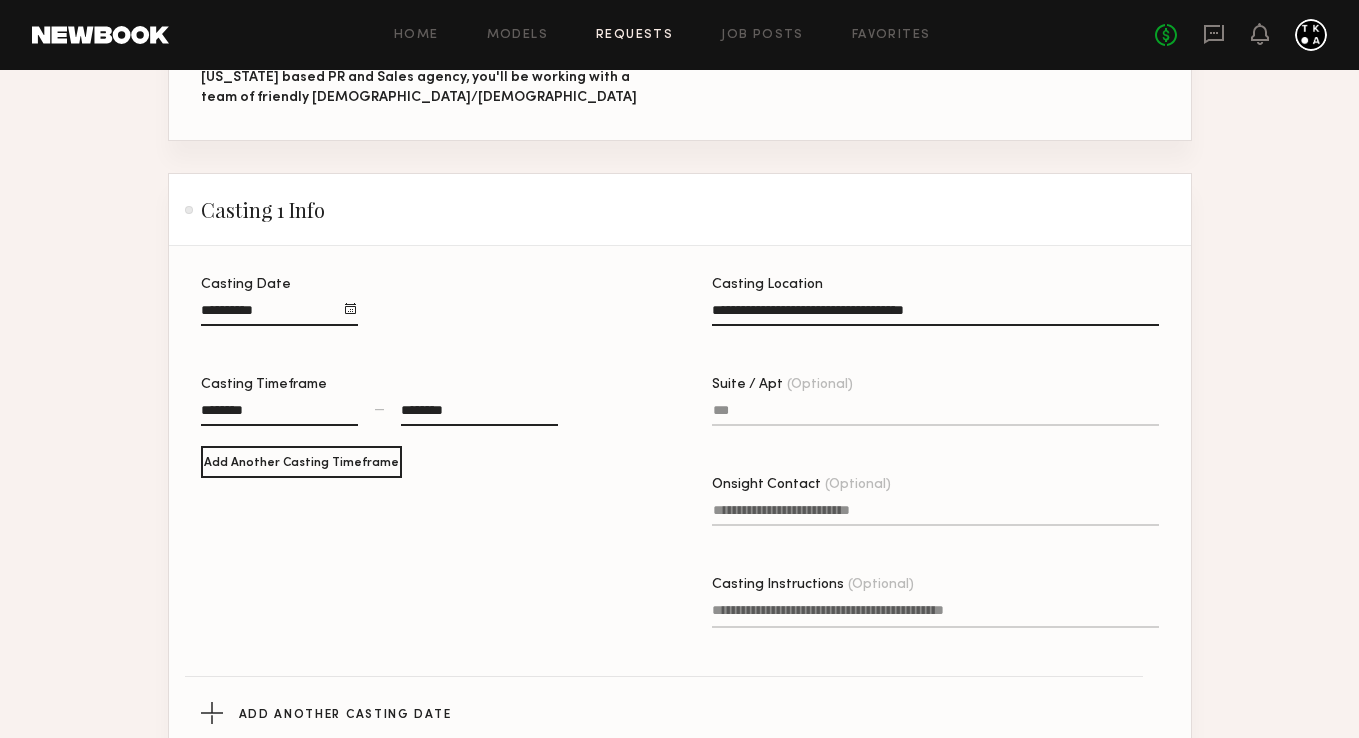 click on "Suite / Apt (Optional)" 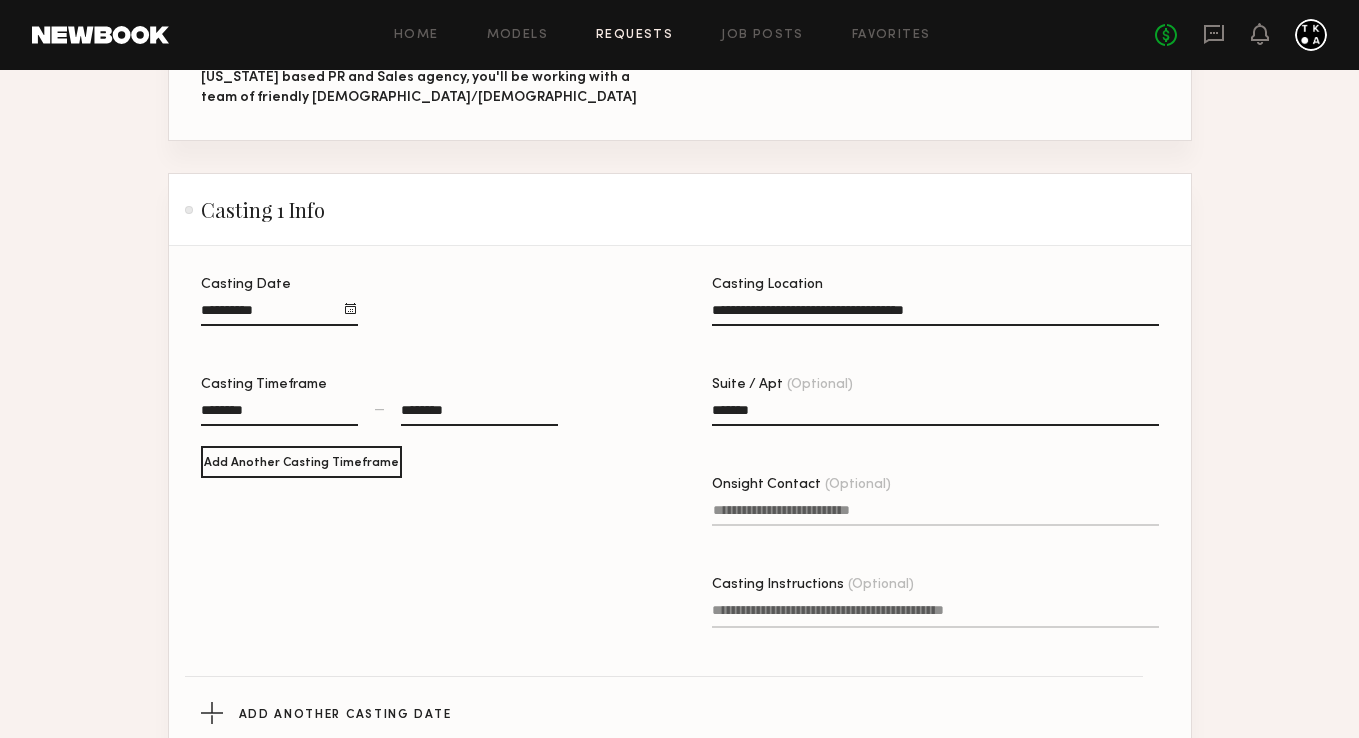 type on "*******" 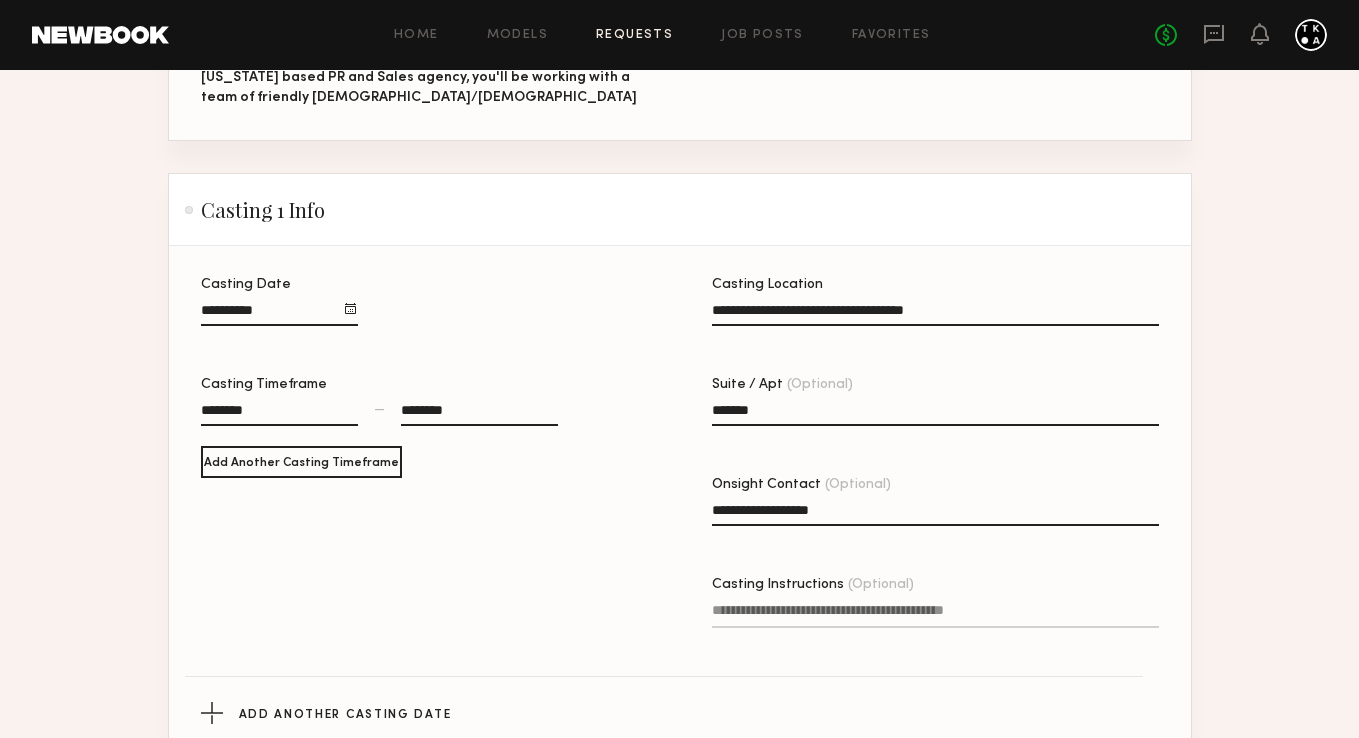 type on "**********" 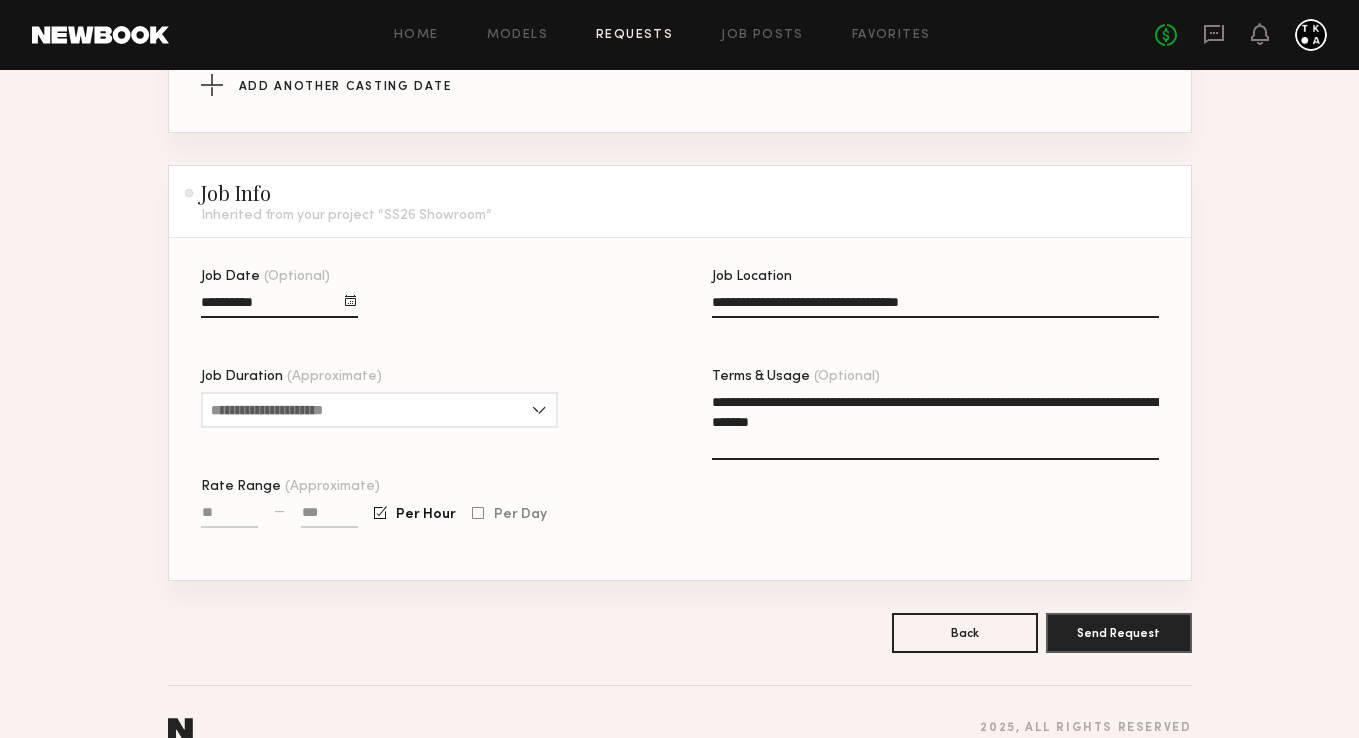 scroll, scrollTop: 1078, scrollLeft: 0, axis: vertical 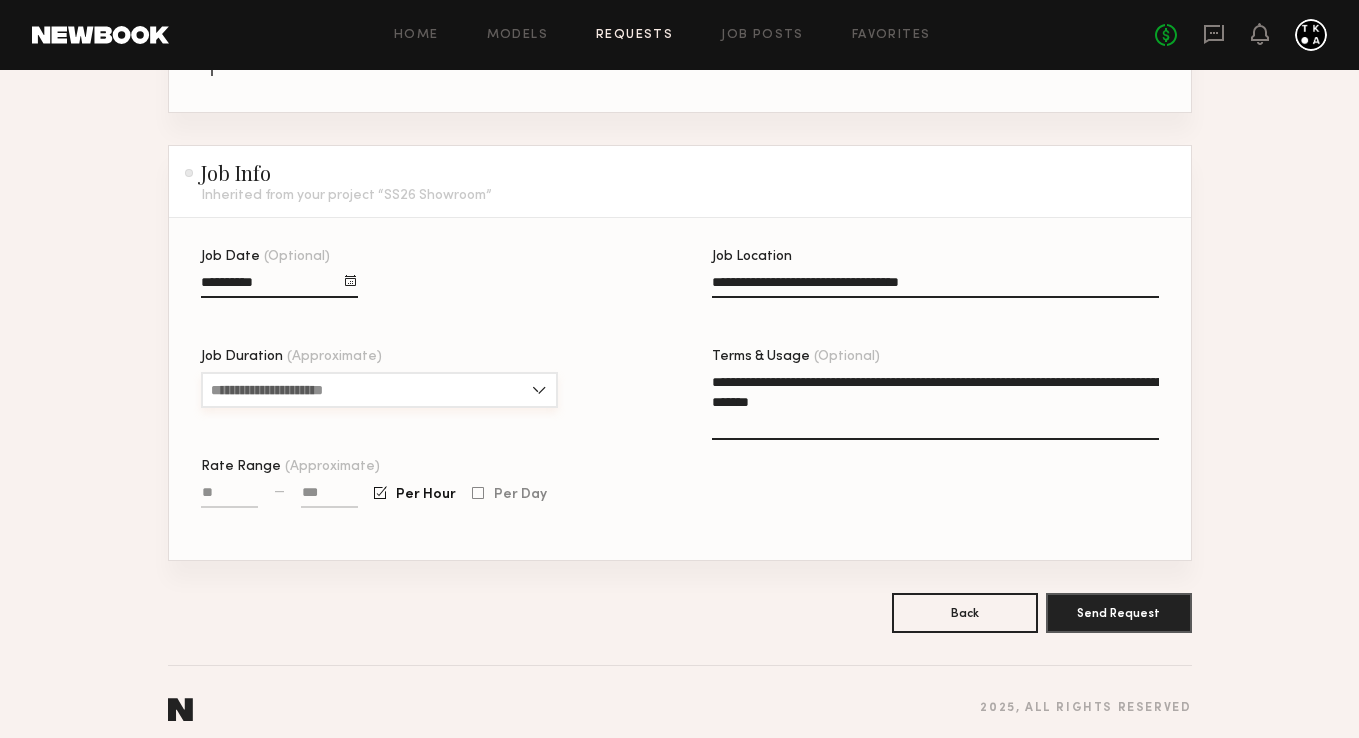 type on "**********" 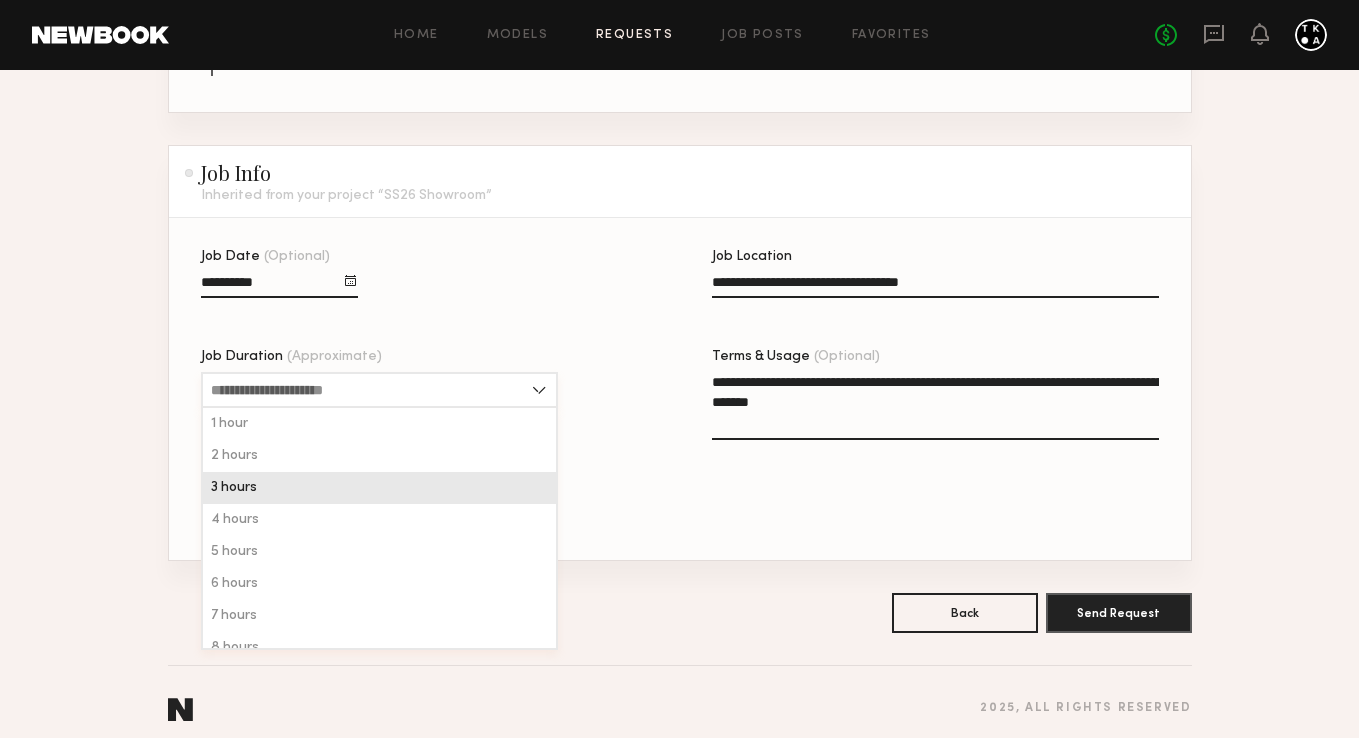 scroll, scrollTop: 48, scrollLeft: 0, axis: vertical 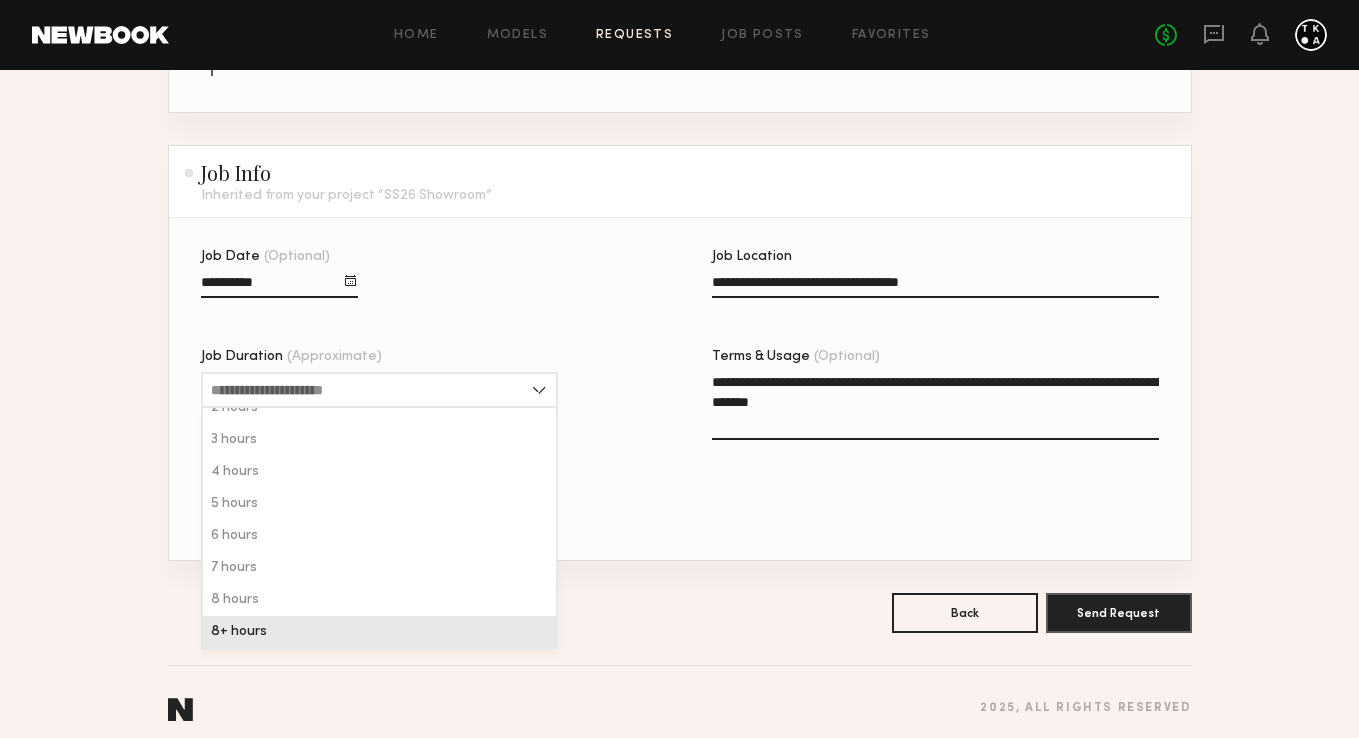 click on "8+ hours" 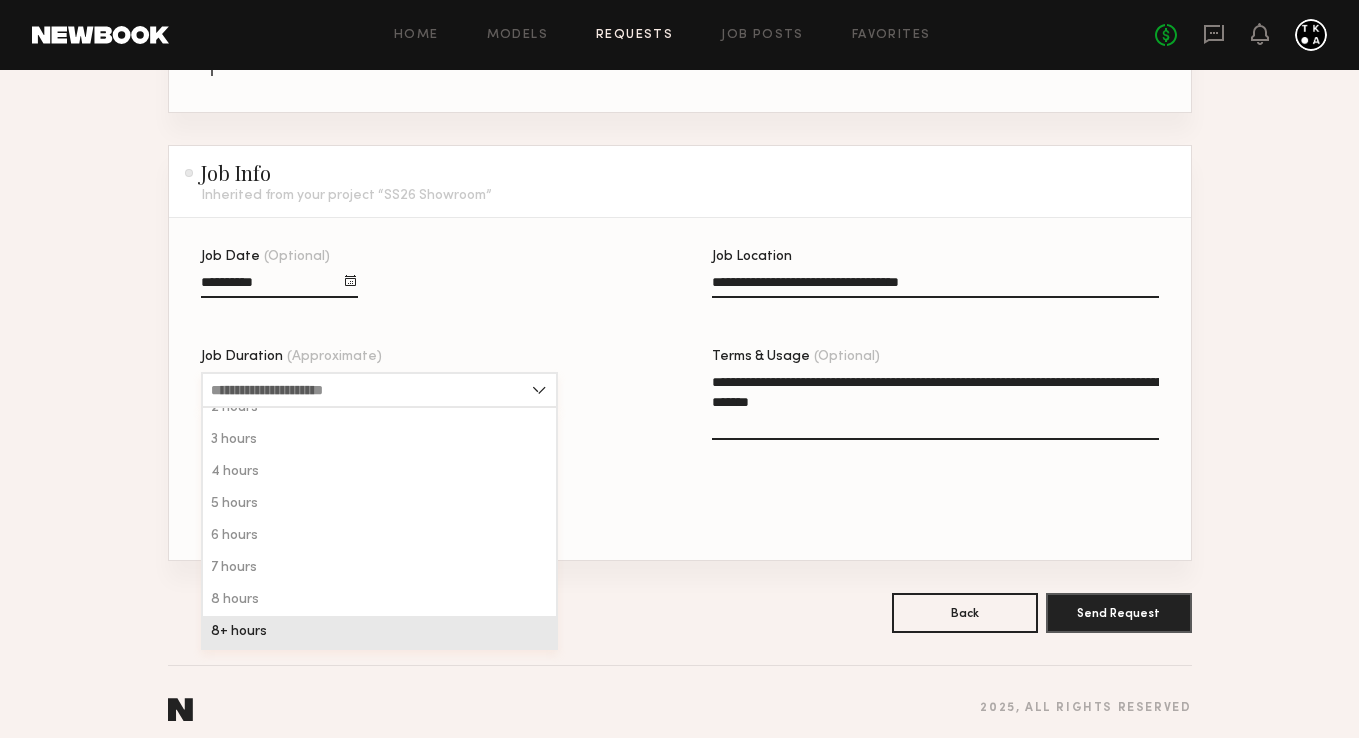 type on "********" 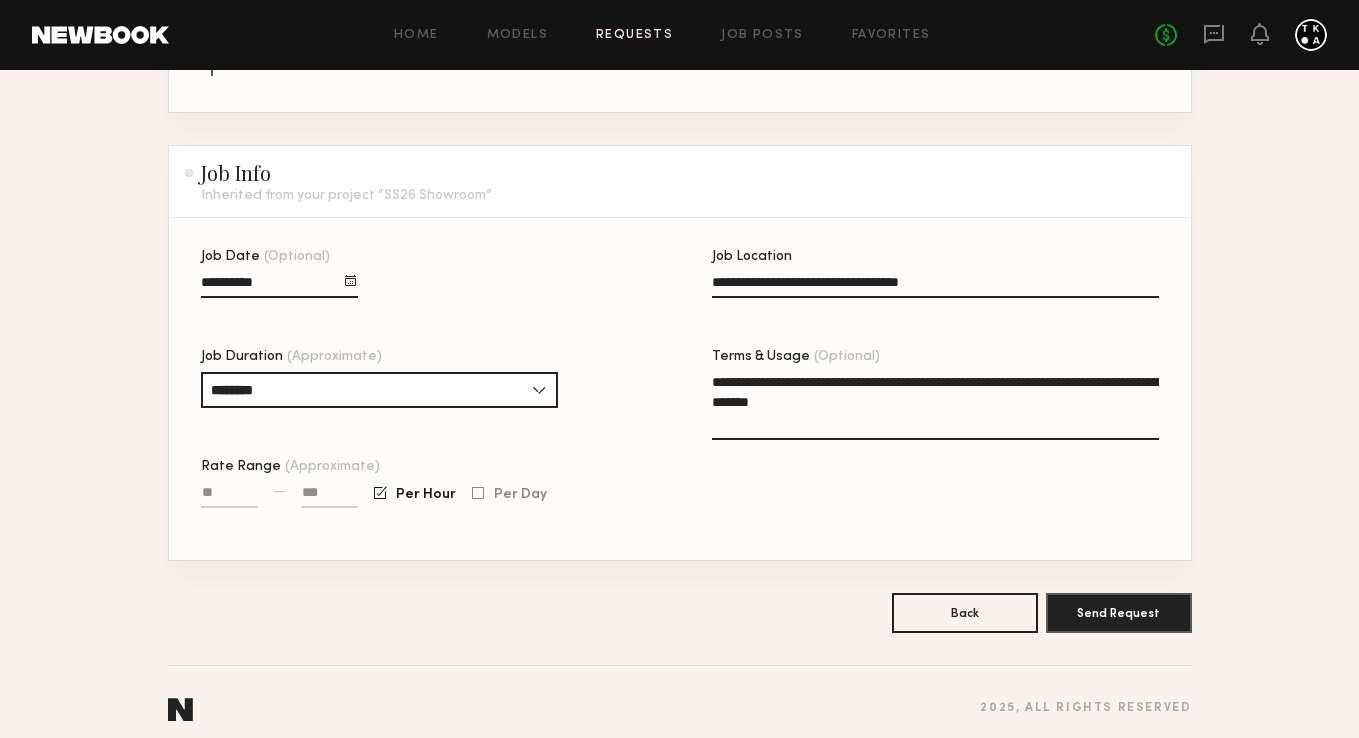 click 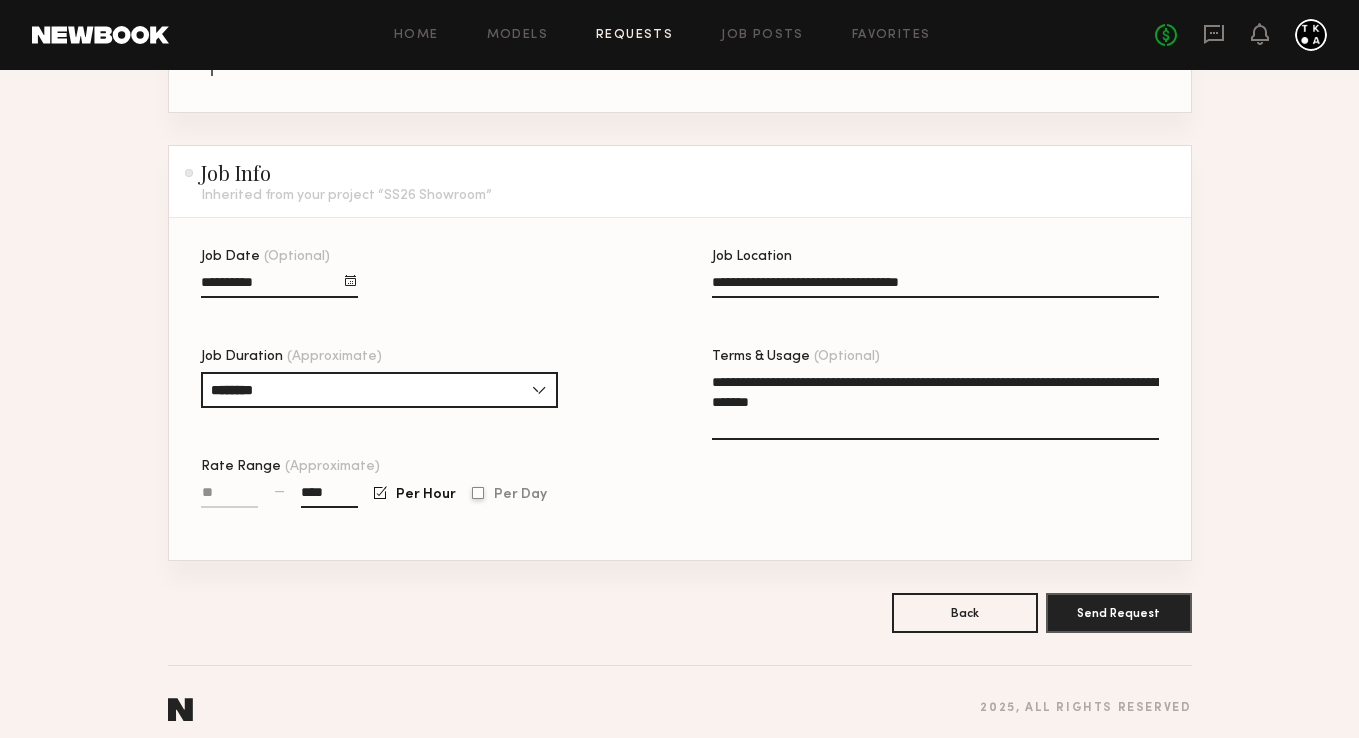 type on "****" 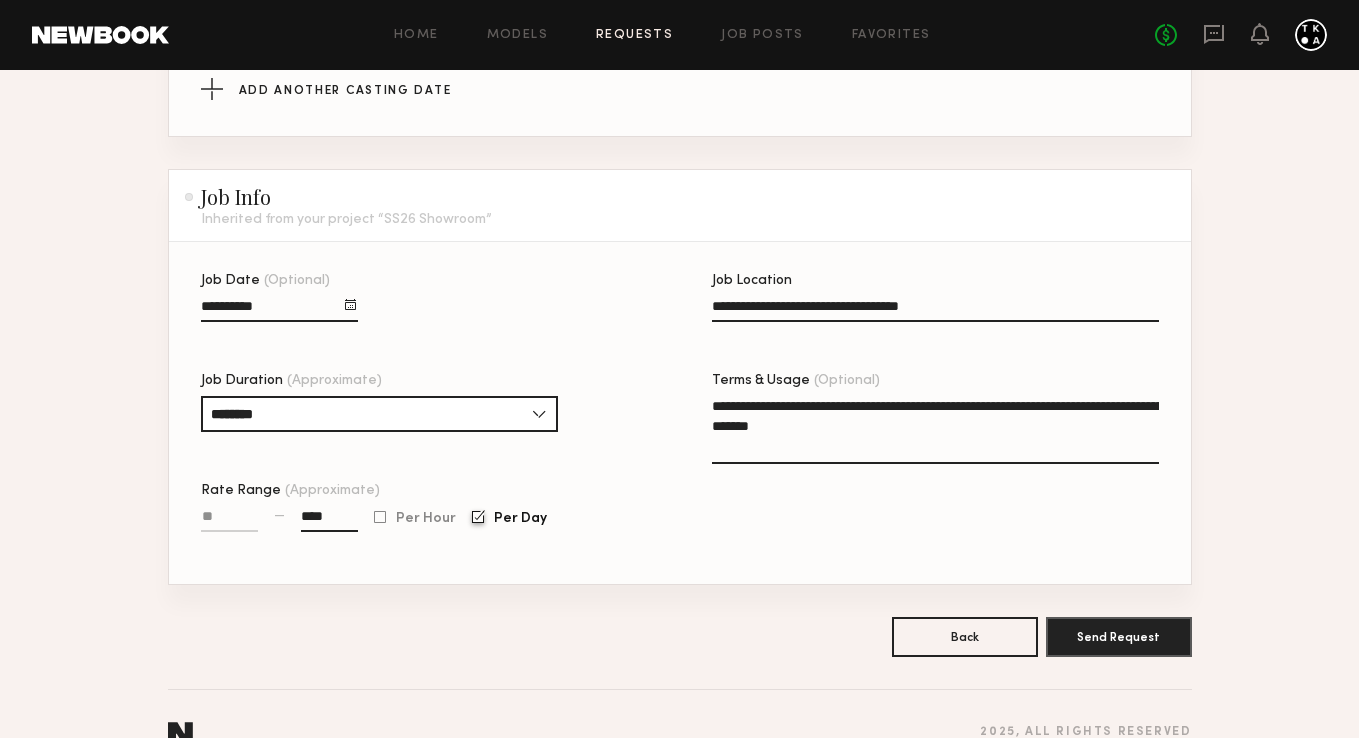 scroll, scrollTop: 1061, scrollLeft: 0, axis: vertical 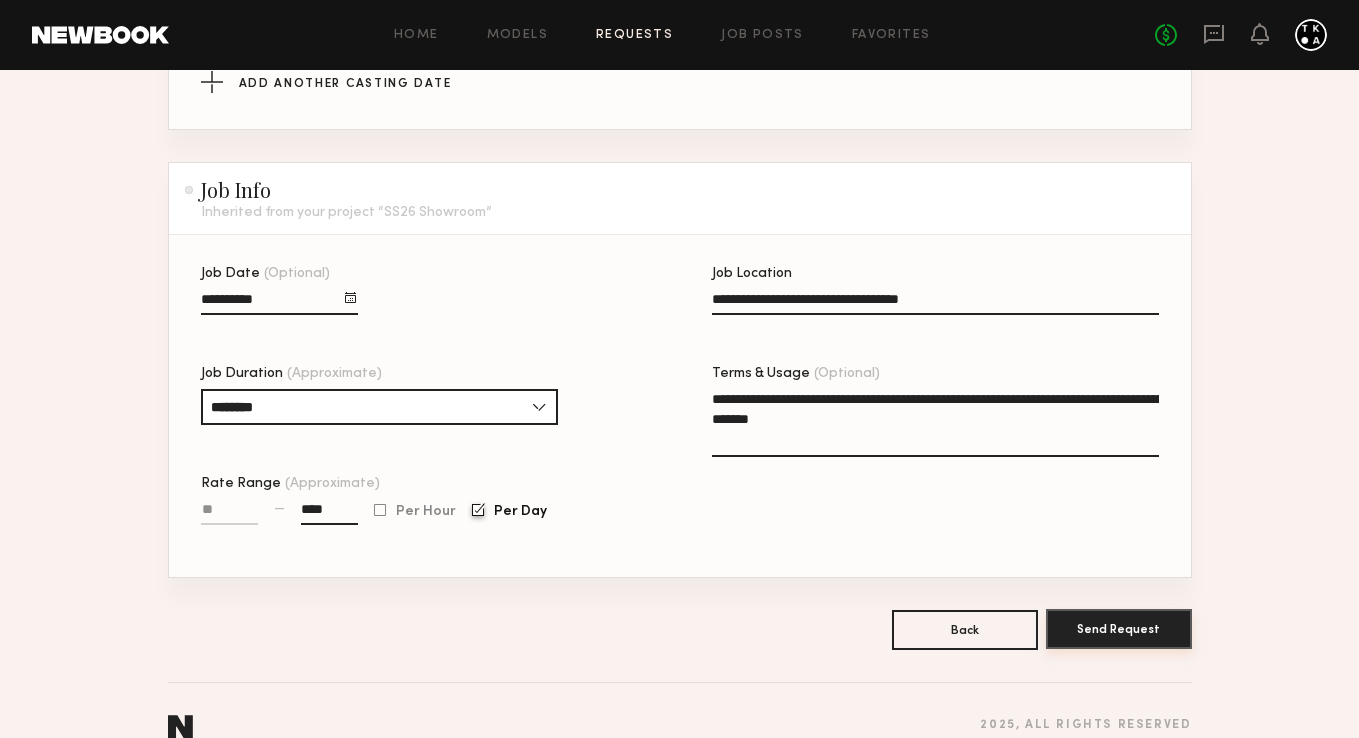 click on "Send Request" 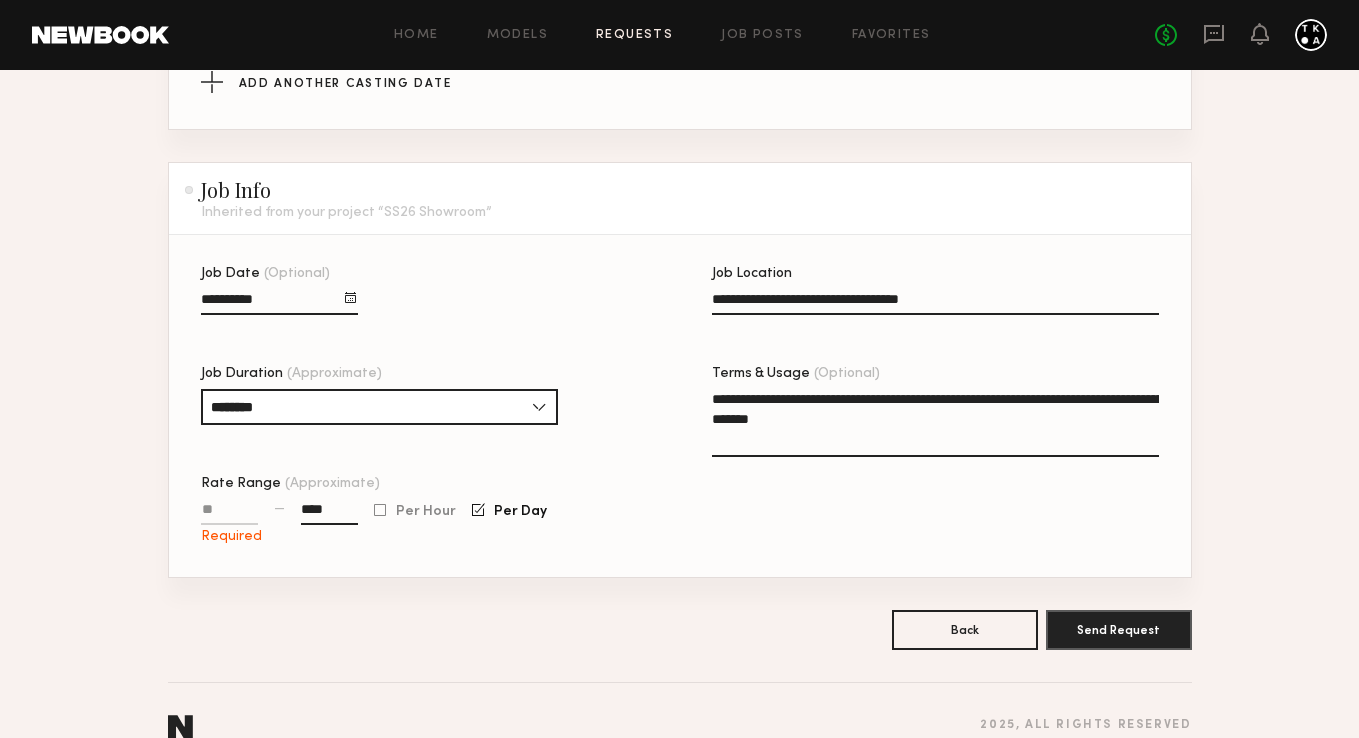 click on "Rate Range (Approximate)" at bounding box center [229, 513] 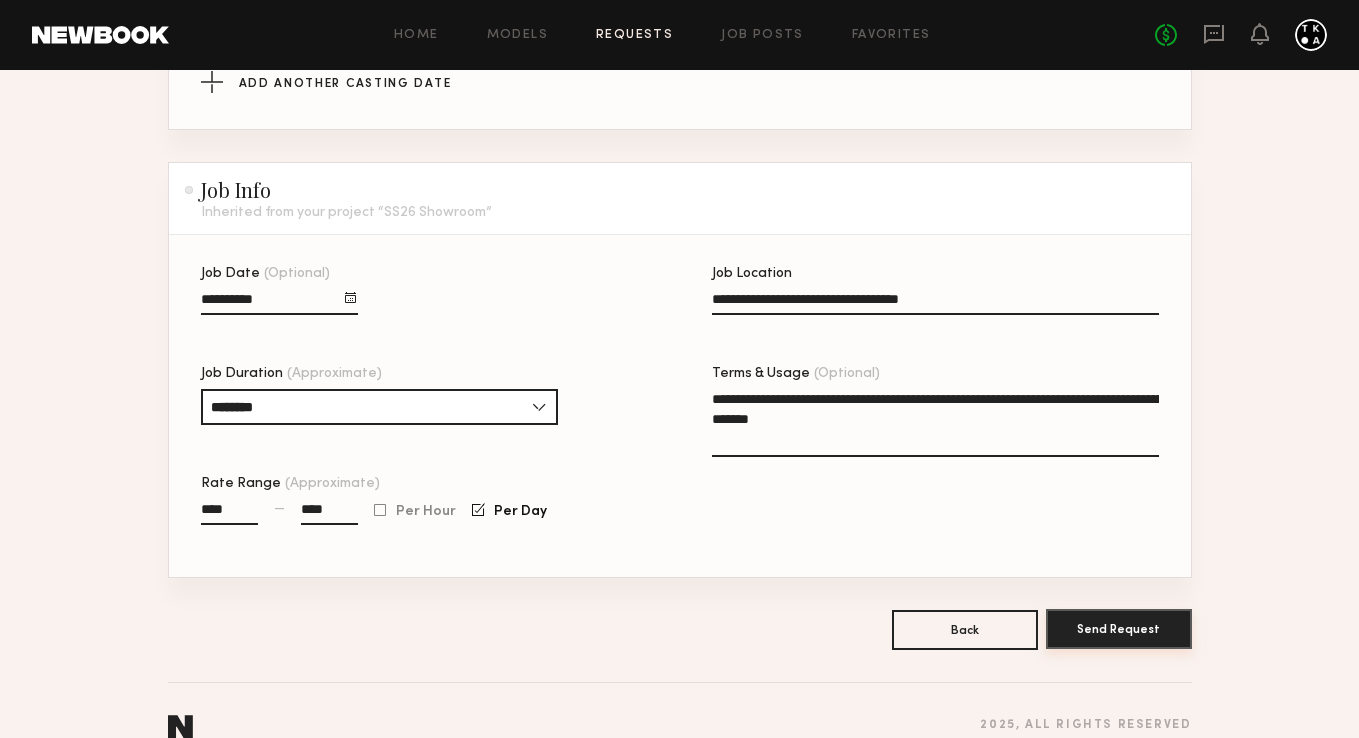 type on "****" 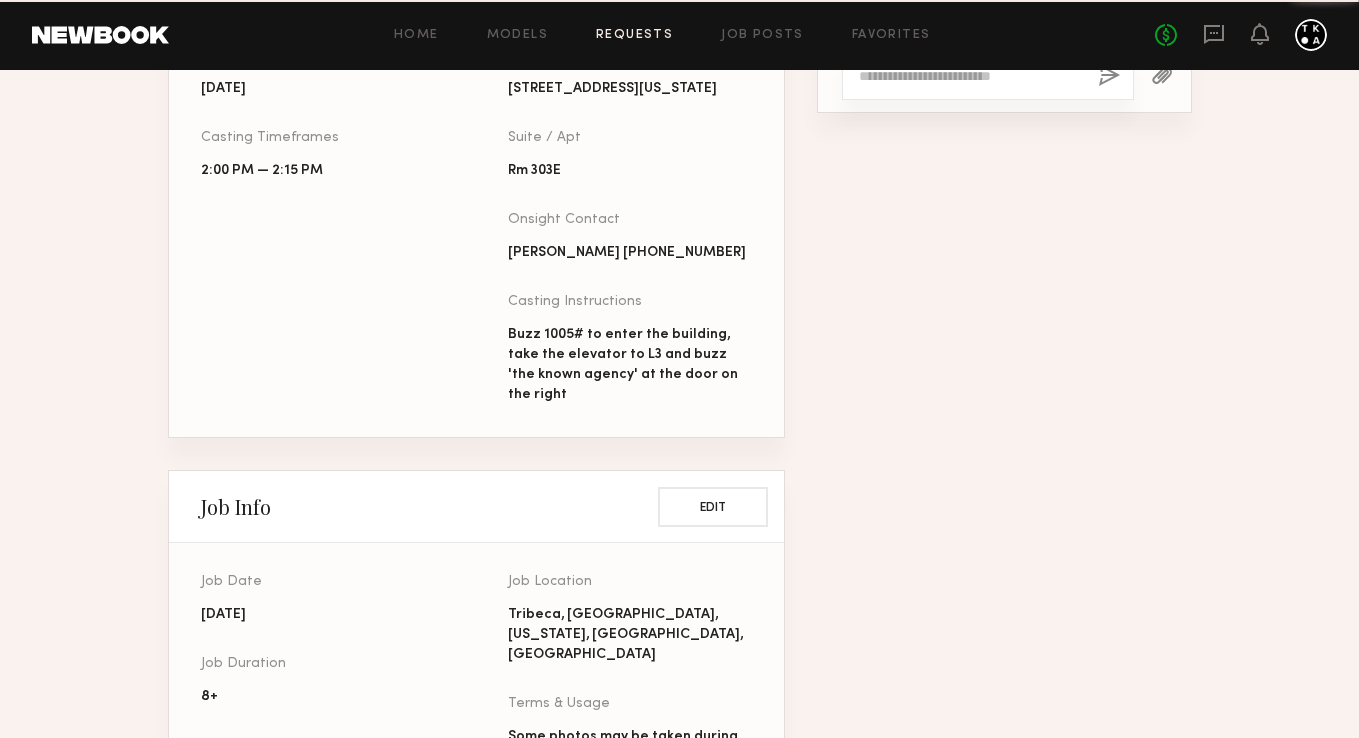 scroll, scrollTop: 0, scrollLeft: 0, axis: both 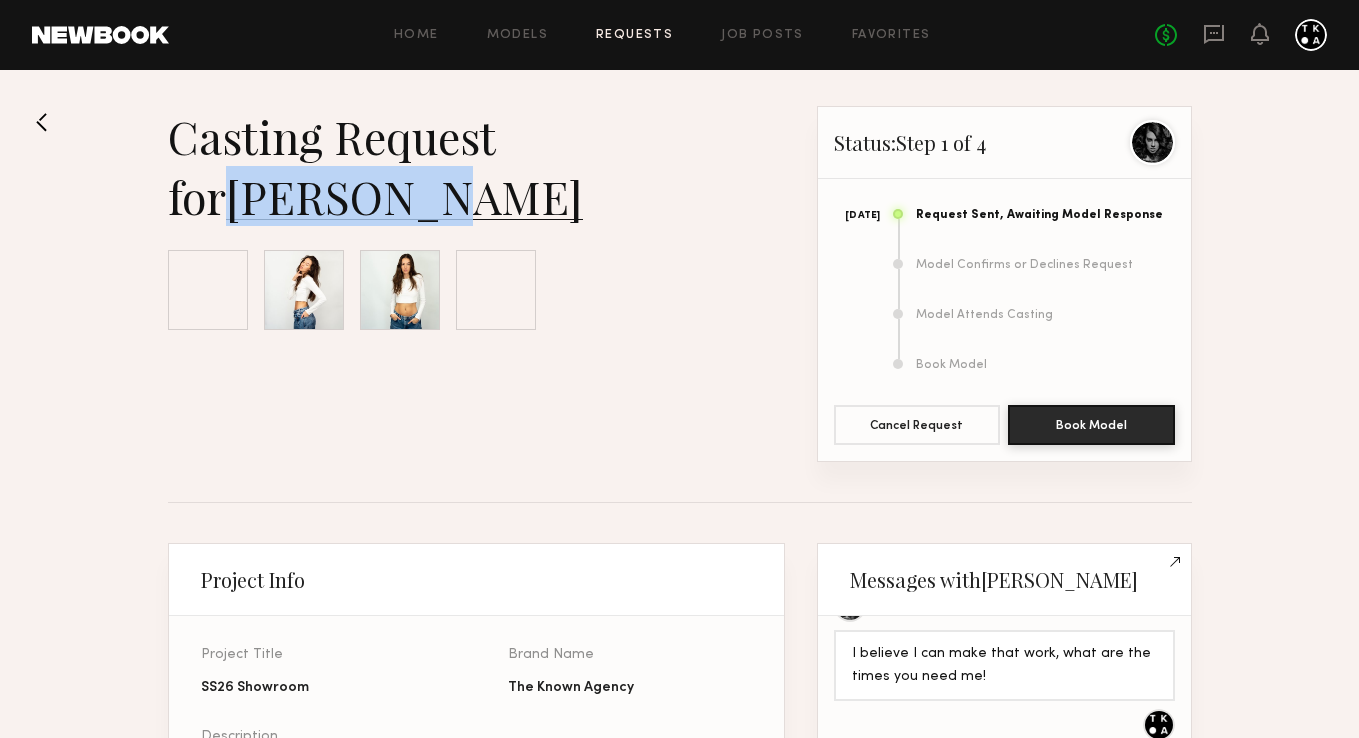 drag, startPoint x: 460, startPoint y: 191, endPoint x: 238, endPoint y: 197, distance: 222.08107 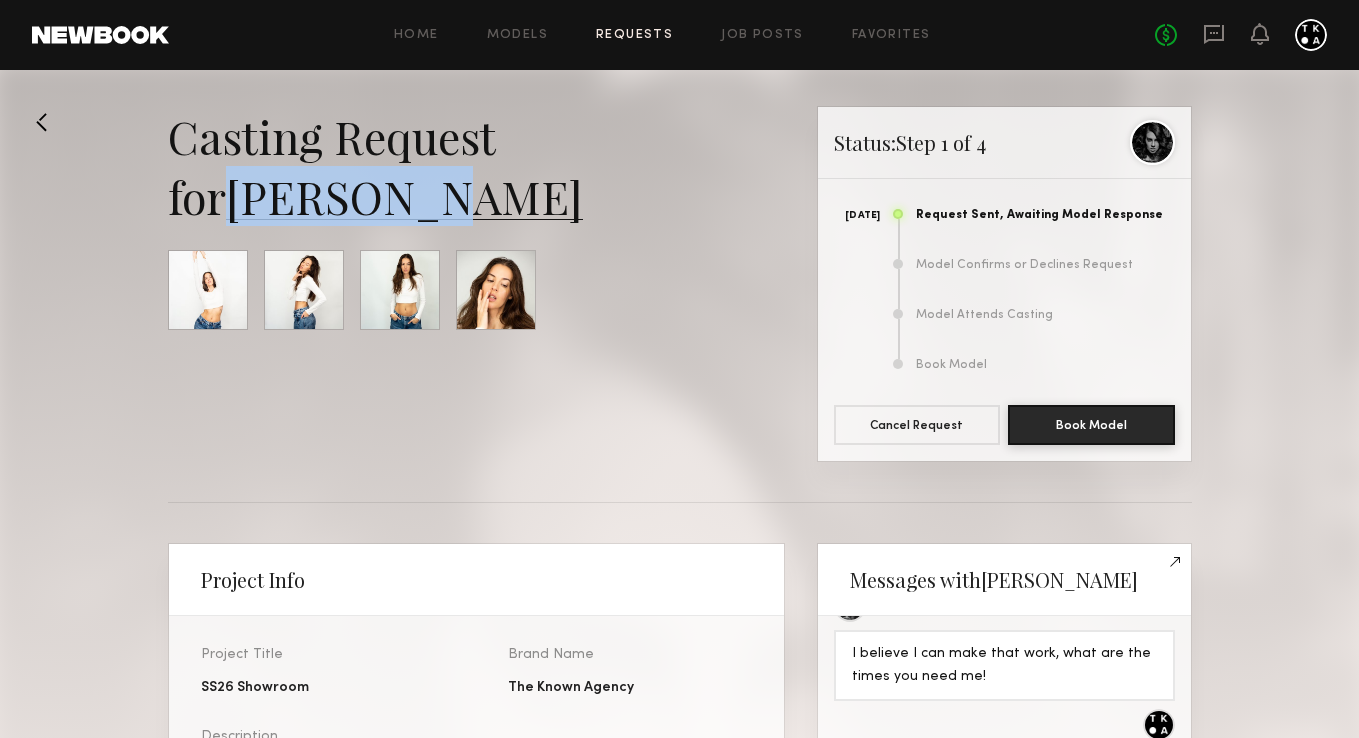 click on "Casting Request for  Morgan F." 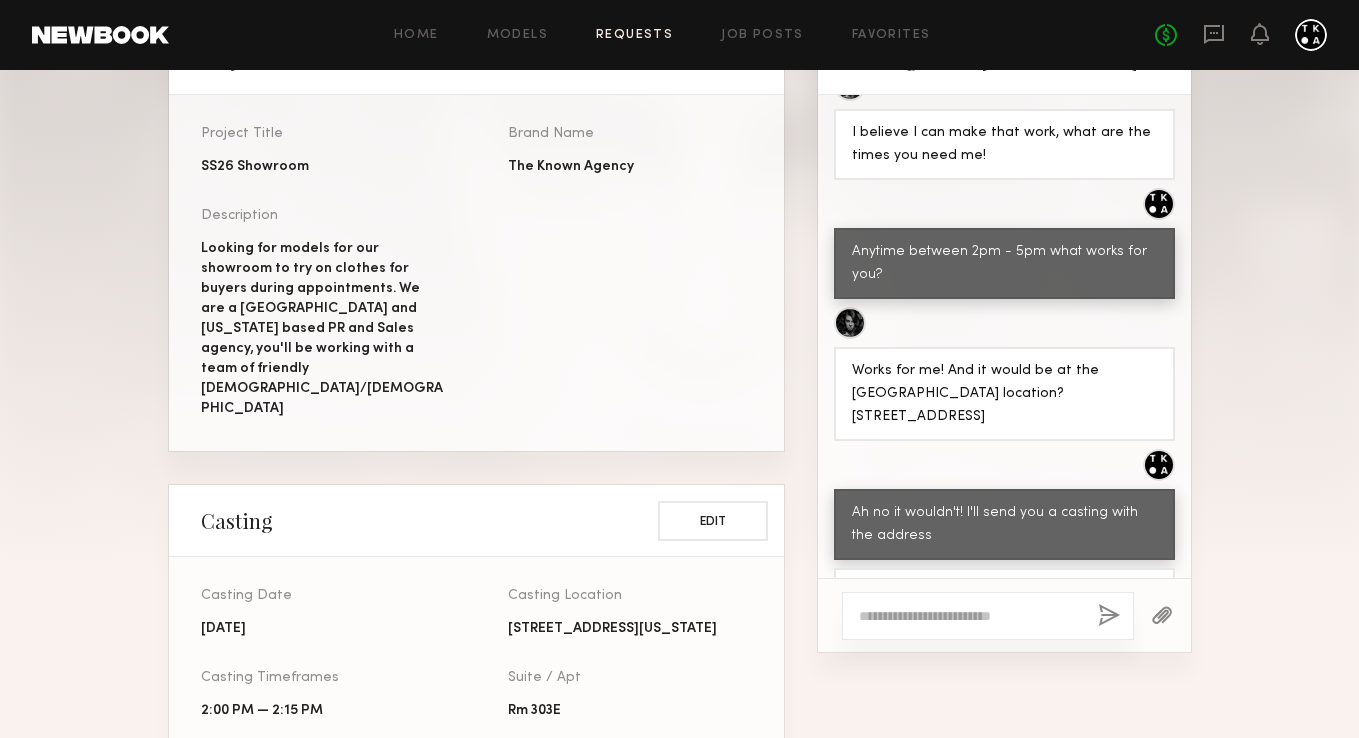 scroll, scrollTop: 524, scrollLeft: 0, axis: vertical 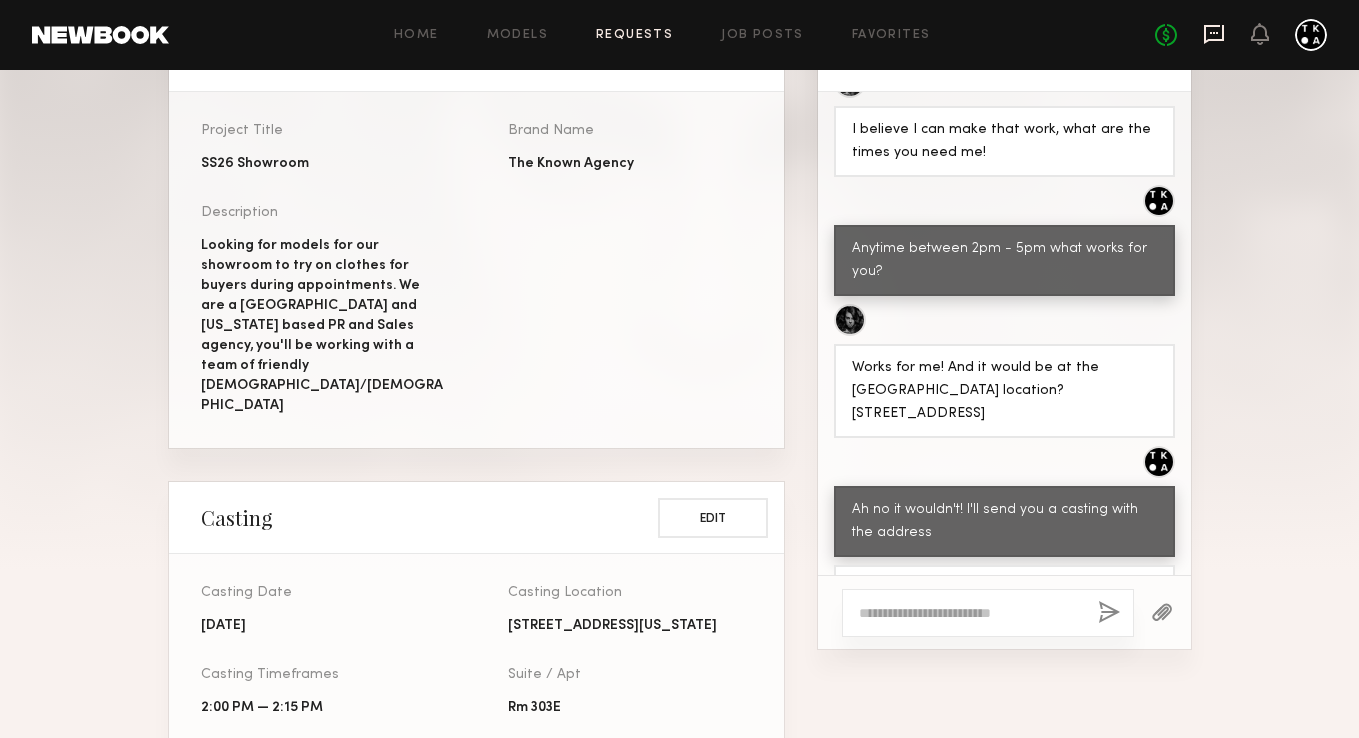 click 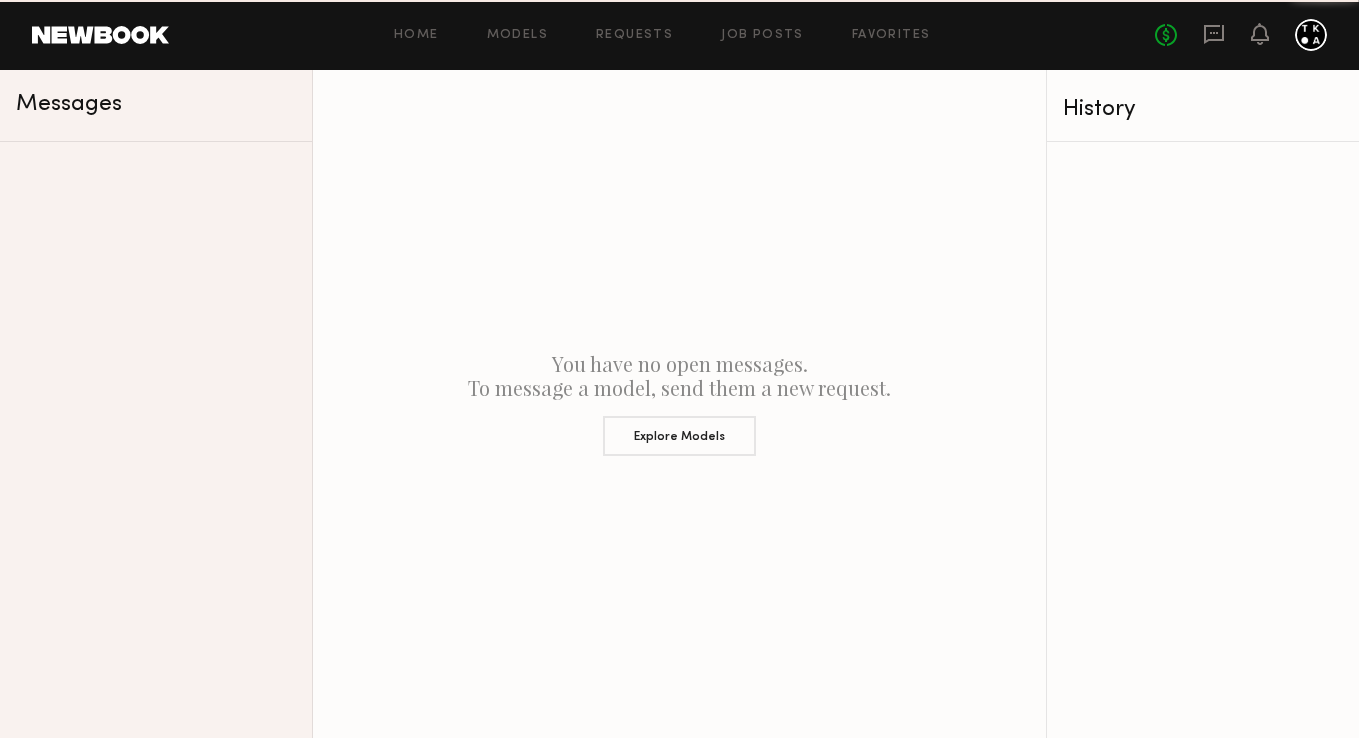 scroll, scrollTop: 0, scrollLeft: 0, axis: both 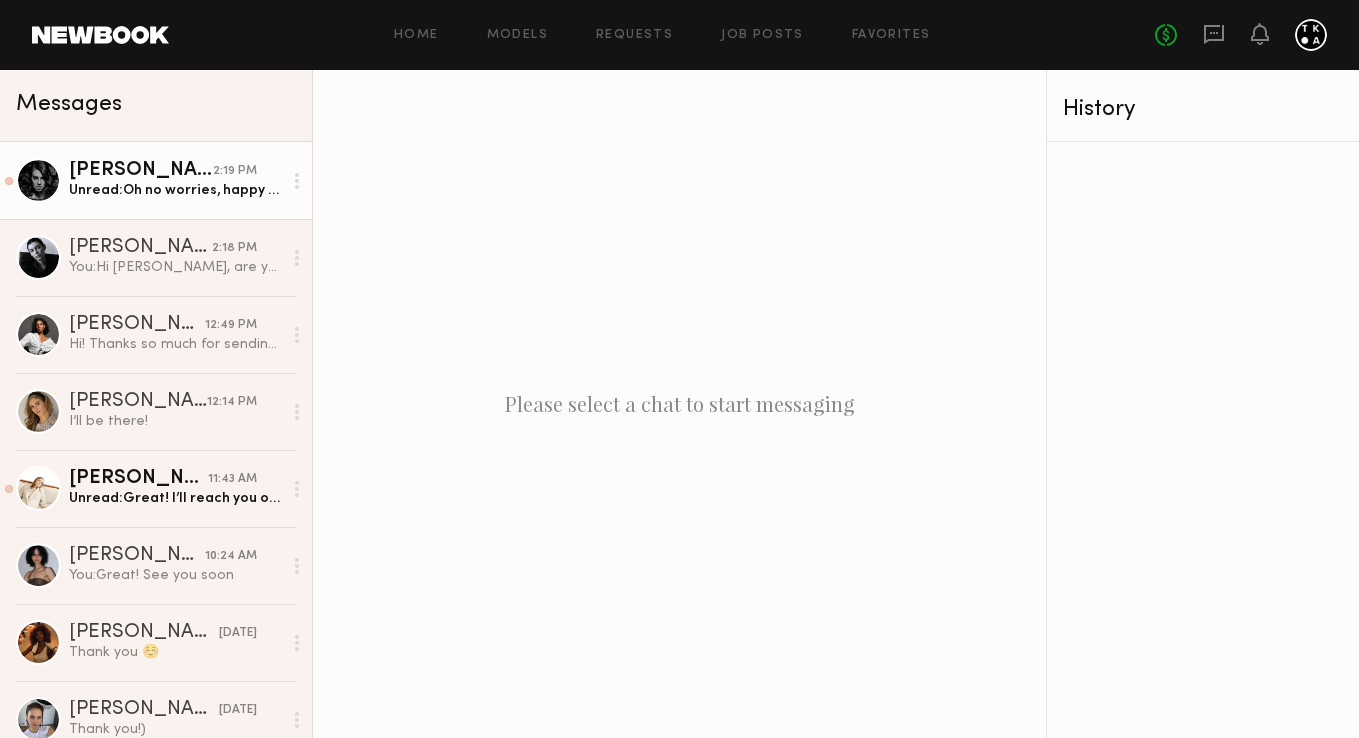 click on "Unread:  Oh no worries, happy to go wherever. I’m fully available that day so I can come at what time works best for you 😌" 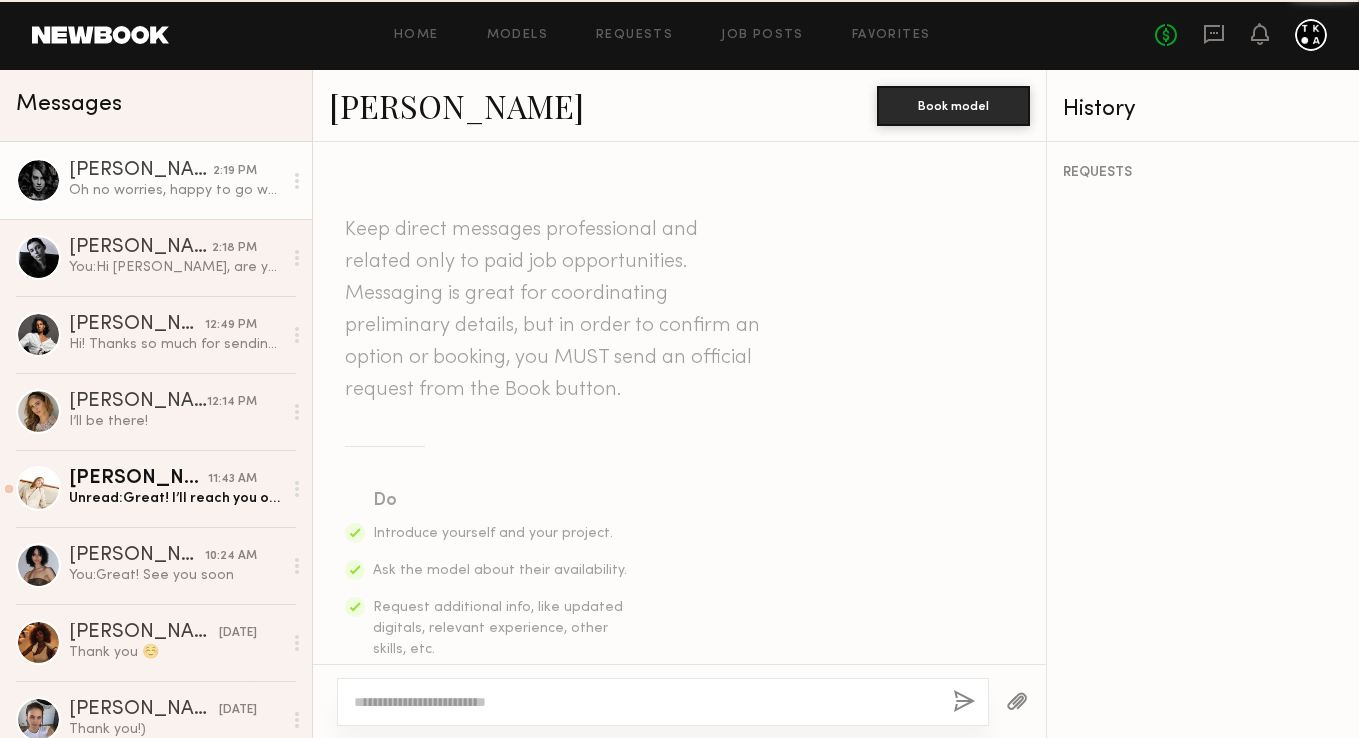 scroll, scrollTop: 2557, scrollLeft: 0, axis: vertical 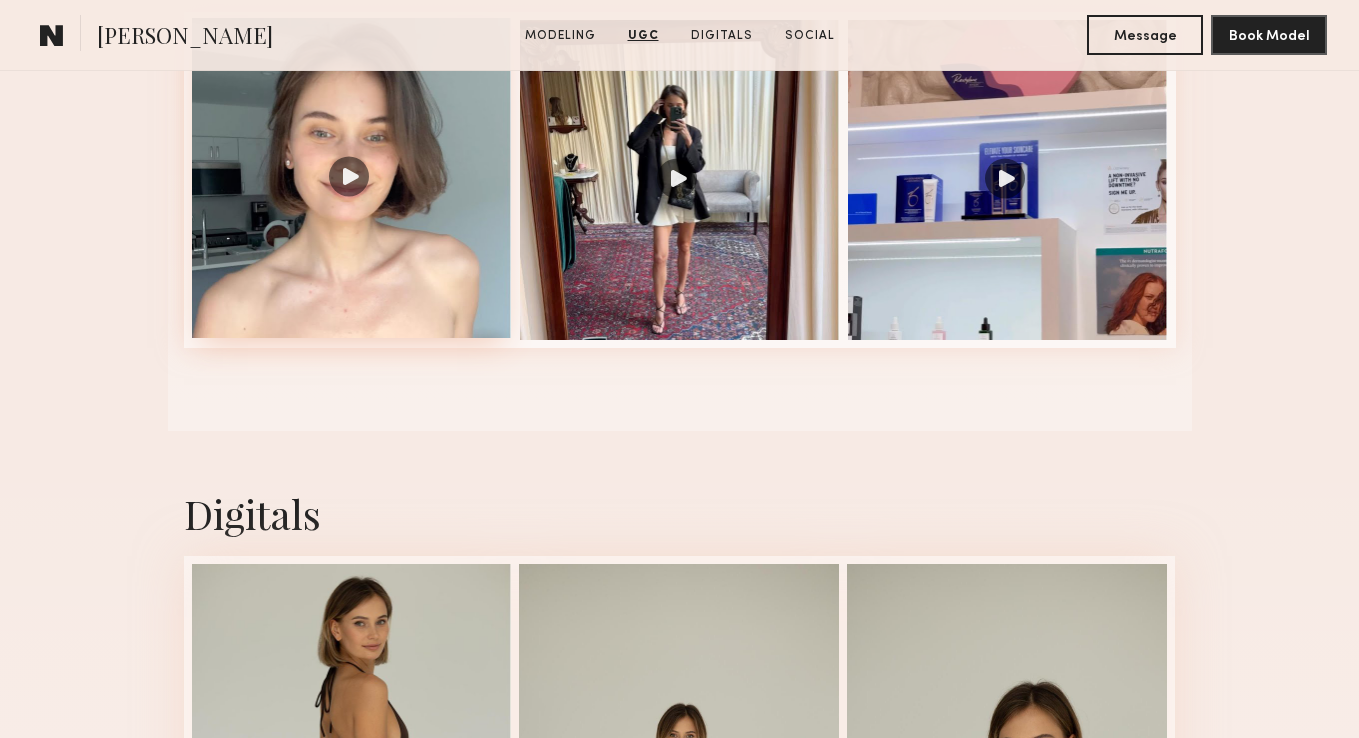 click at bounding box center (352, 178) 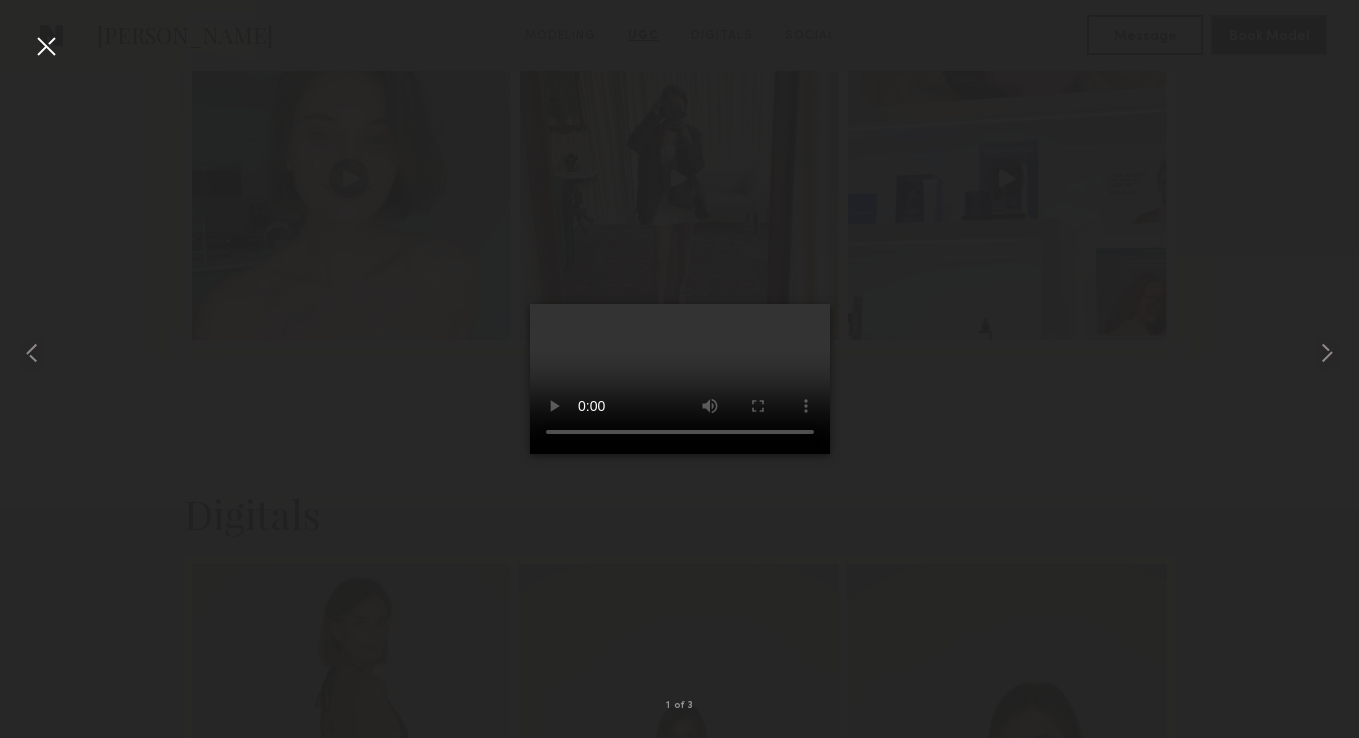 click at bounding box center [46, 46] 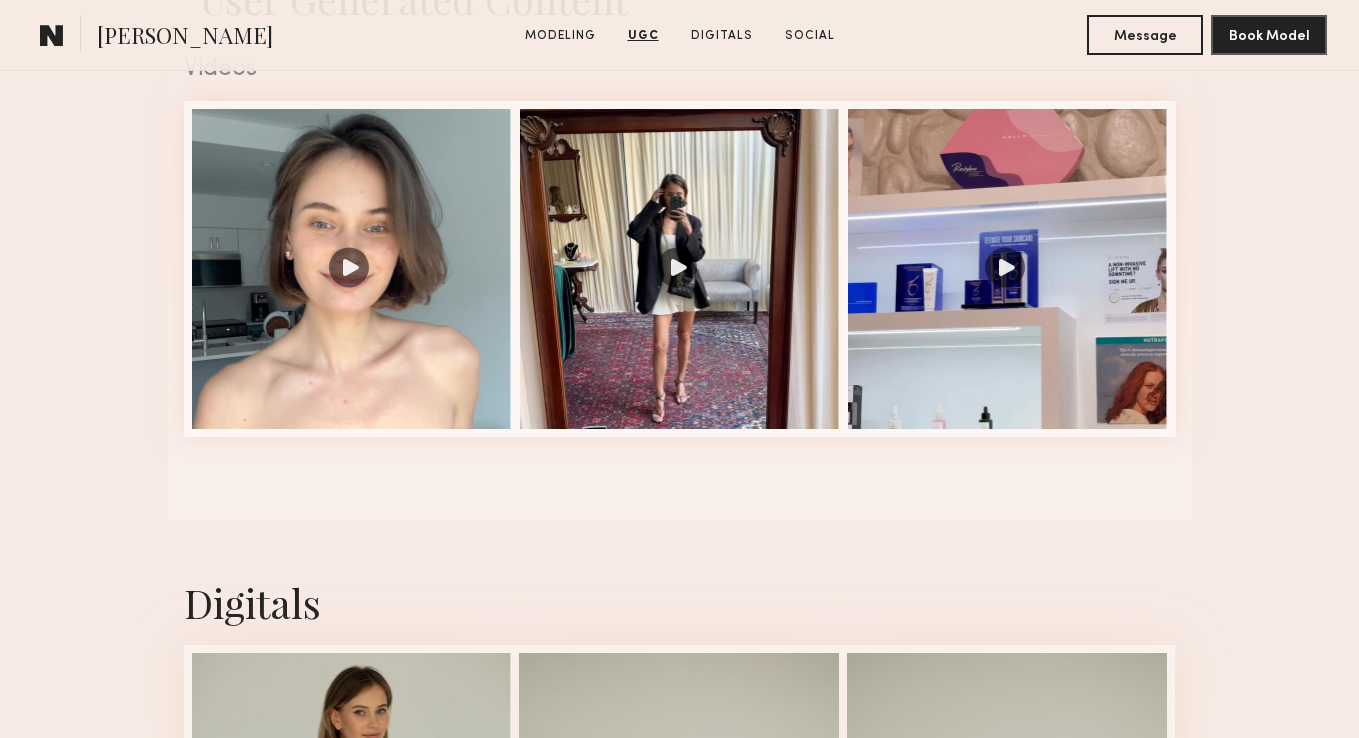 scroll, scrollTop: 1952, scrollLeft: 0, axis: vertical 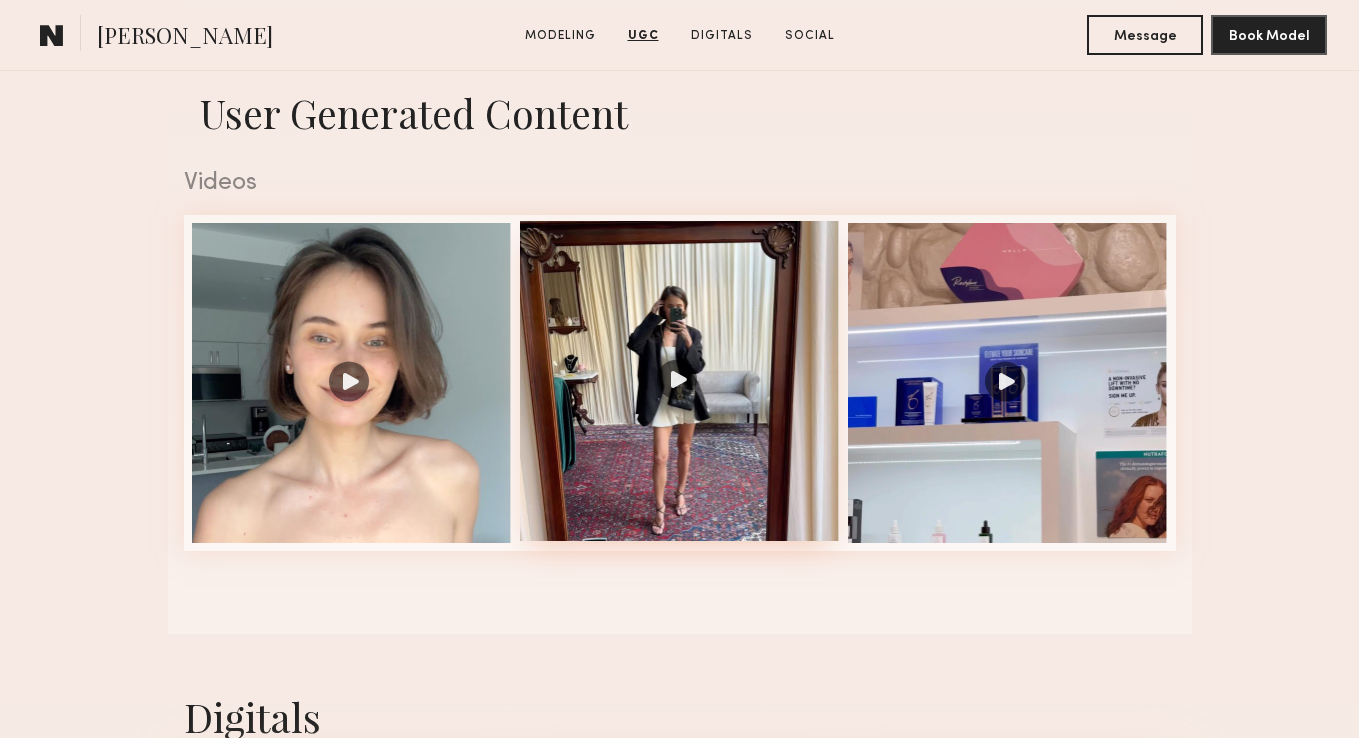 click at bounding box center [680, 381] 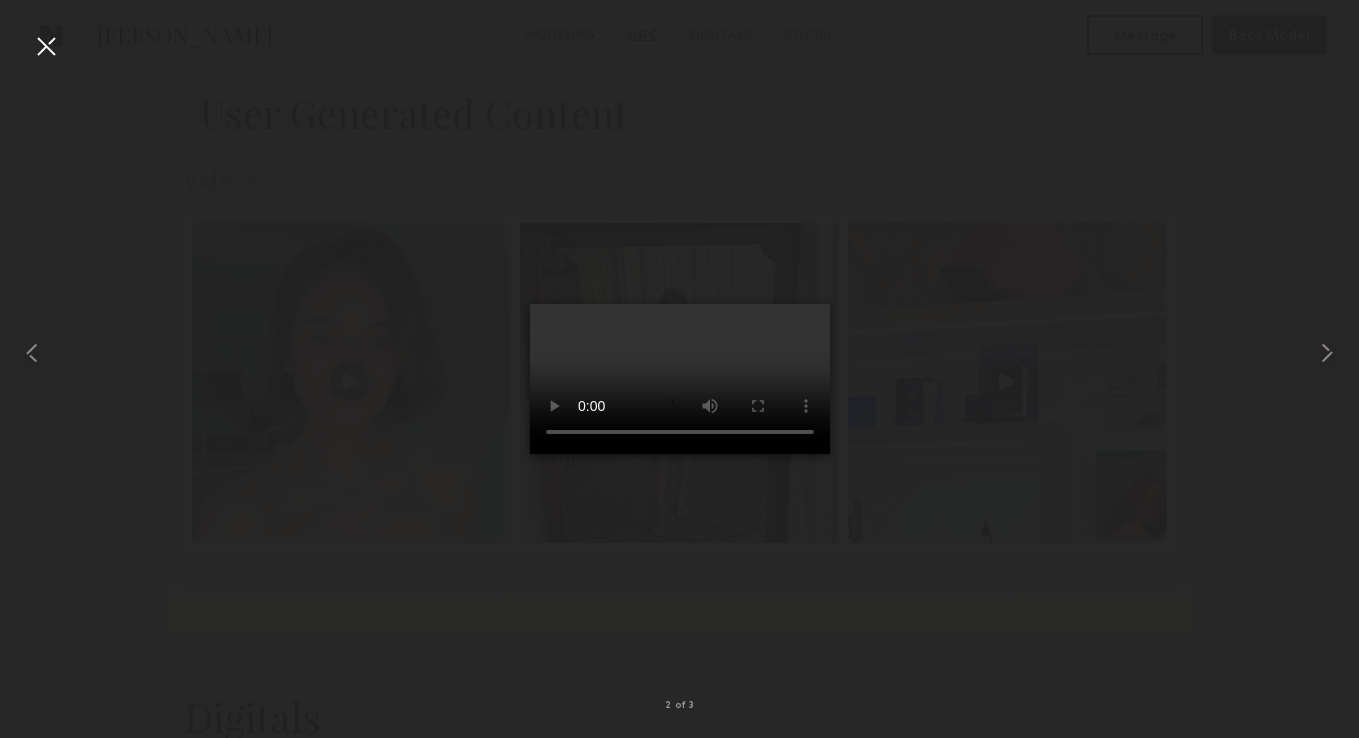 click at bounding box center [46, 46] 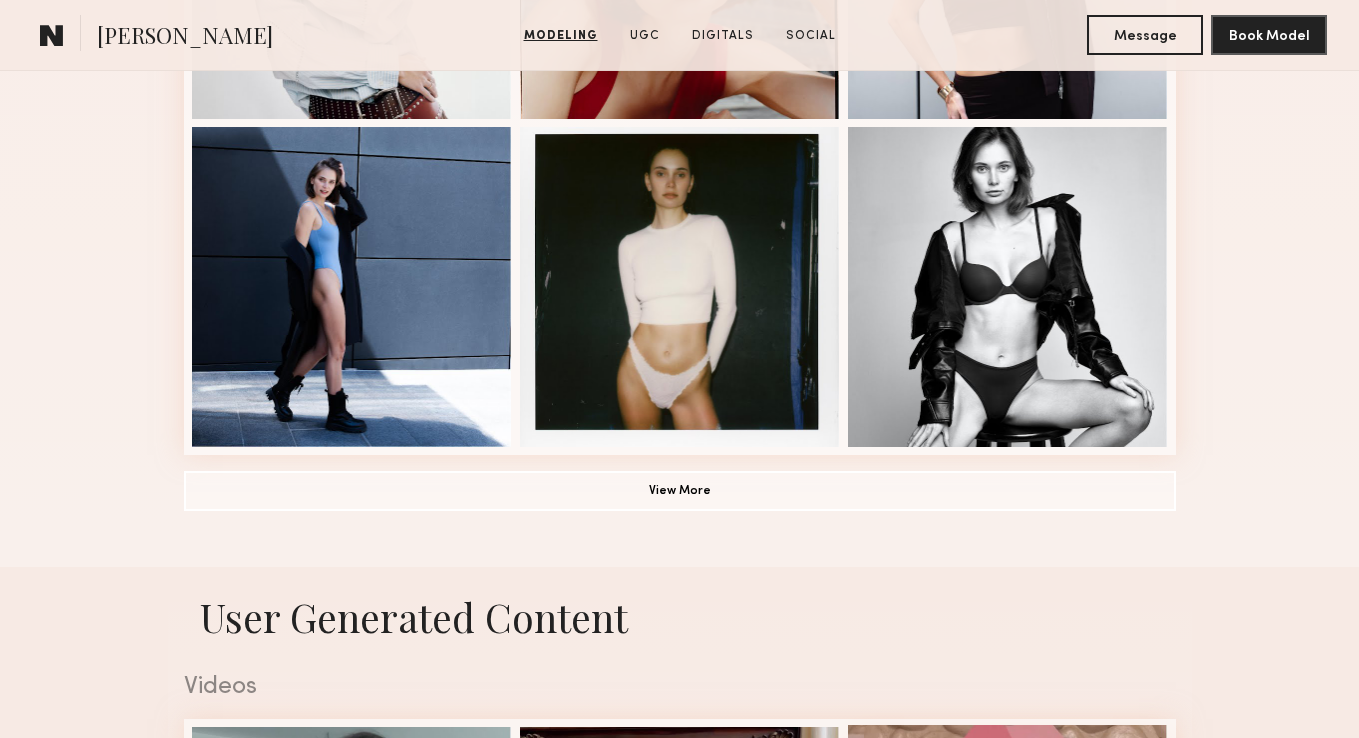 scroll, scrollTop: 1445, scrollLeft: 0, axis: vertical 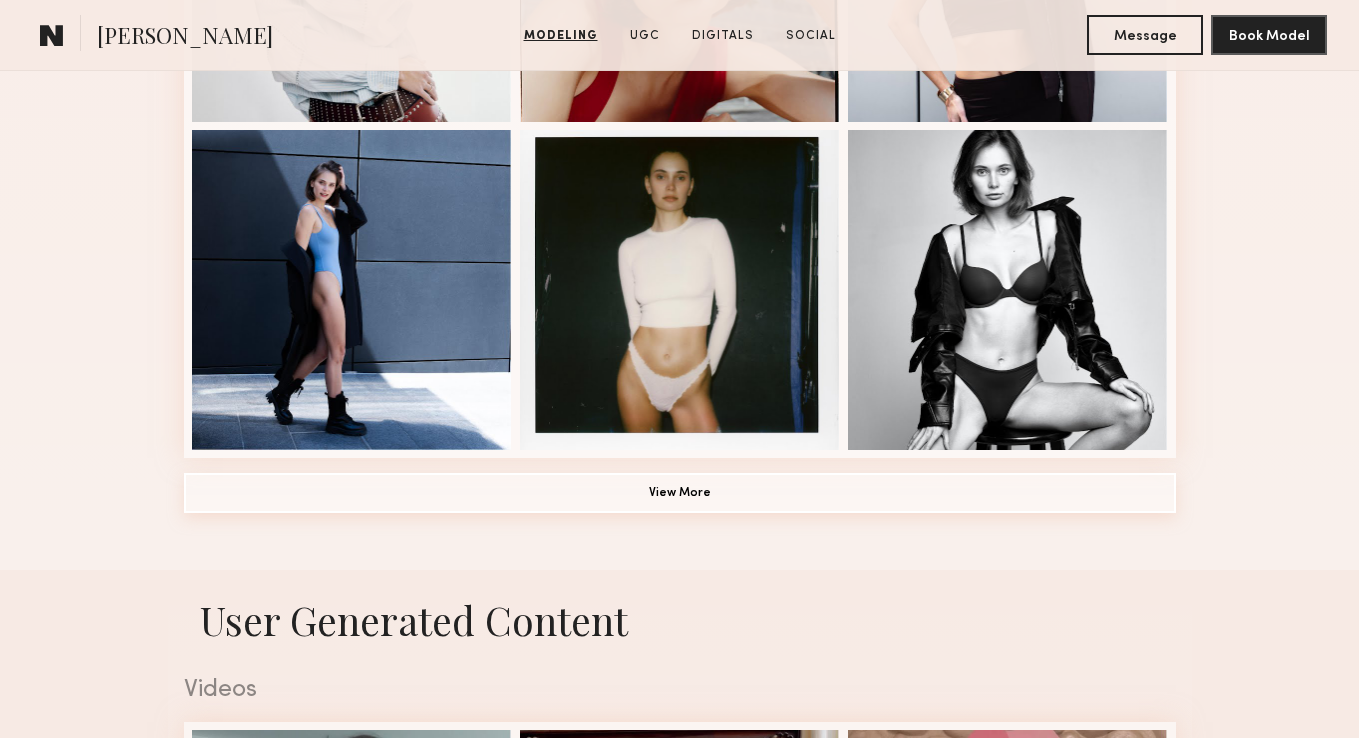click on "View More" 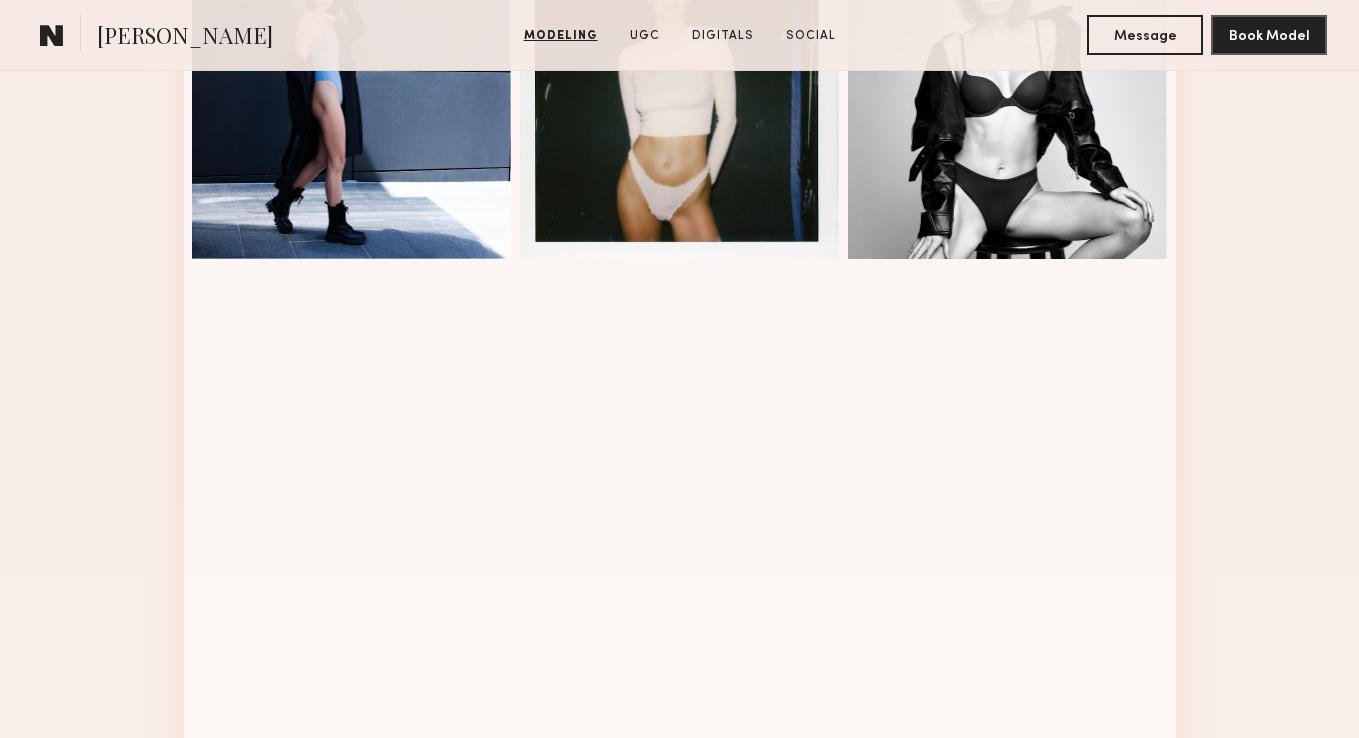 scroll, scrollTop: 1638, scrollLeft: 0, axis: vertical 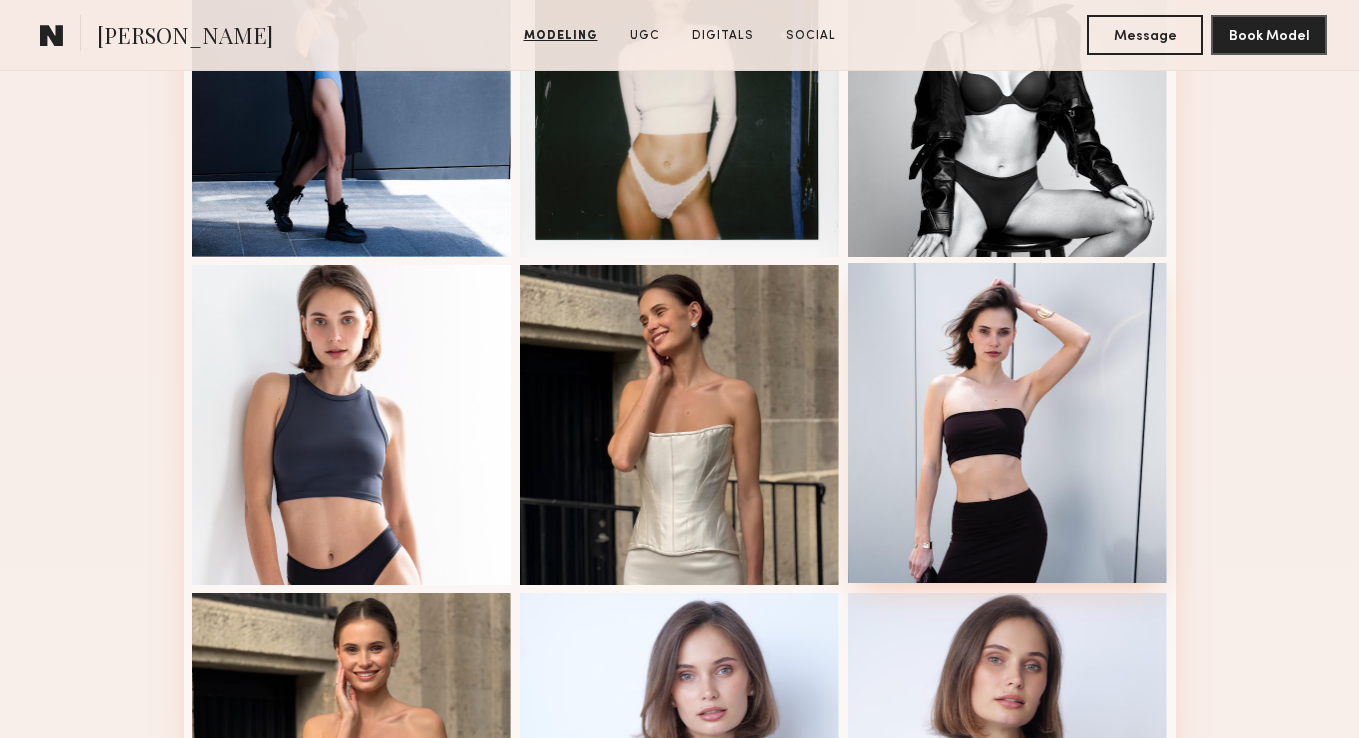 click at bounding box center (1008, 423) 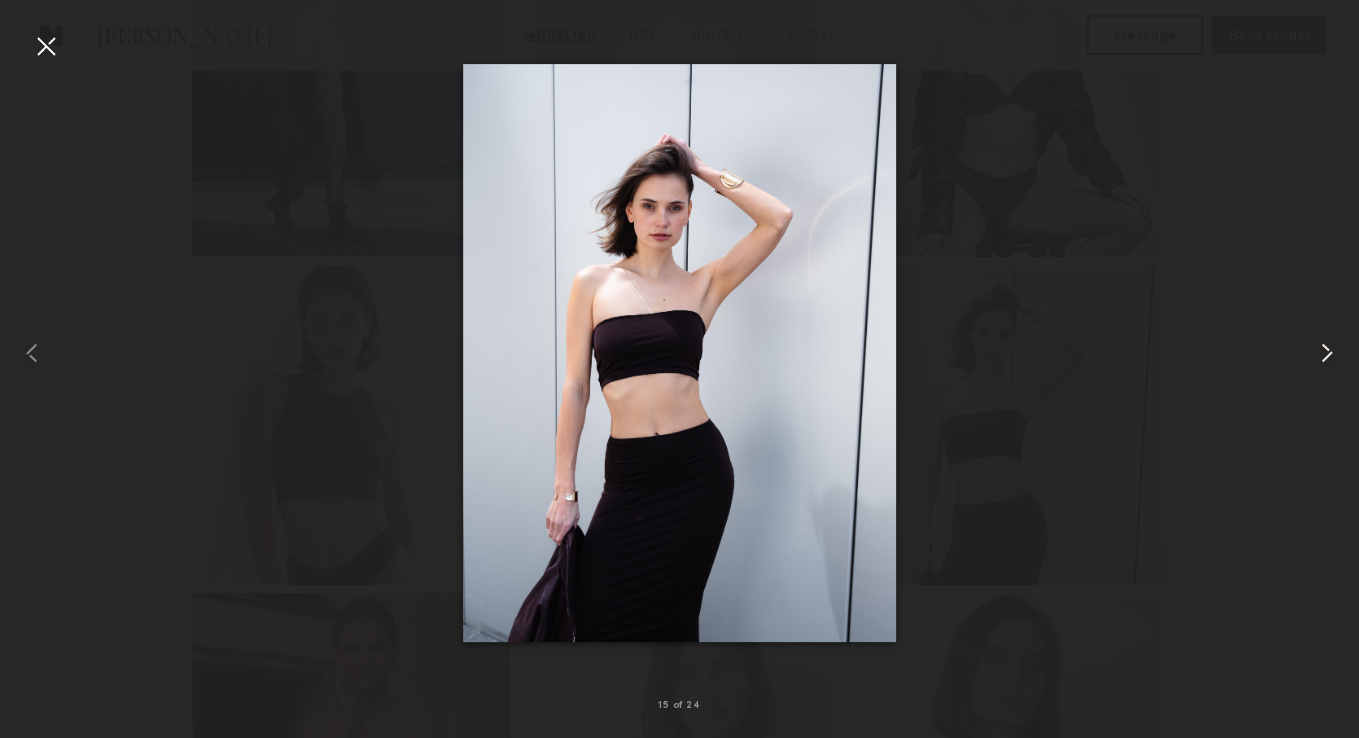 click at bounding box center [1327, 353] 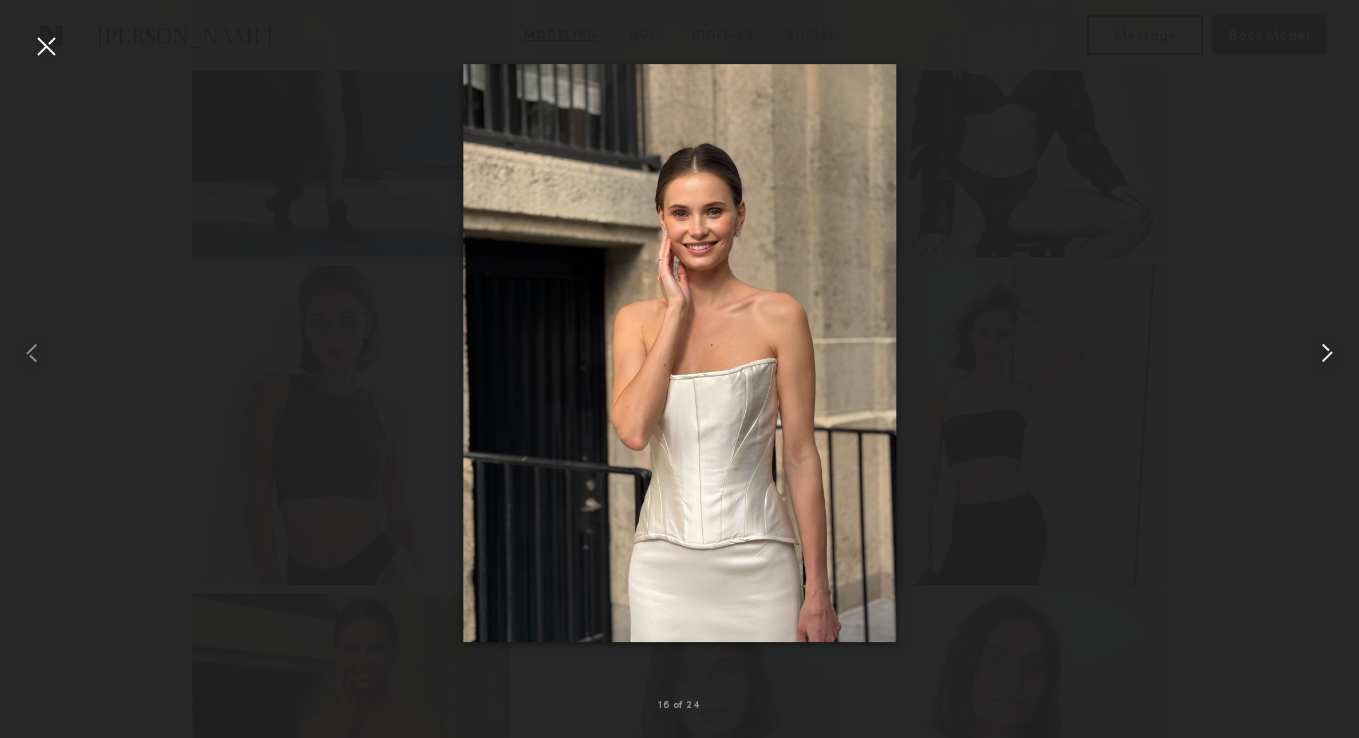 click at bounding box center (1327, 353) 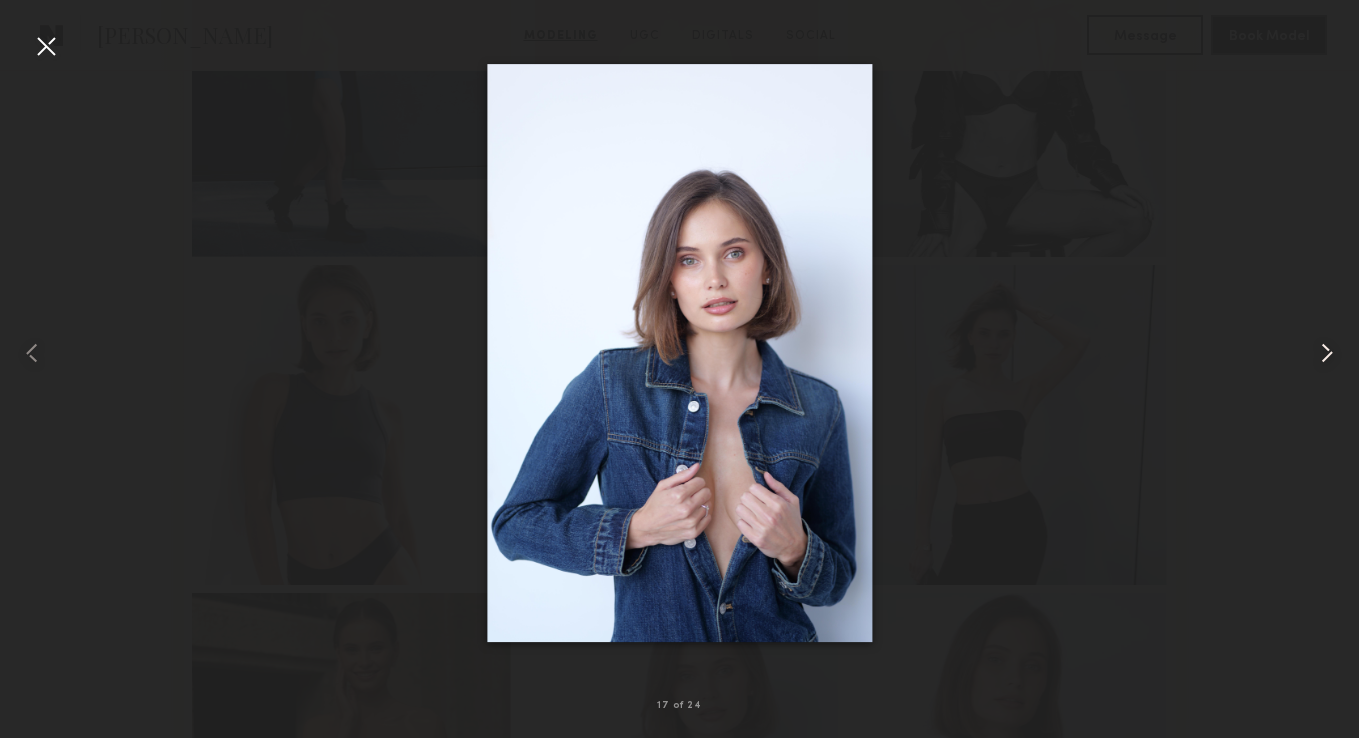 click at bounding box center [1327, 353] 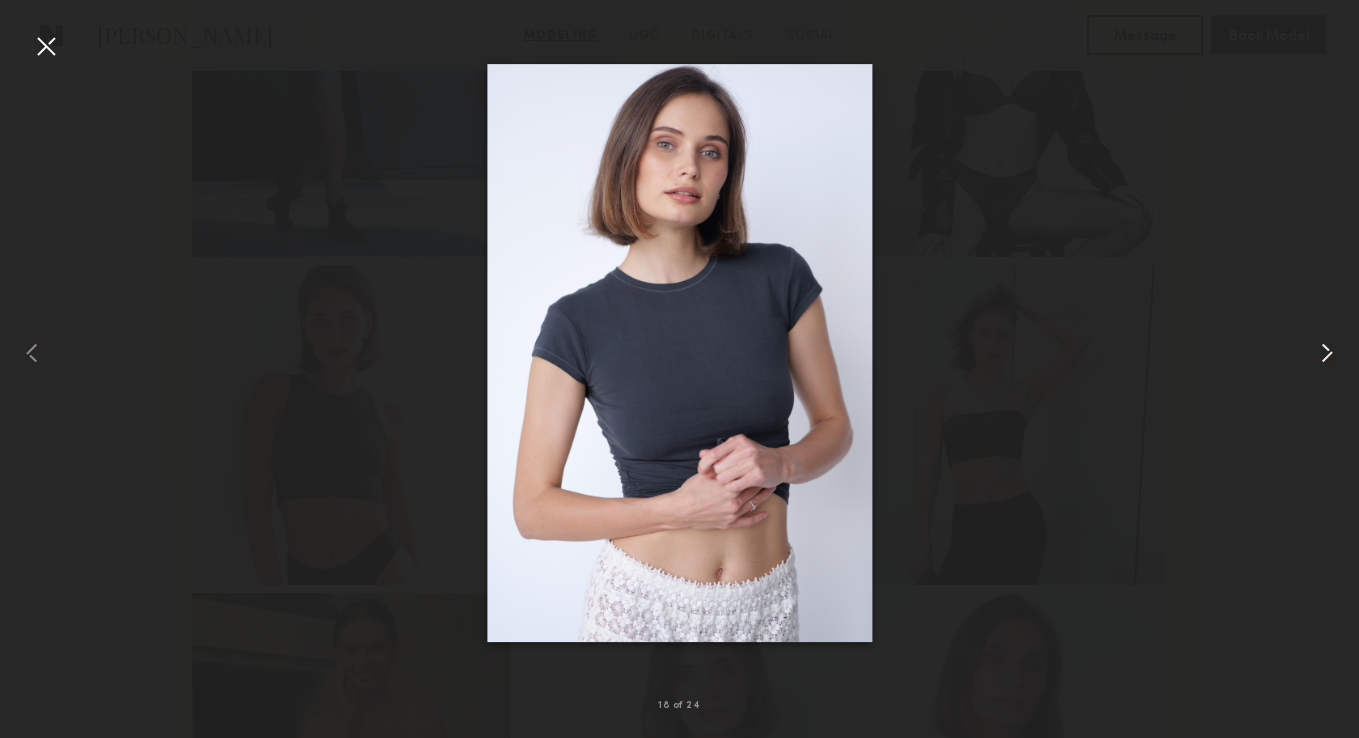 click at bounding box center [1327, 353] 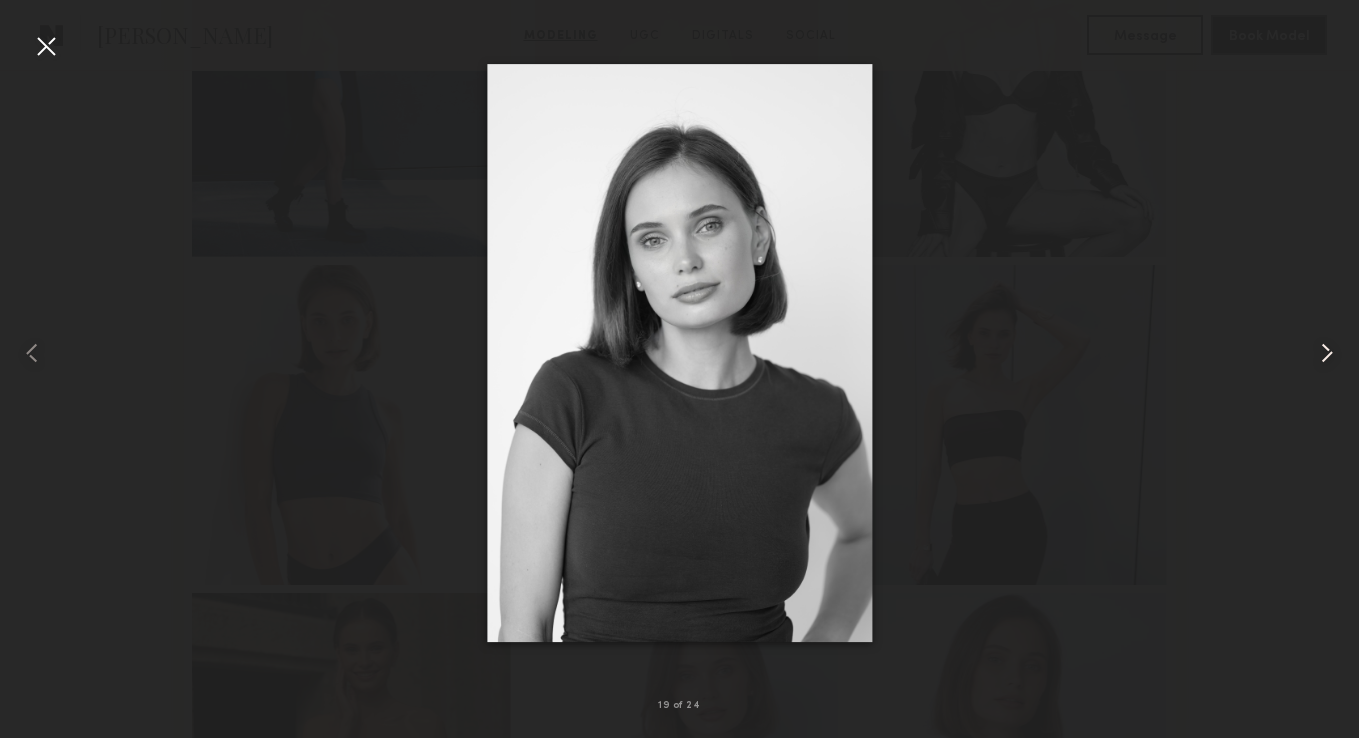 click at bounding box center (1327, 353) 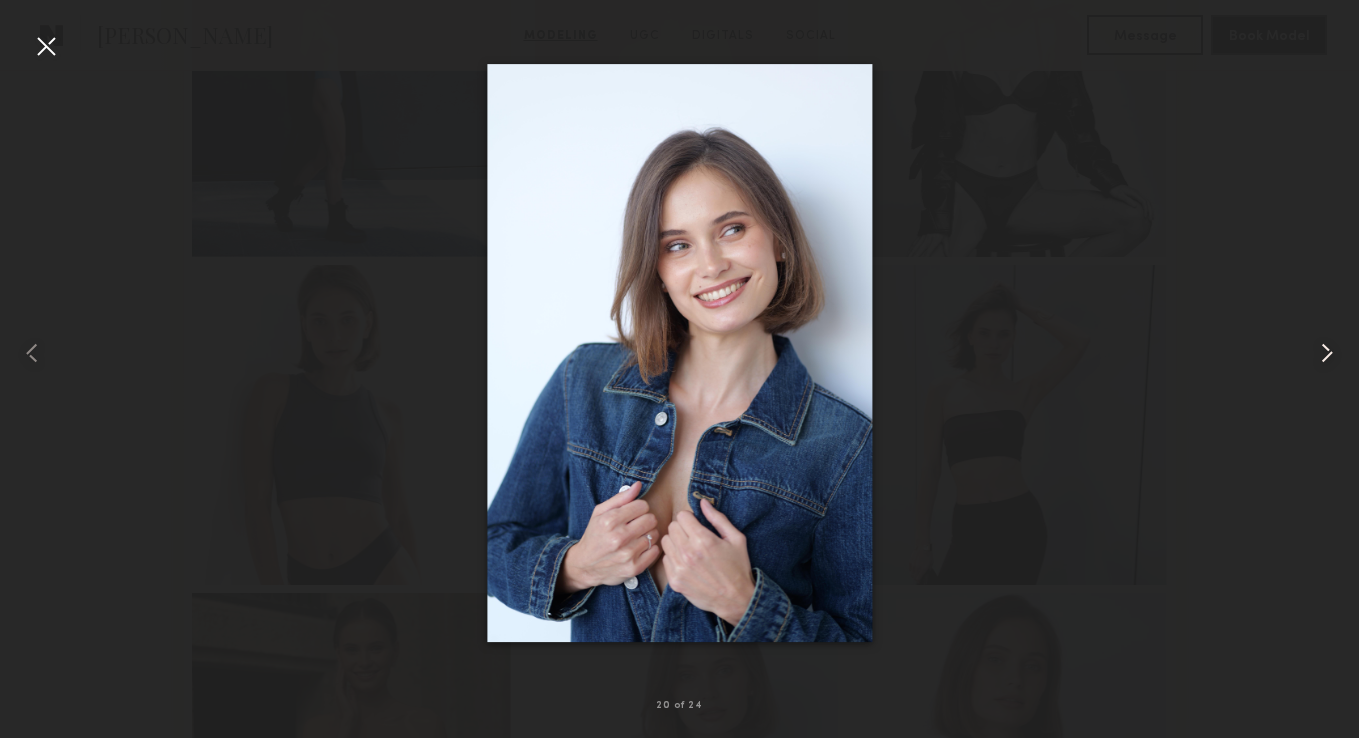 click at bounding box center [1327, 353] 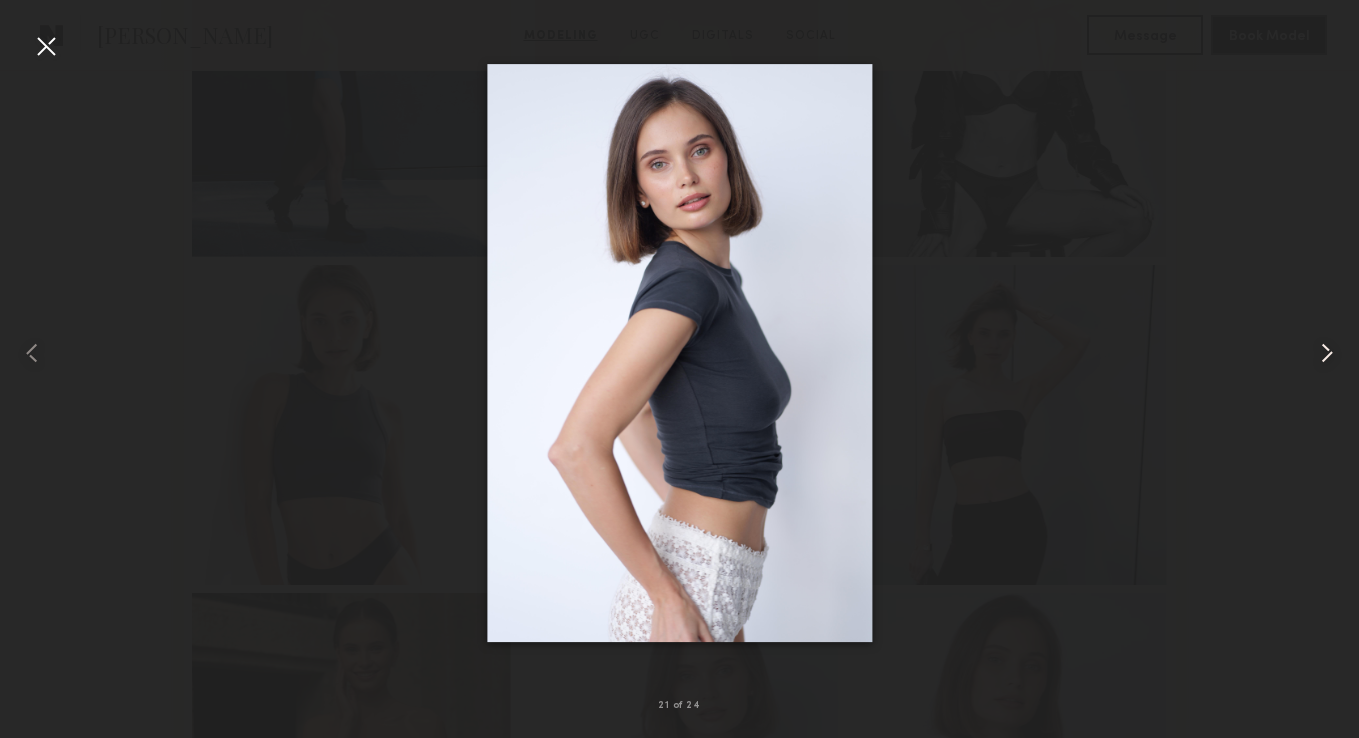 click at bounding box center (1327, 353) 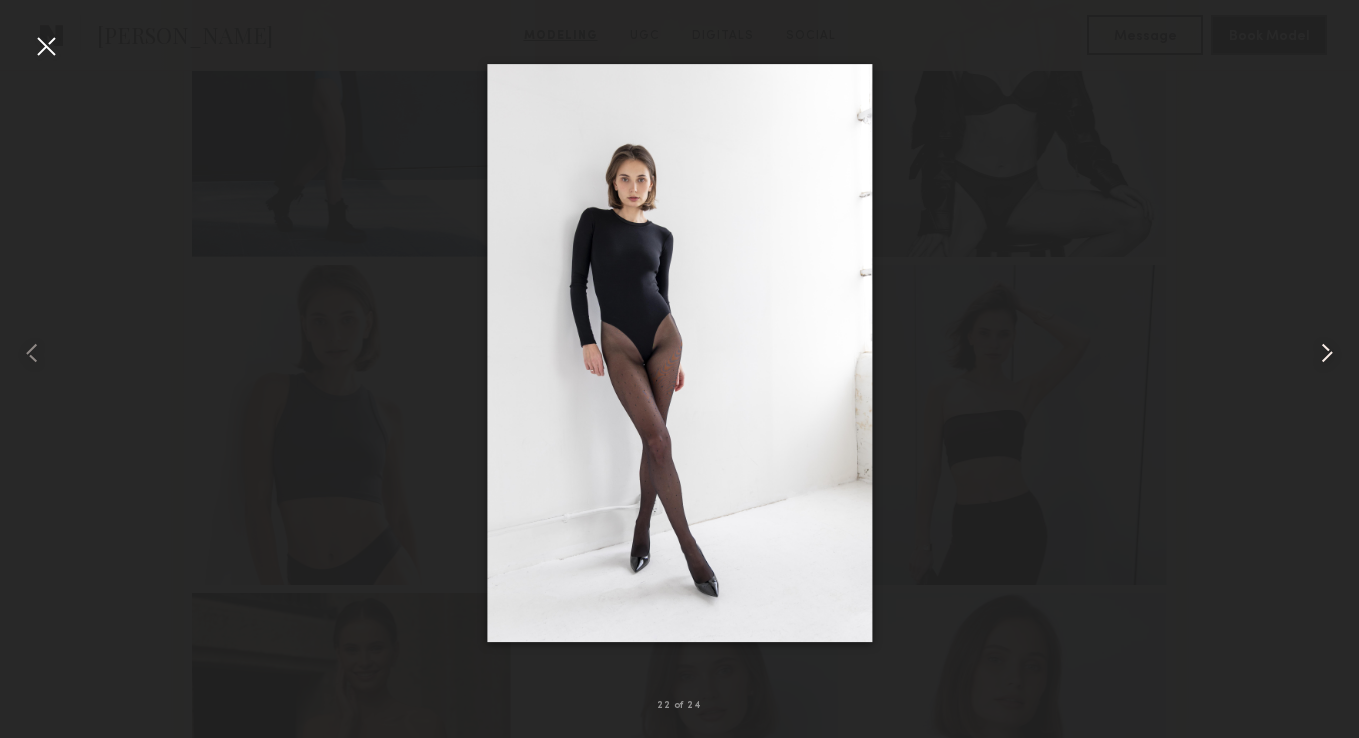 click at bounding box center [1327, 353] 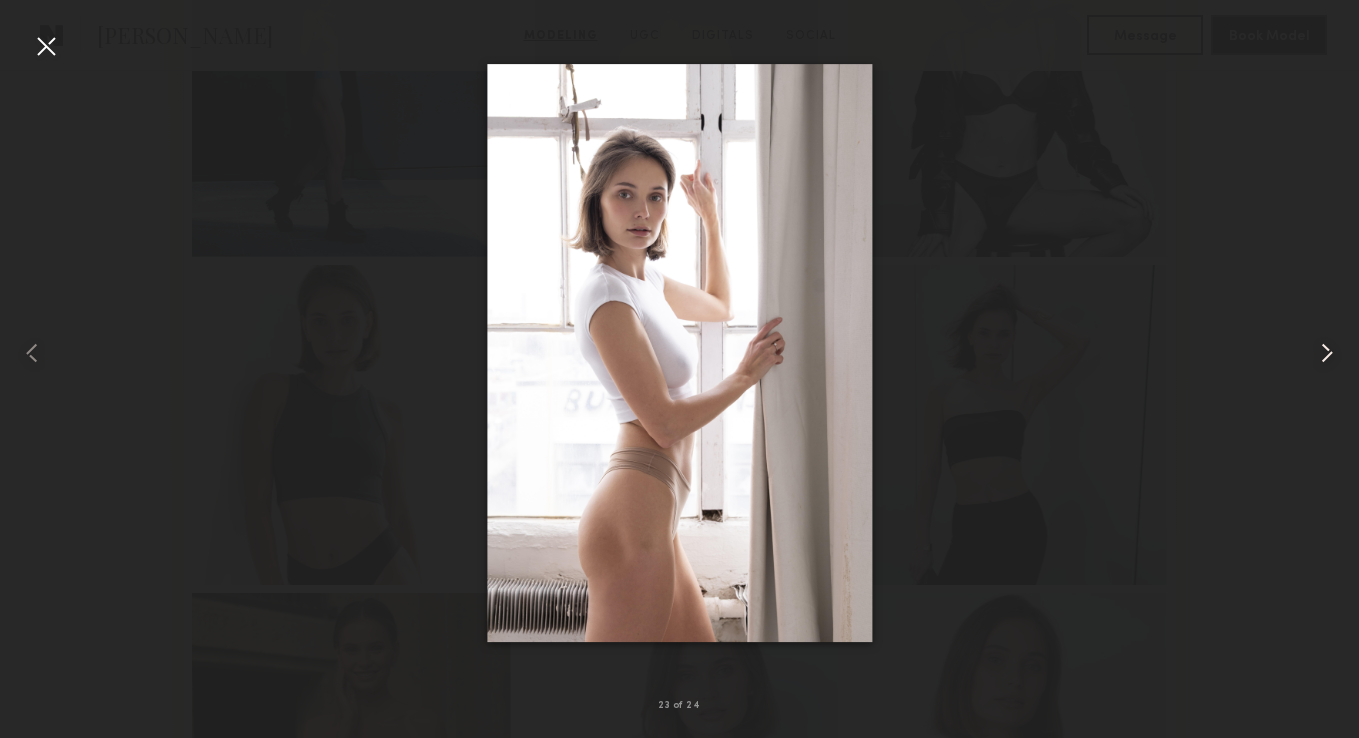 click at bounding box center [1327, 353] 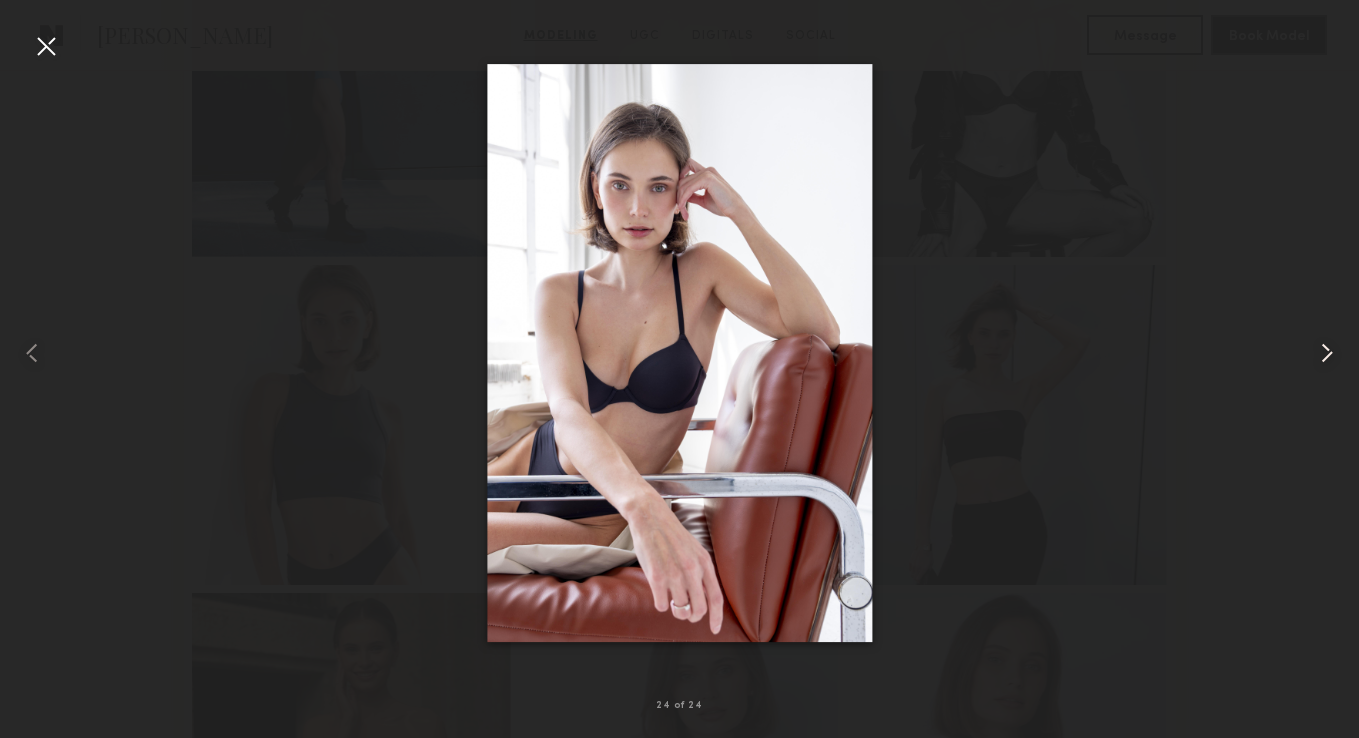 click at bounding box center (1327, 353) 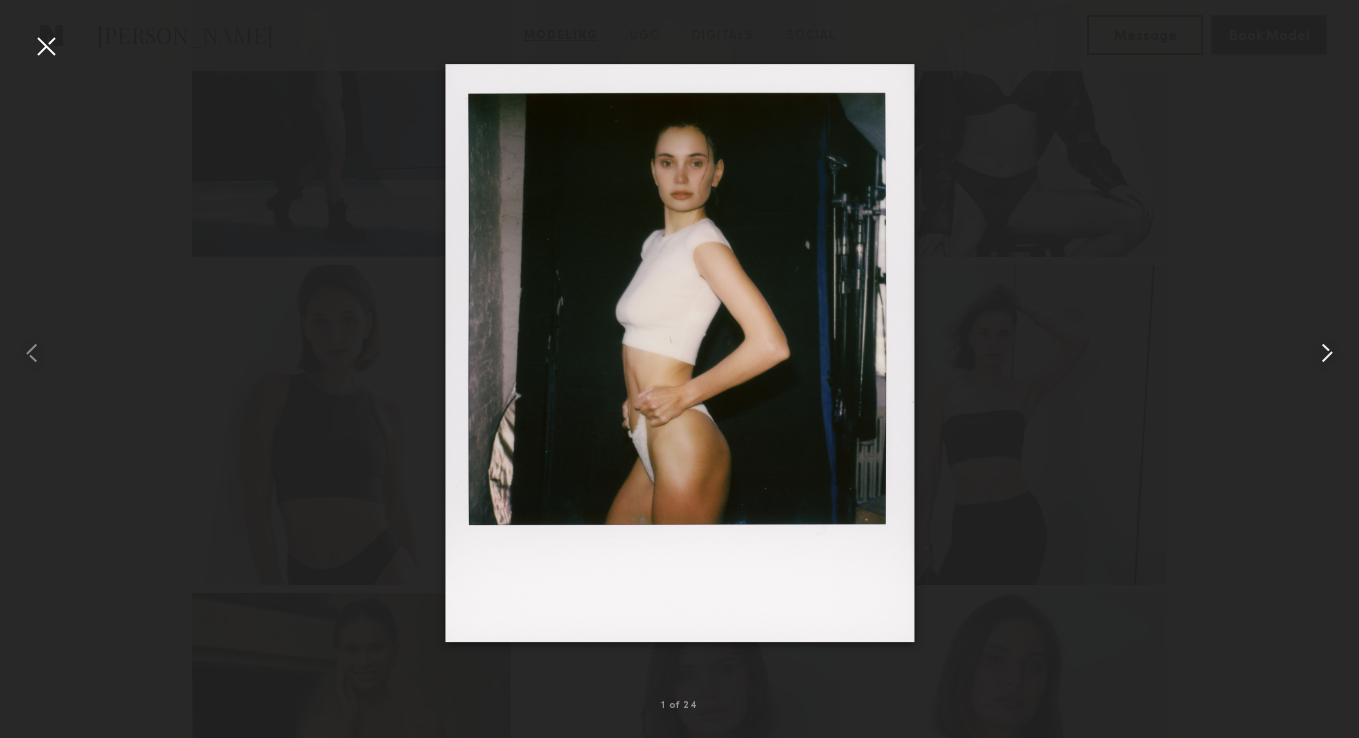 click at bounding box center (1327, 353) 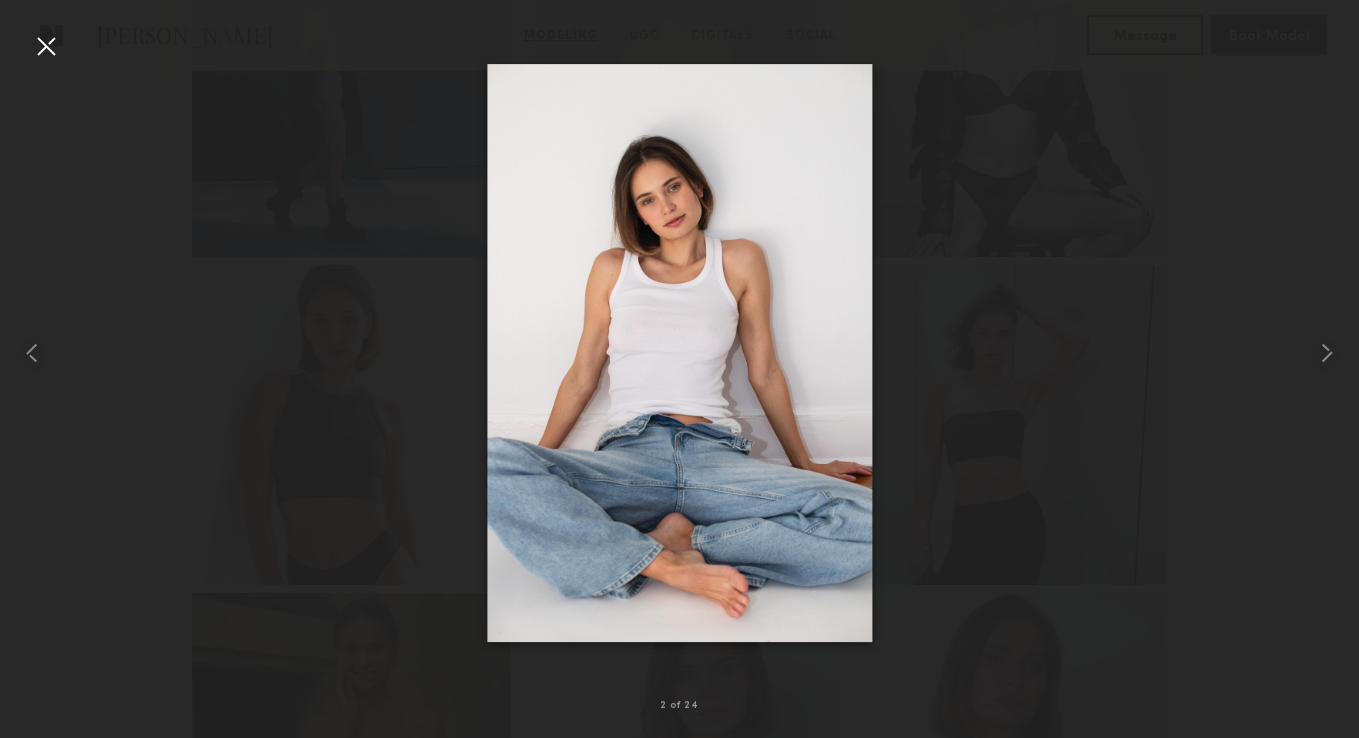 click at bounding box center (46, 46) 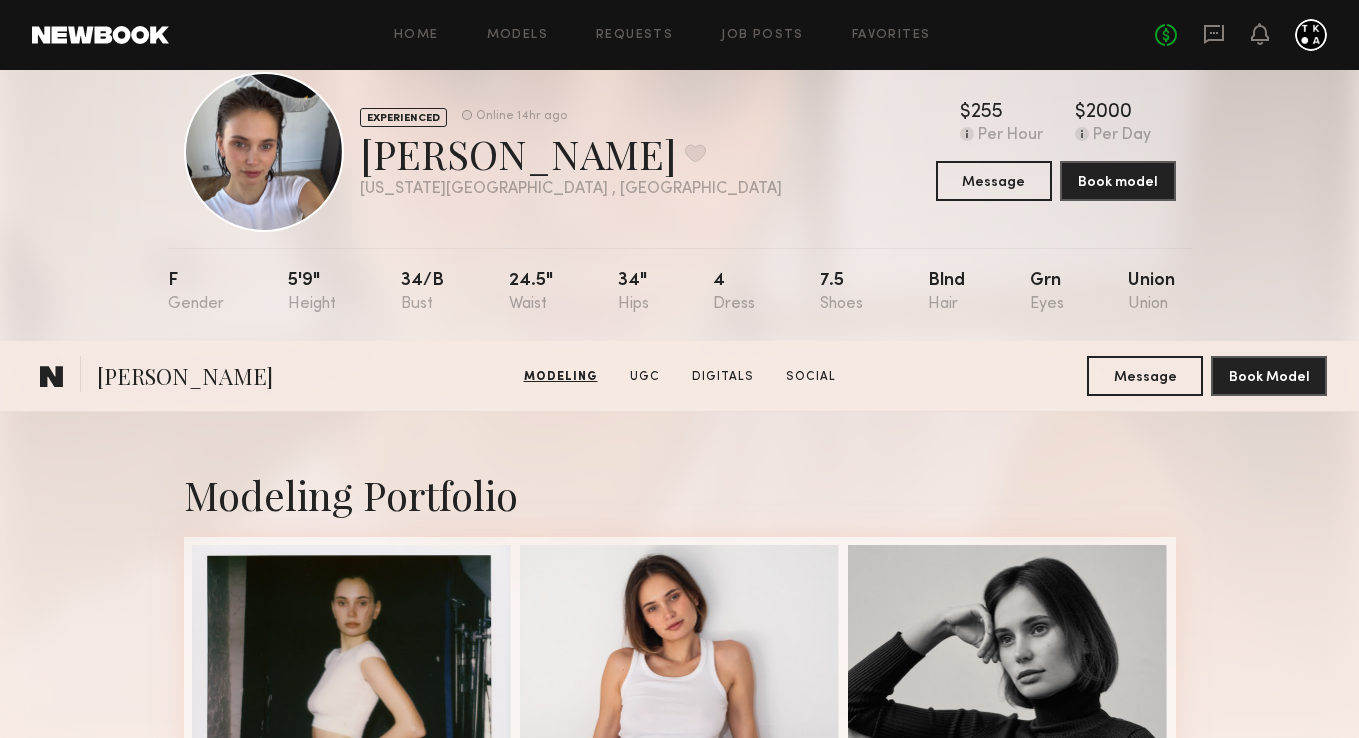 scroll, scrollTop: 0, scrollLeft: 0, axis: both 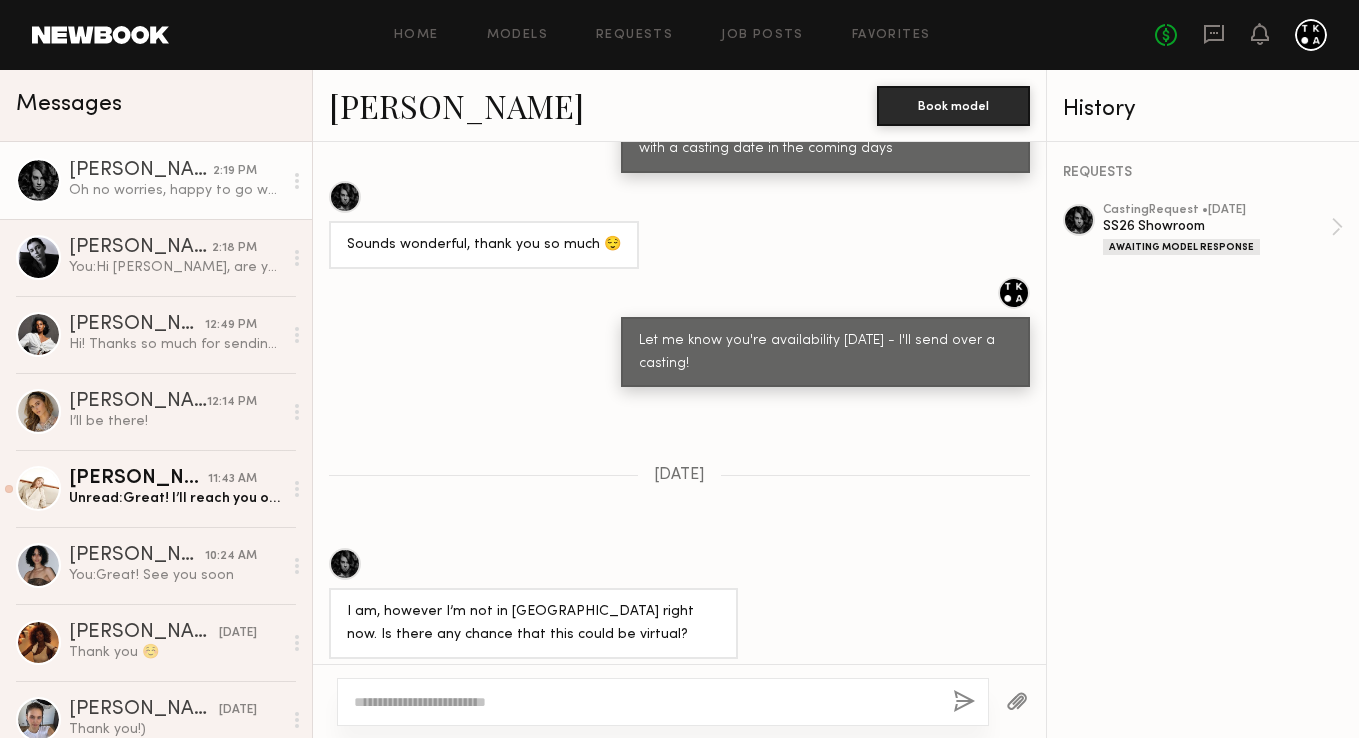 click 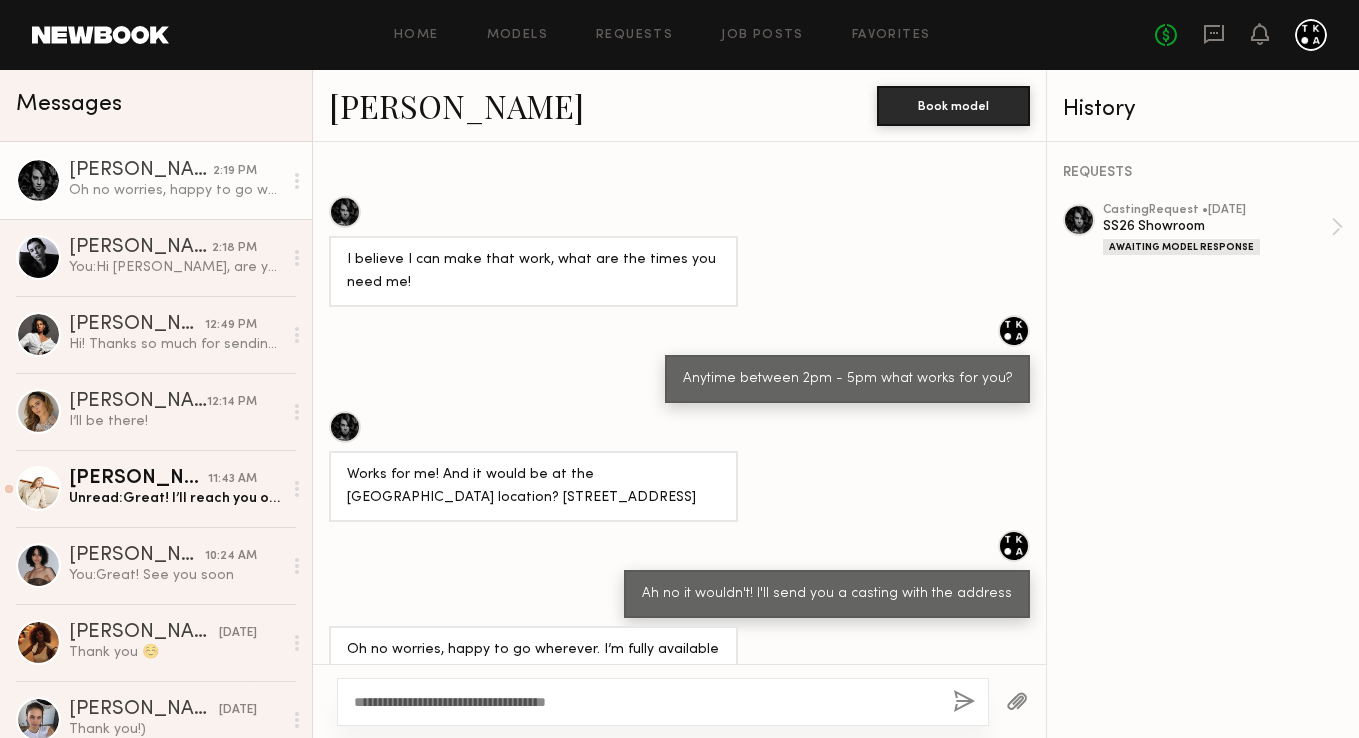 type on "**********" 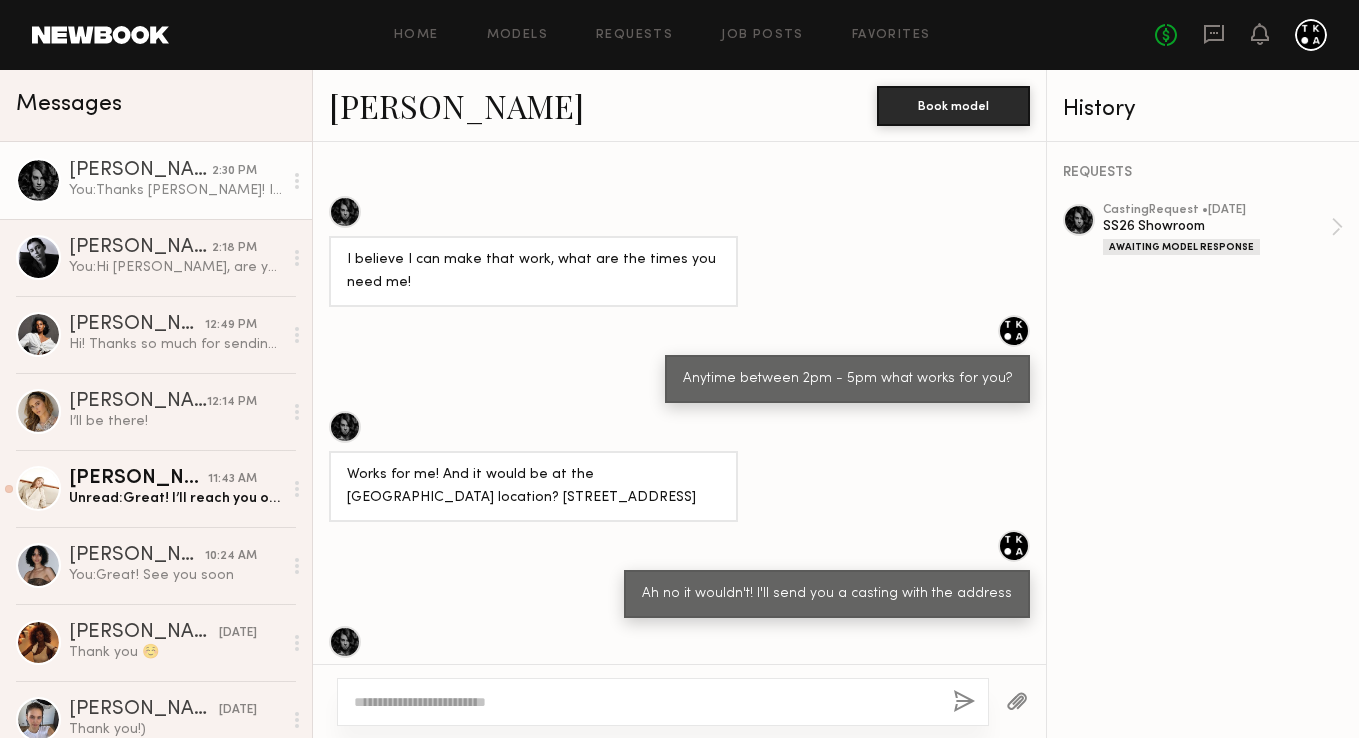 scroll, scrollTop: 2021, scrollLeft: 0, axis: vertical 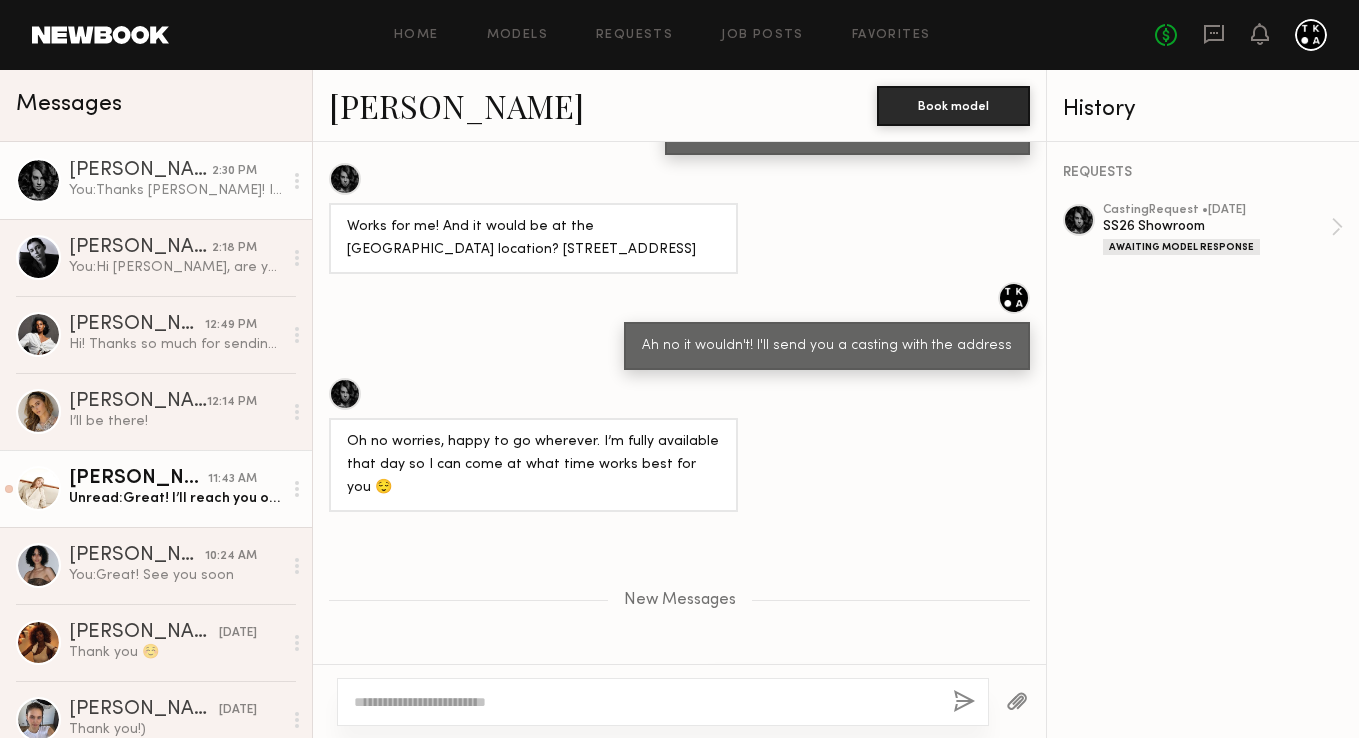 click on "Agustina Y." 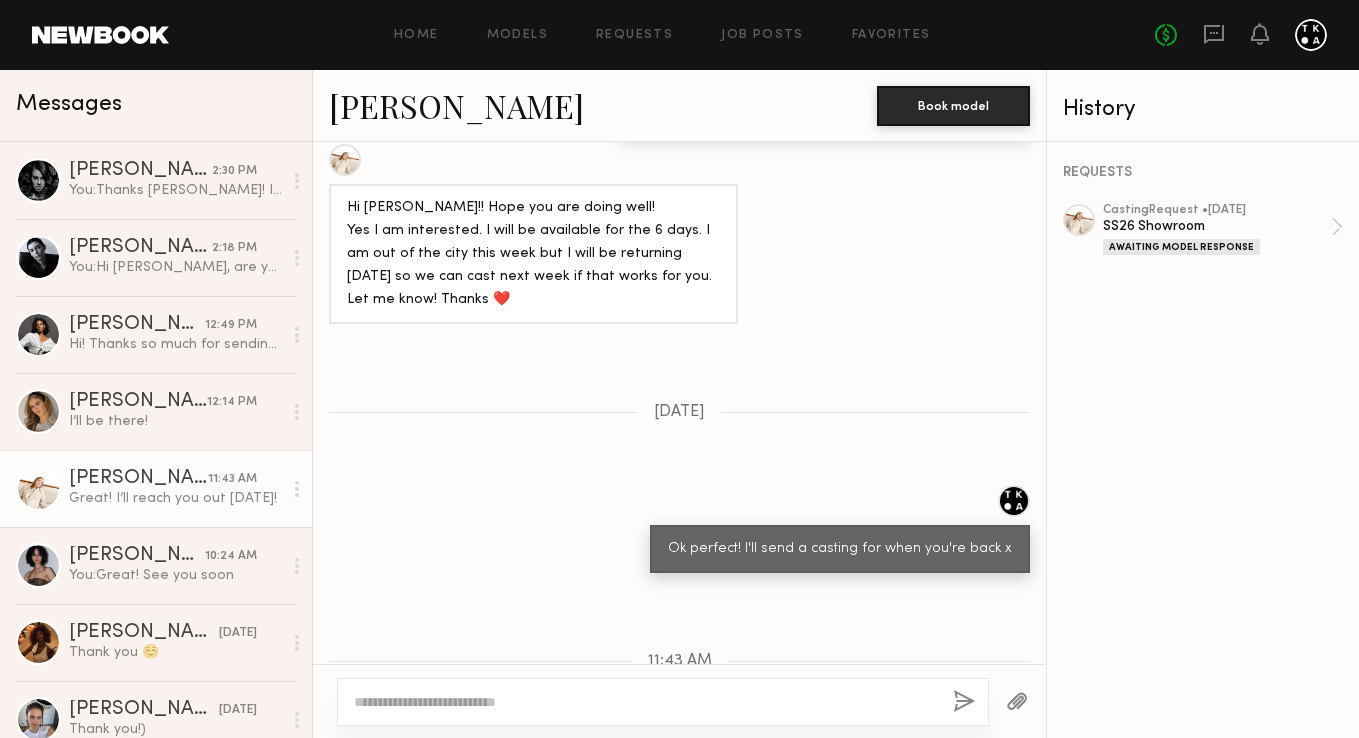 scroll, scrollTop: 1698, scrollLeft: 0, axis: vertical 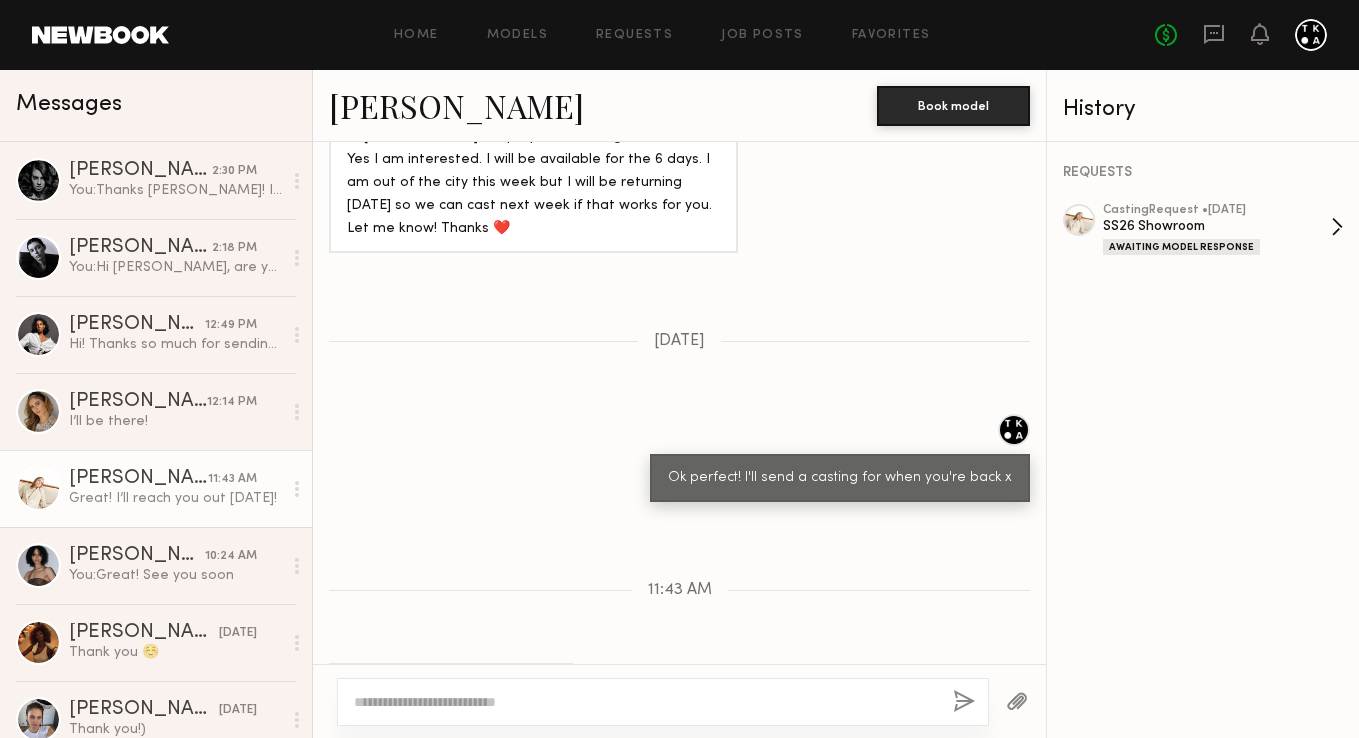 click on "SS26 Showroom" 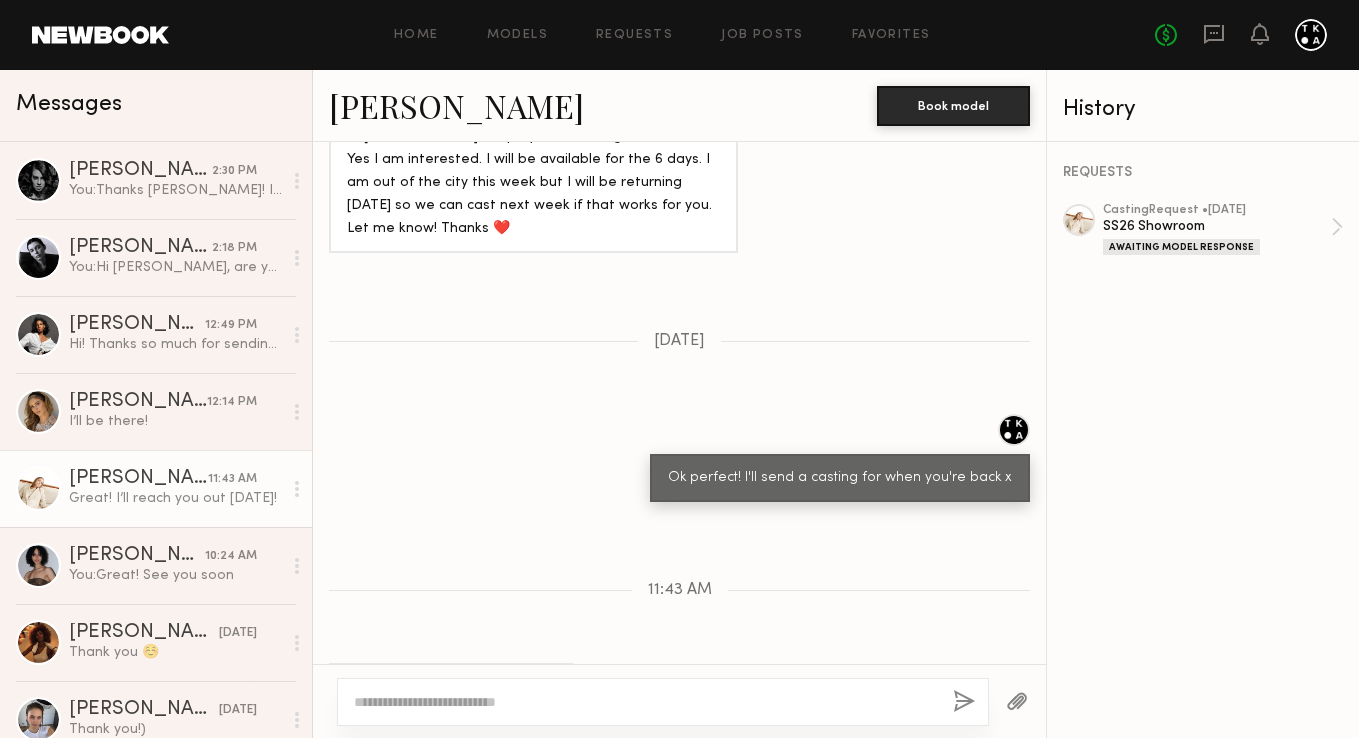 click 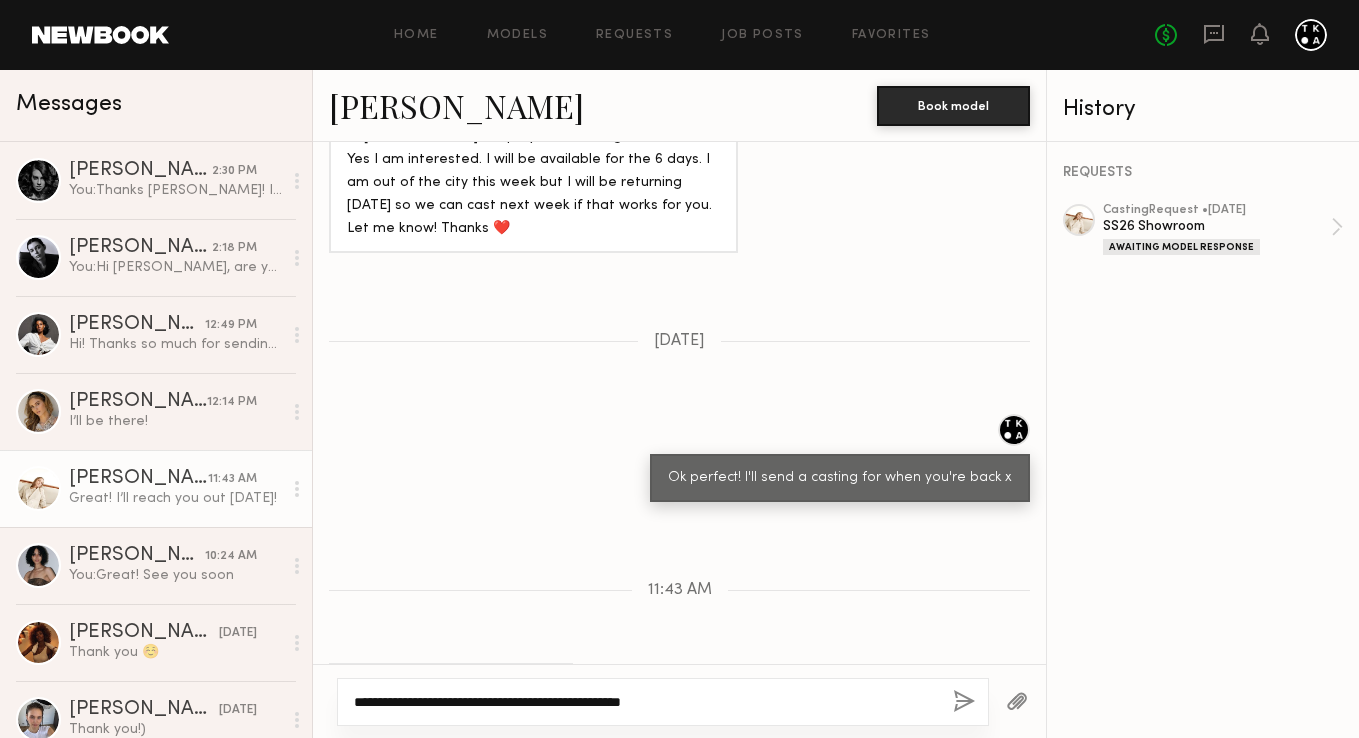 type on "**********" 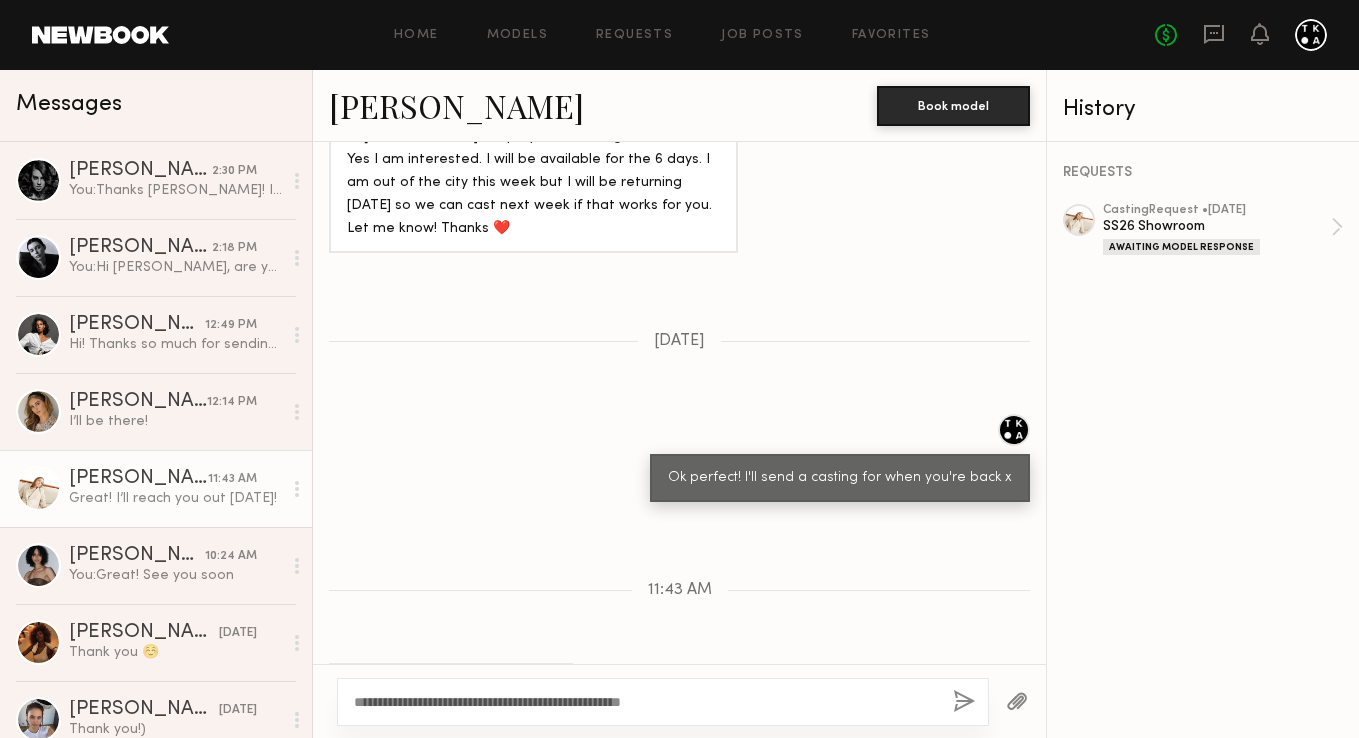 click 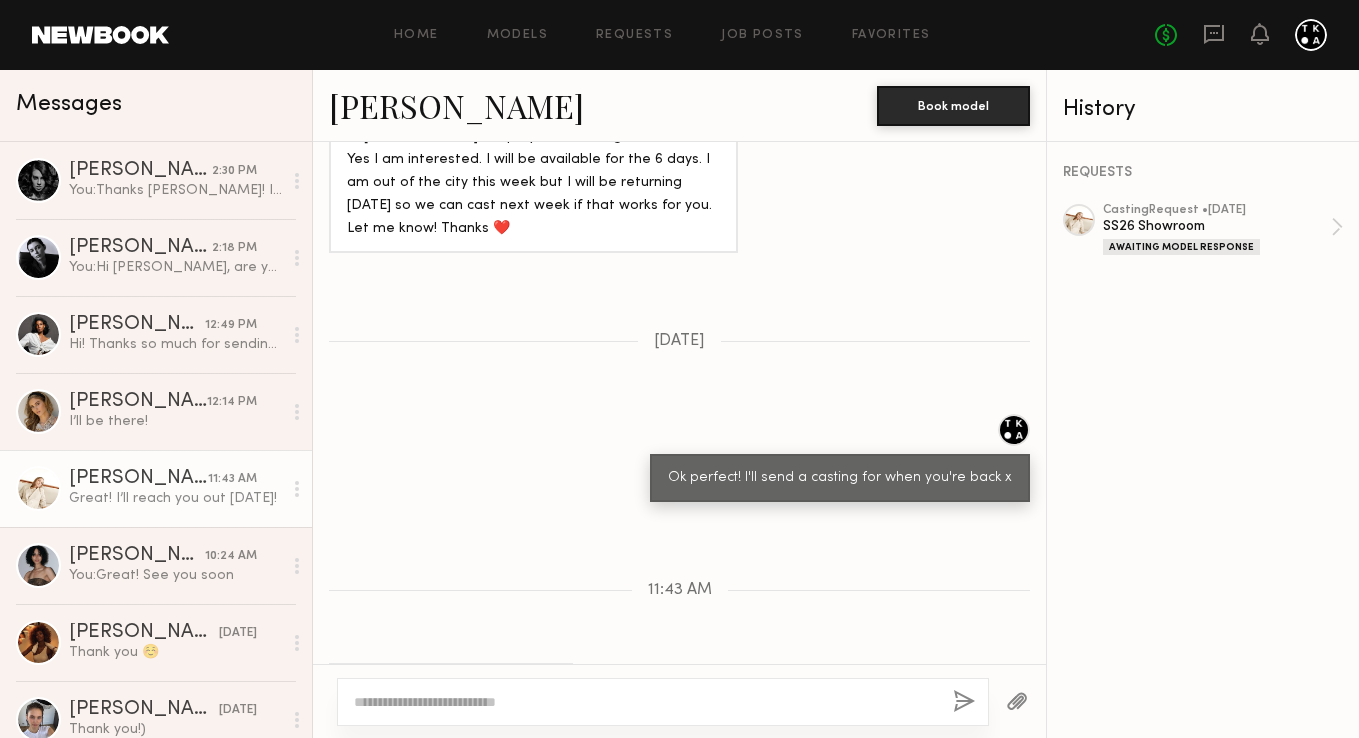 scroll, scrollTop: 1946, scrollLeft: 0, axis: vertical 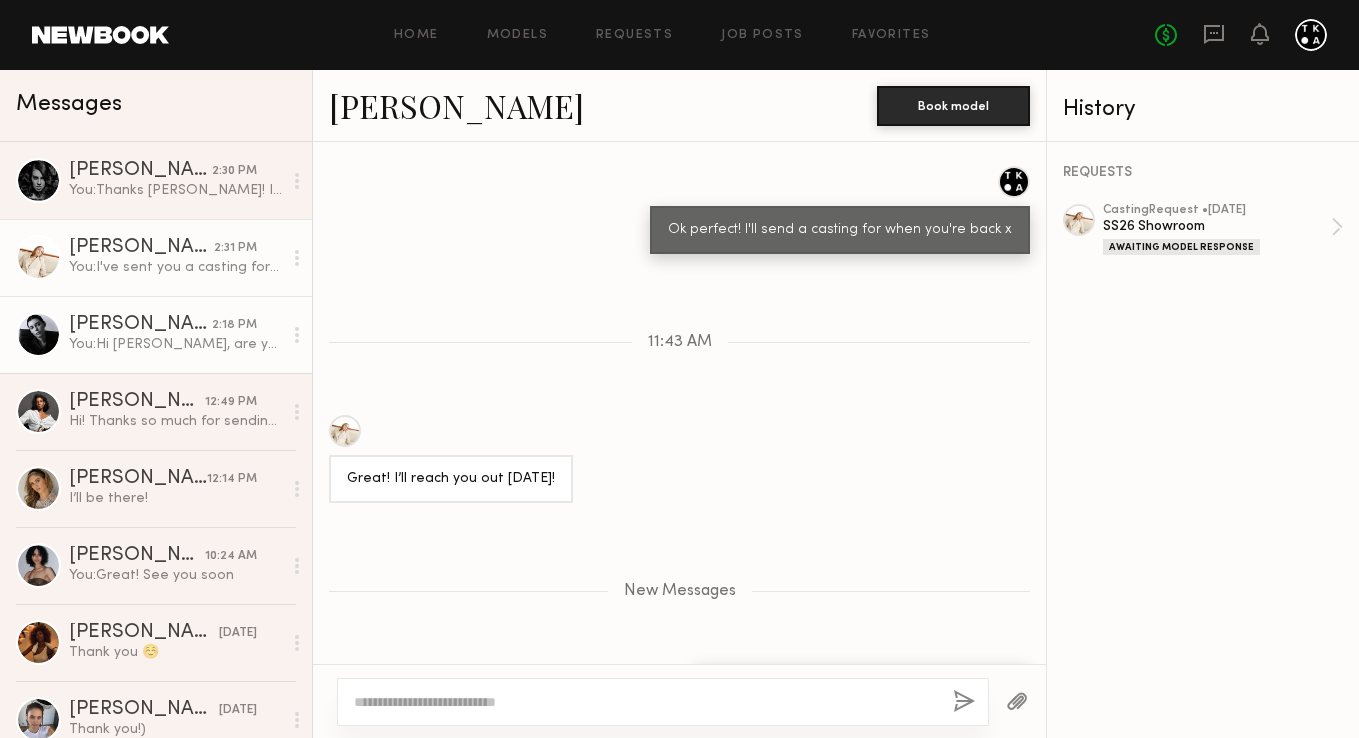 click on "Lainy T." 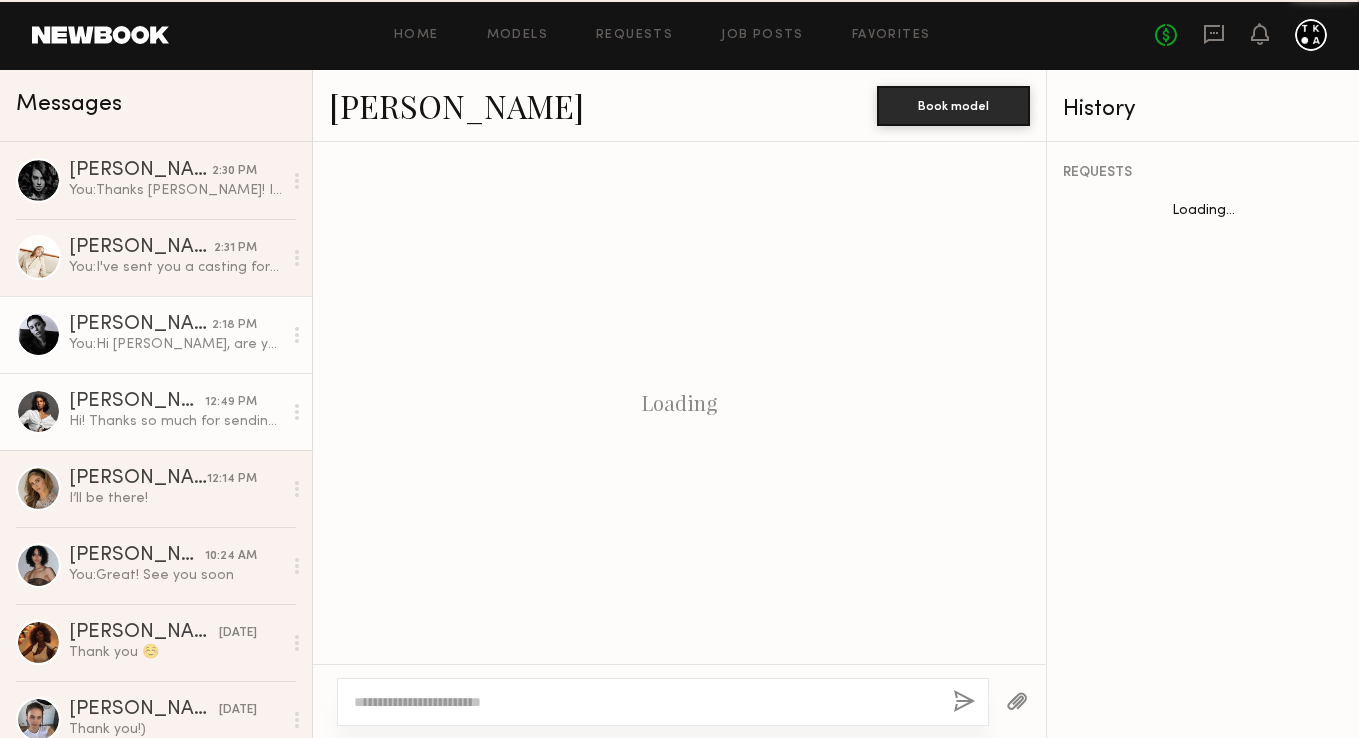scroll, scrollTop: 1934, scrollLeft: 0, axis: vertical 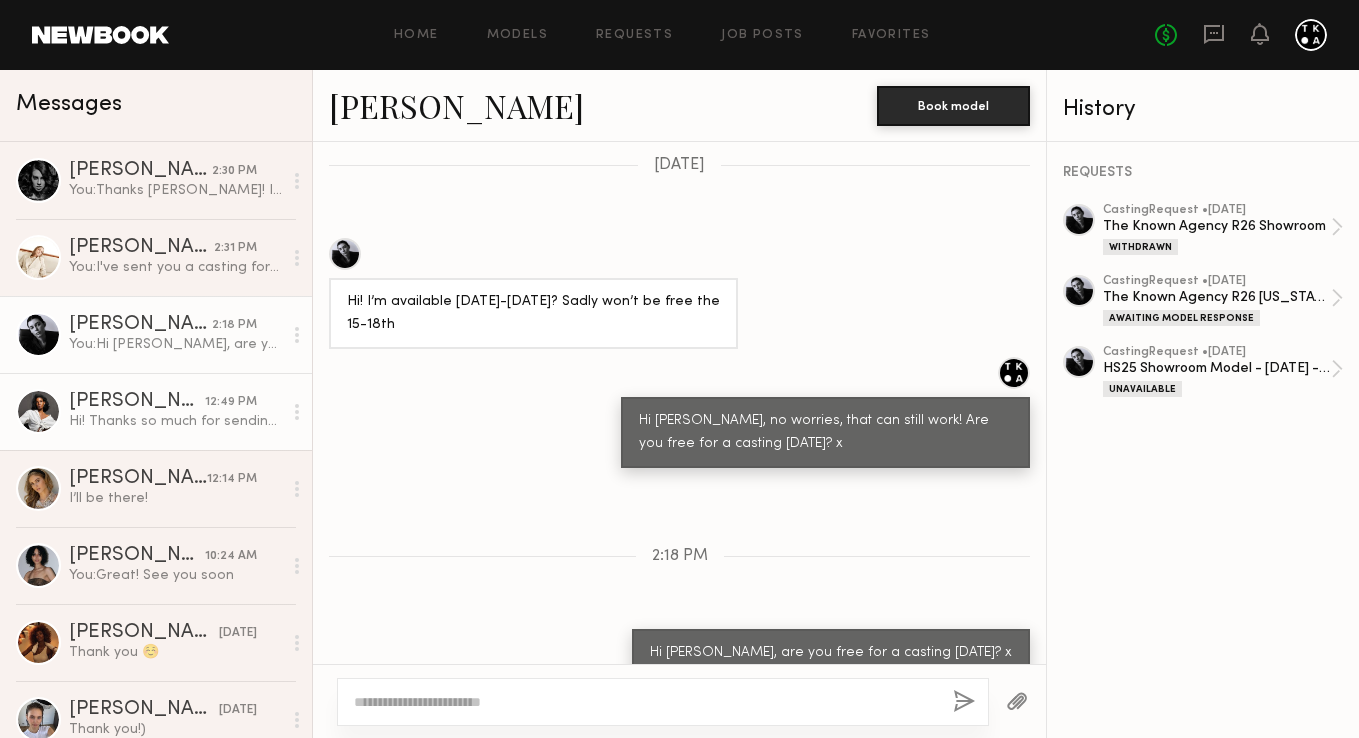 click on "June R." 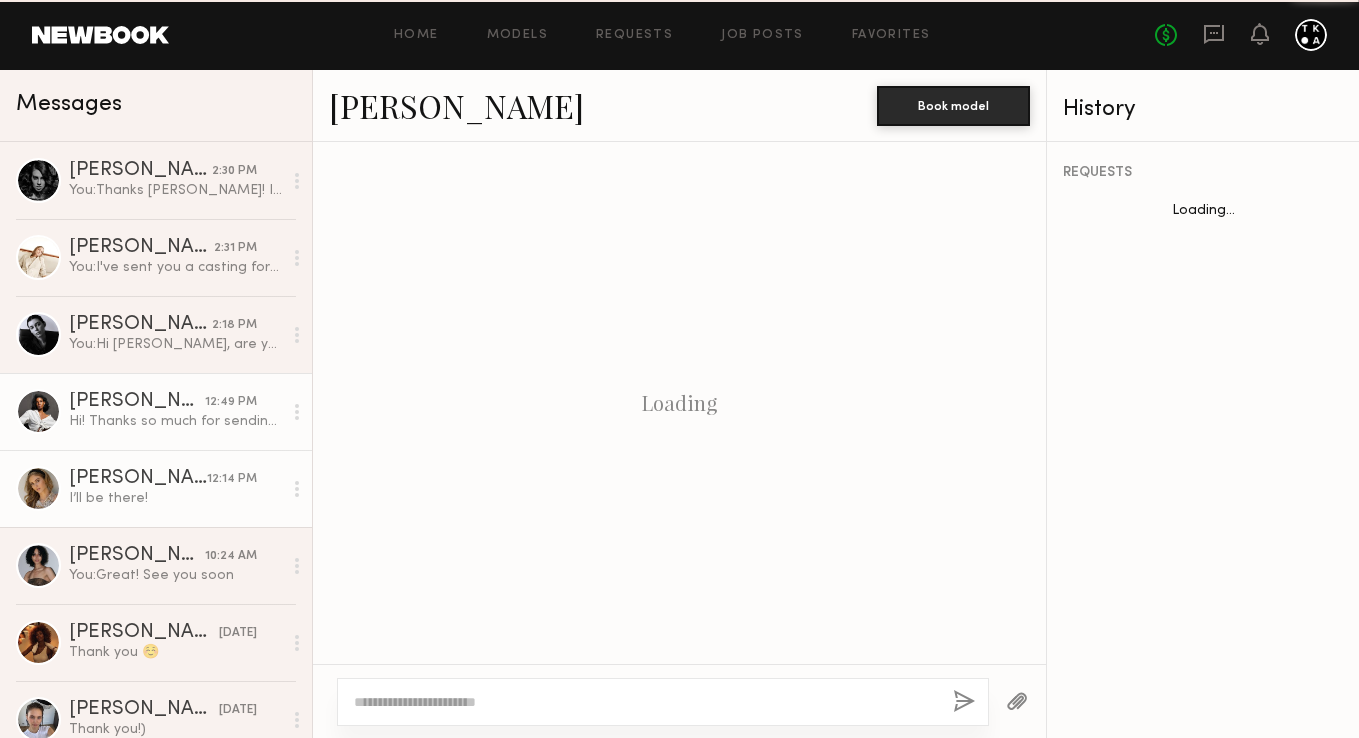 scroll, scrollTop: 1887, scrollLeft: 0, axis: vertical 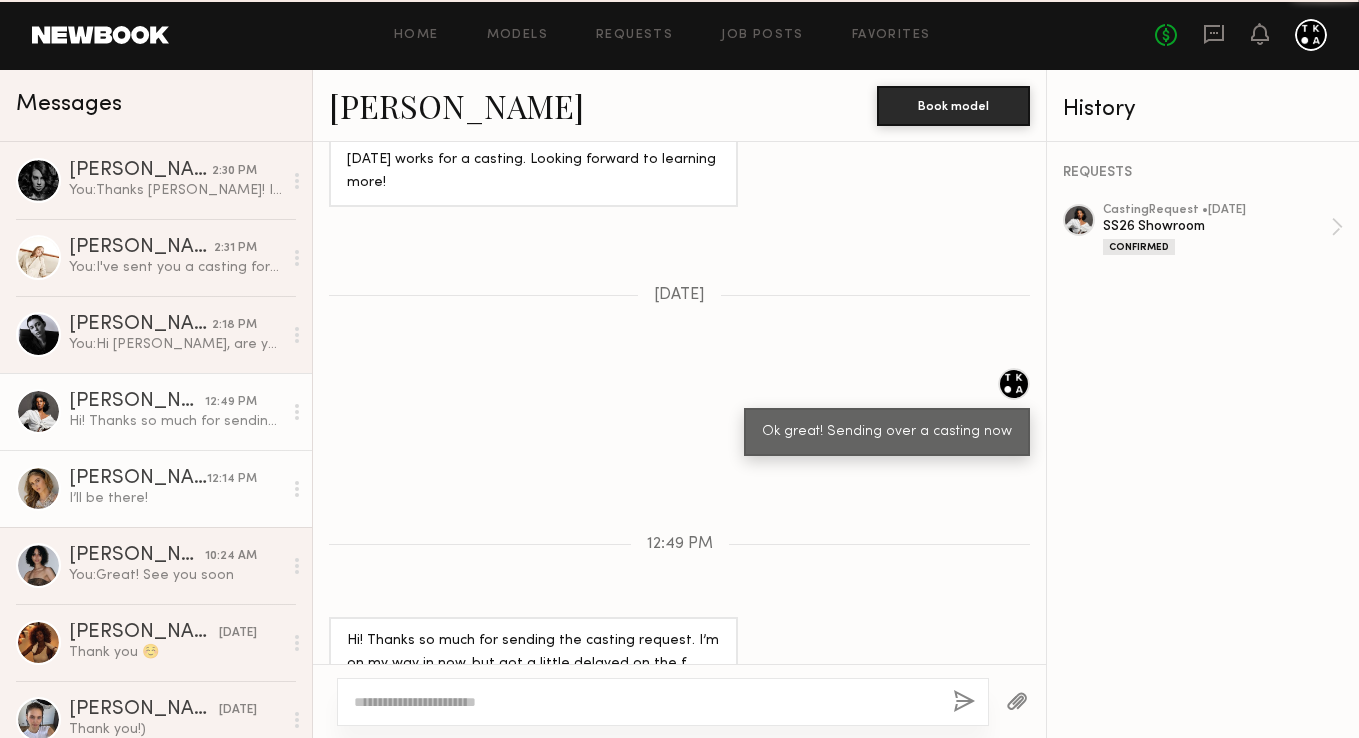 click on "Julia V." 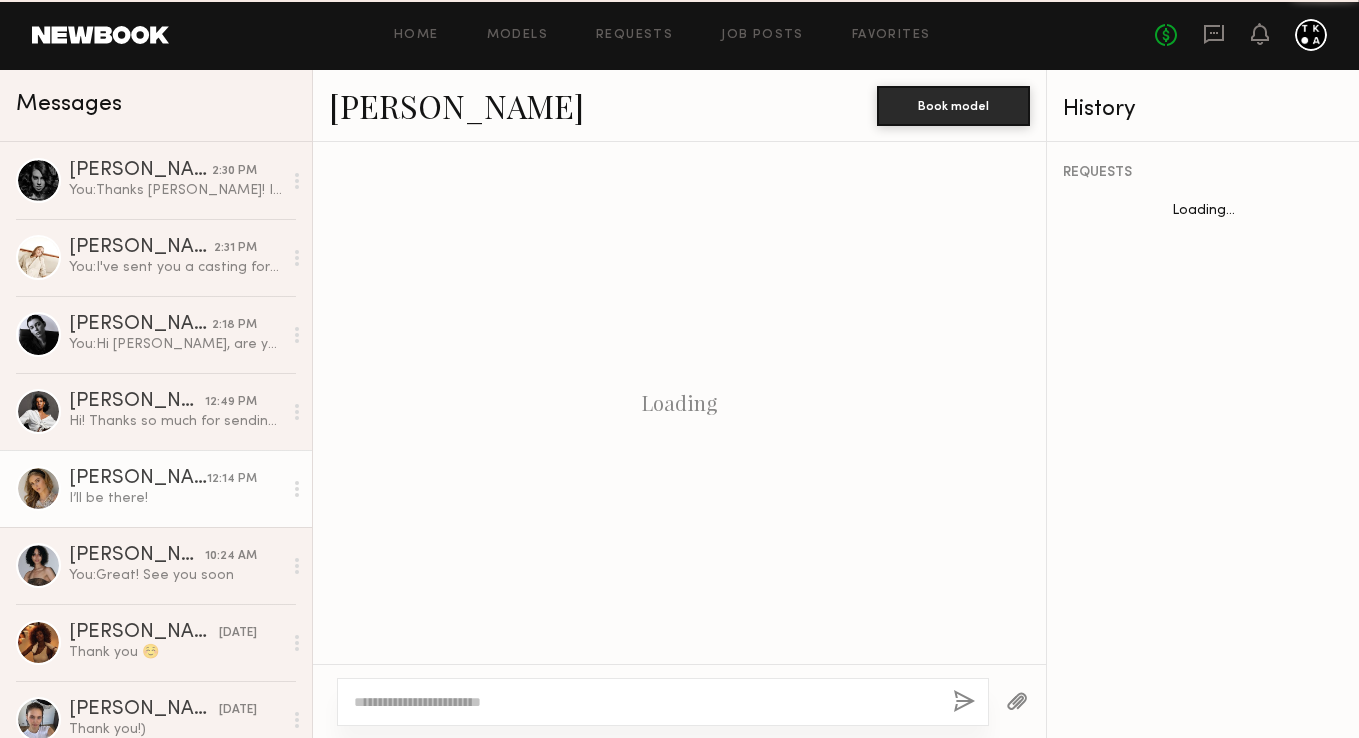 scroll, scrollTop: 1693, scrollLeft: 0, axis: vertical 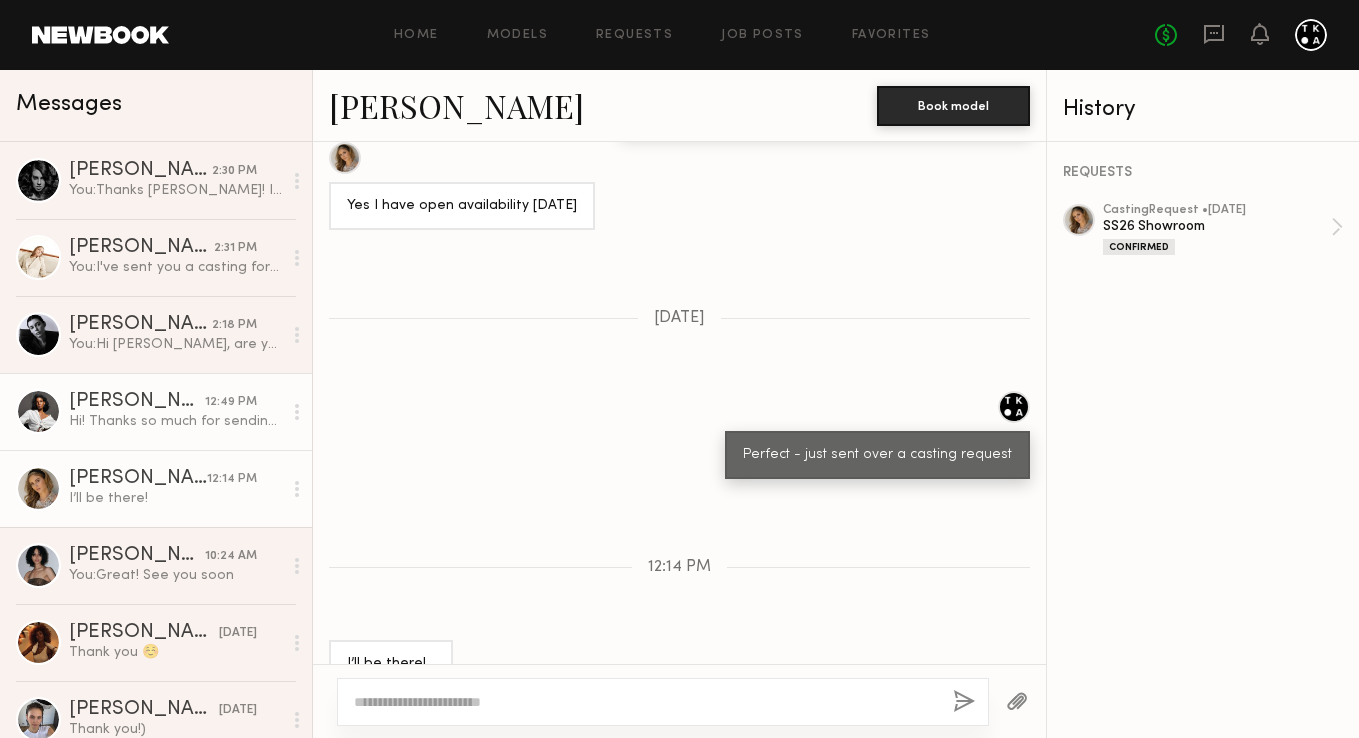 click on "Hi! Thanks so much for sending the casting request. I’m on my way in now, but got a little delayed on the f train. I will be there asap, but cutting it a little close :)" 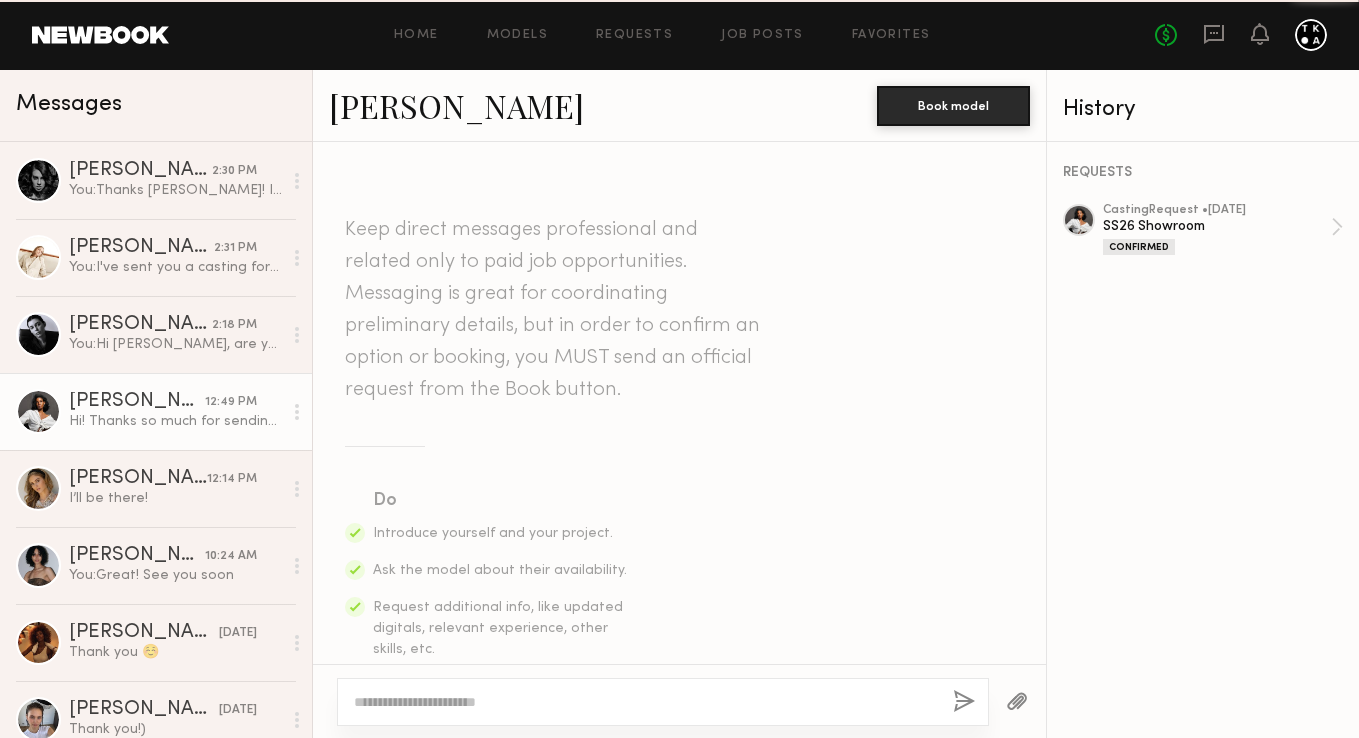 scroll, scrollTop: 1887, scrollLeft: 0, axis: vertical 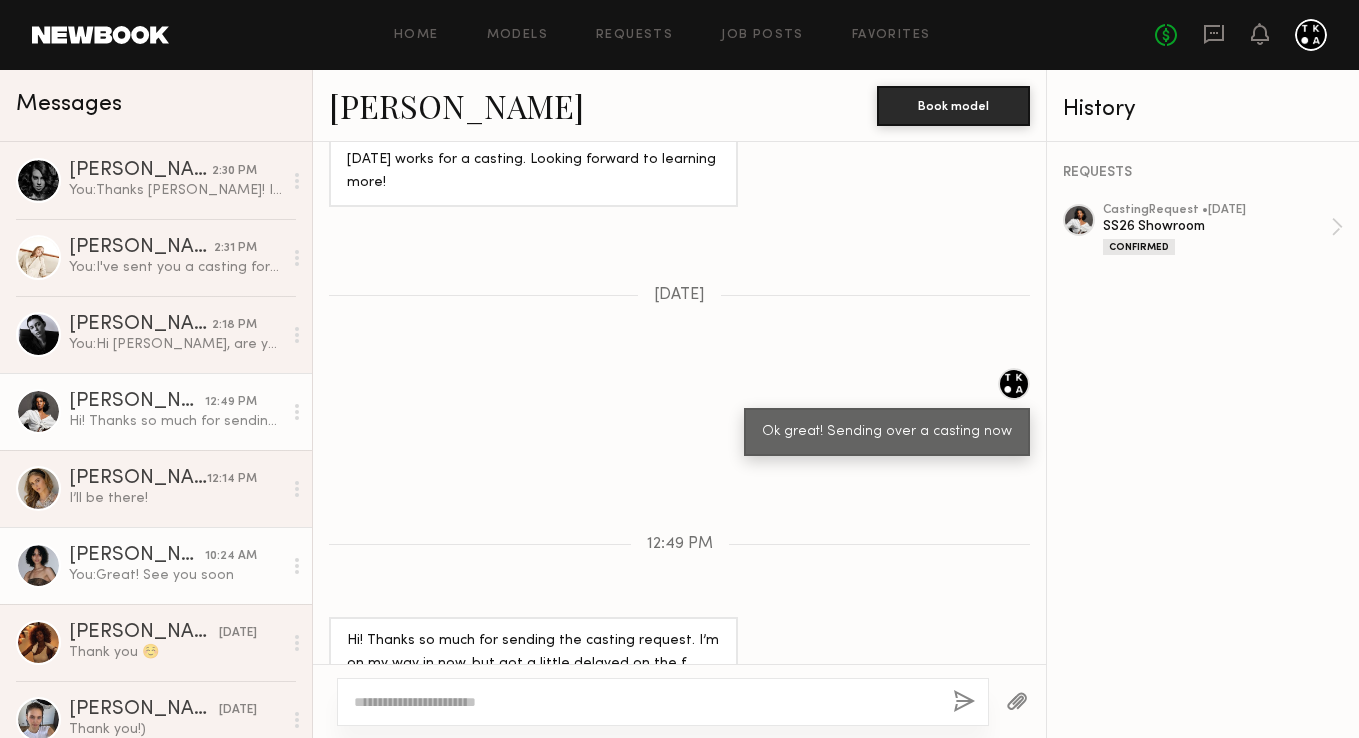 click on "Alexandra E." 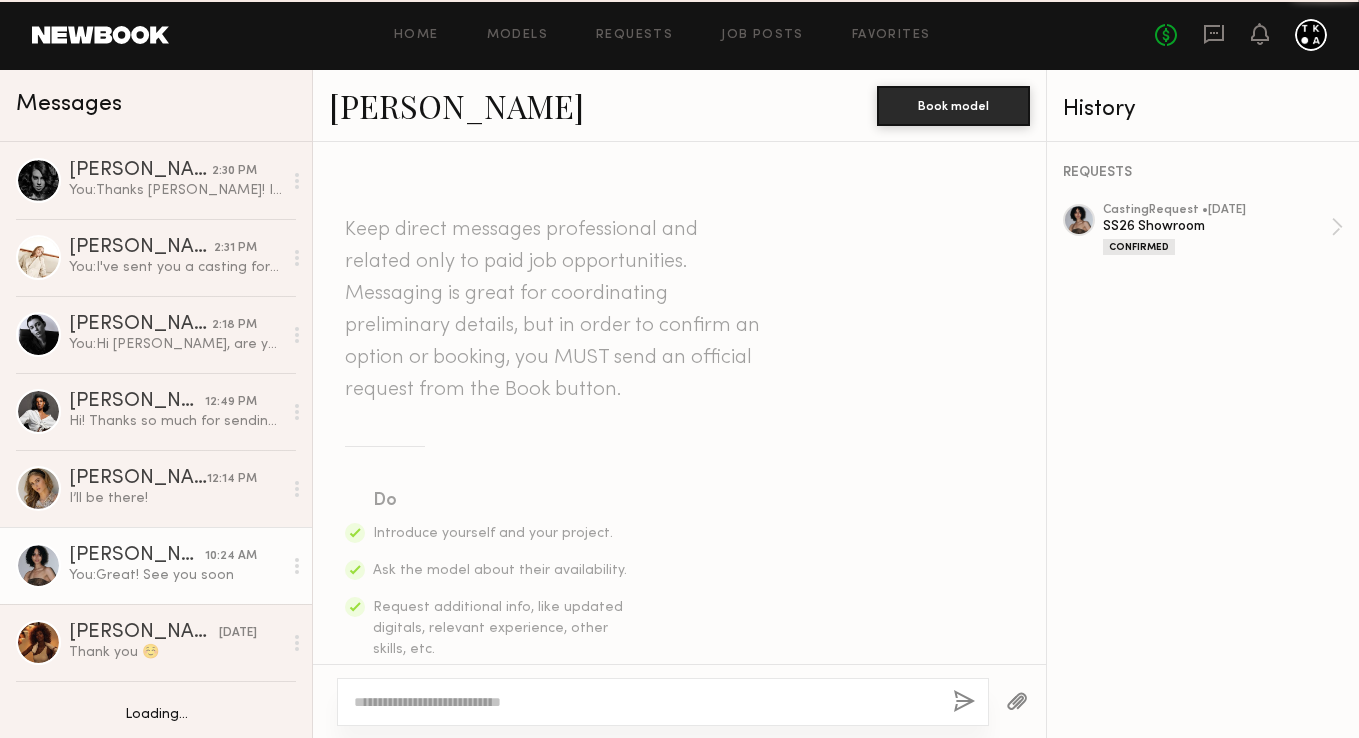 scroll, scrollTop: 98, scrollLeft: 0, axis: vertical 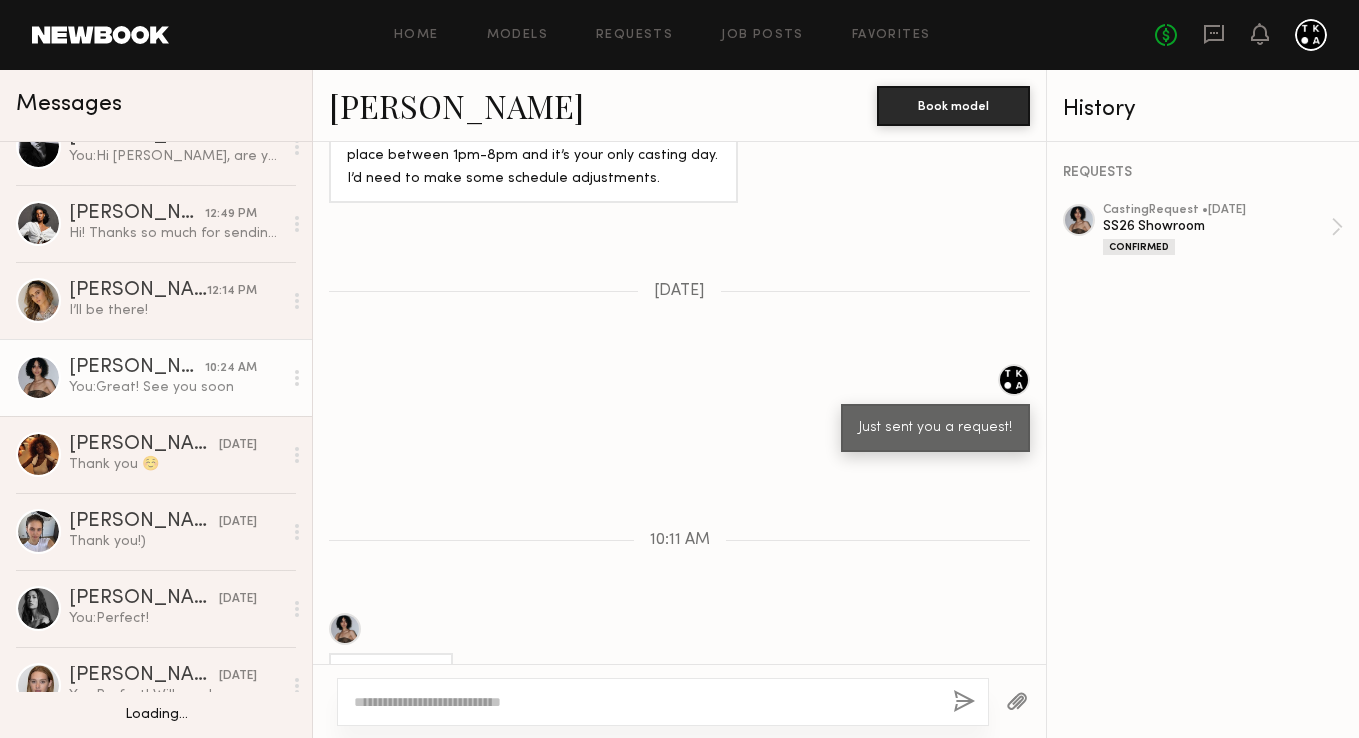 click on "Thank you!)" 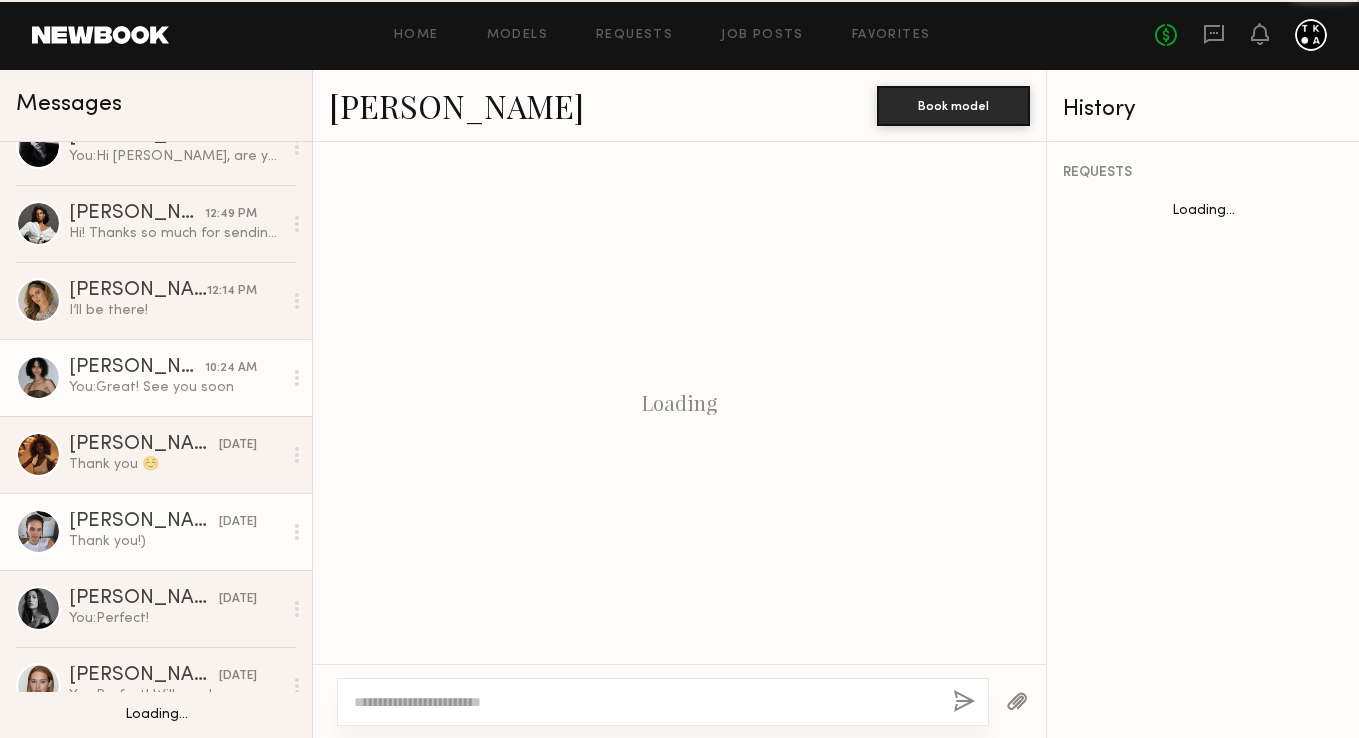 scroll, scrollTop: 367, scrollLeft: 0, axis: vertical 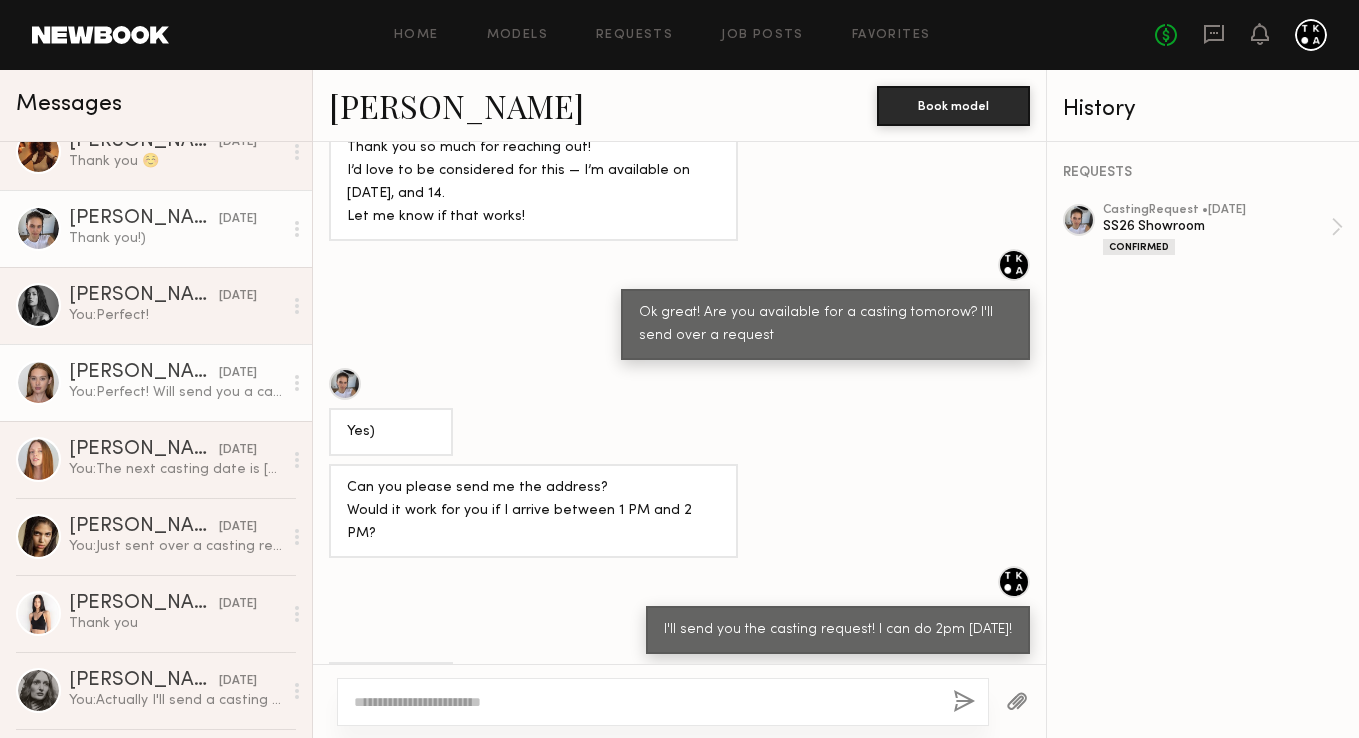 click on "You:  Perfect! Will send you a casting now" 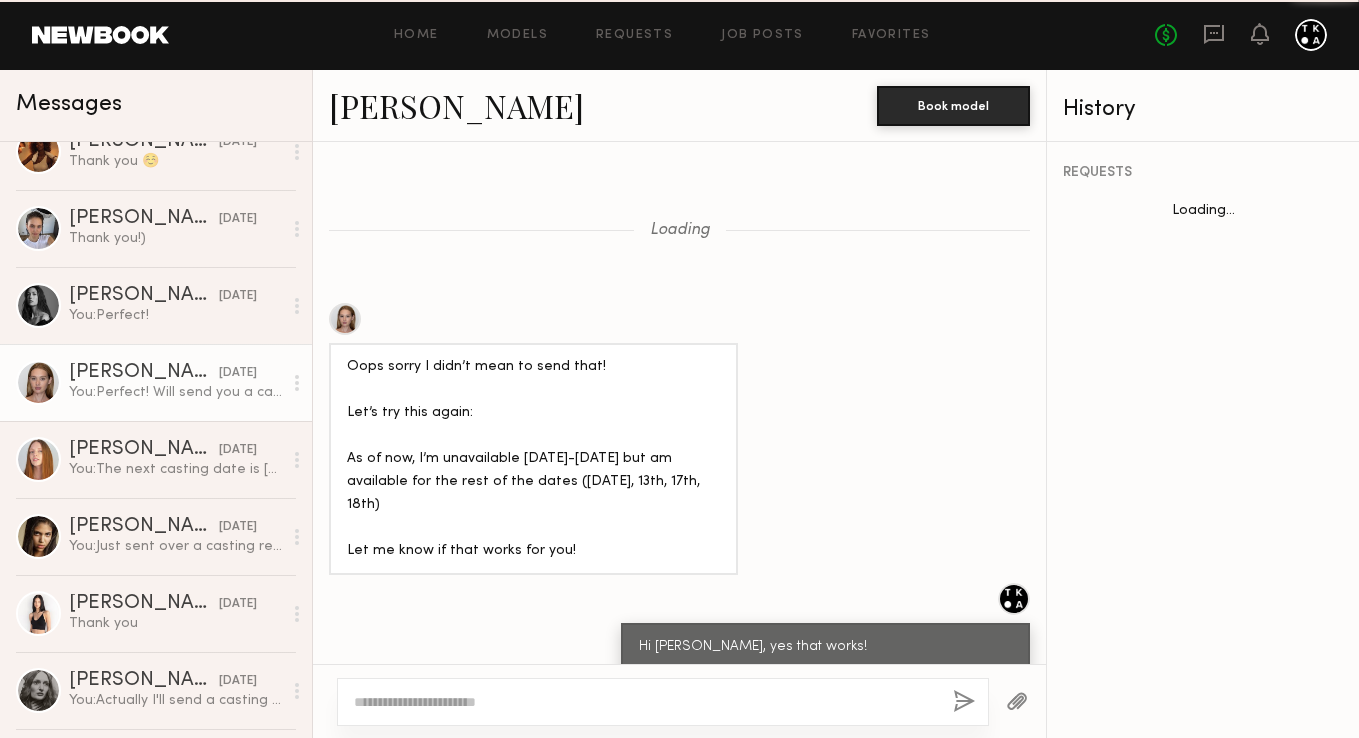 scroll, scrollTop: 1005, scrollLeft: 0, axis: vertical 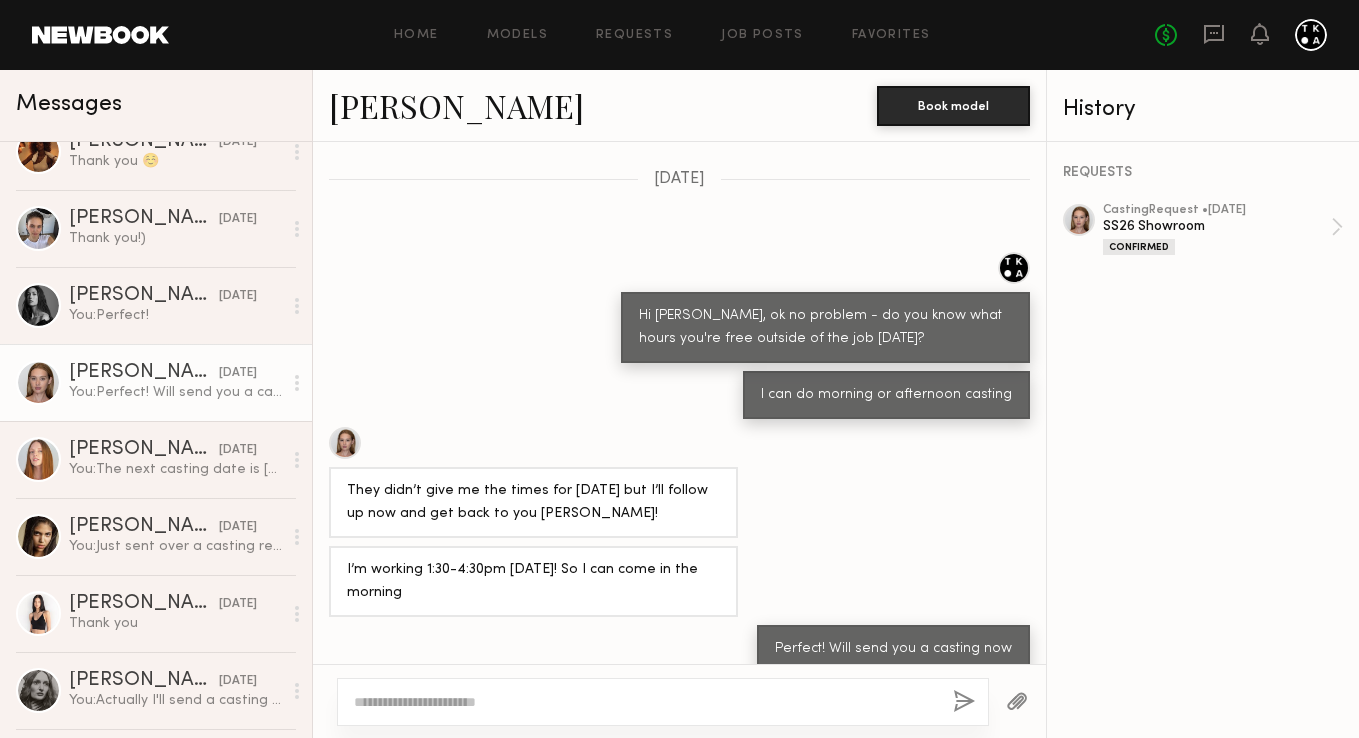click on "[PERSON_NAME]" 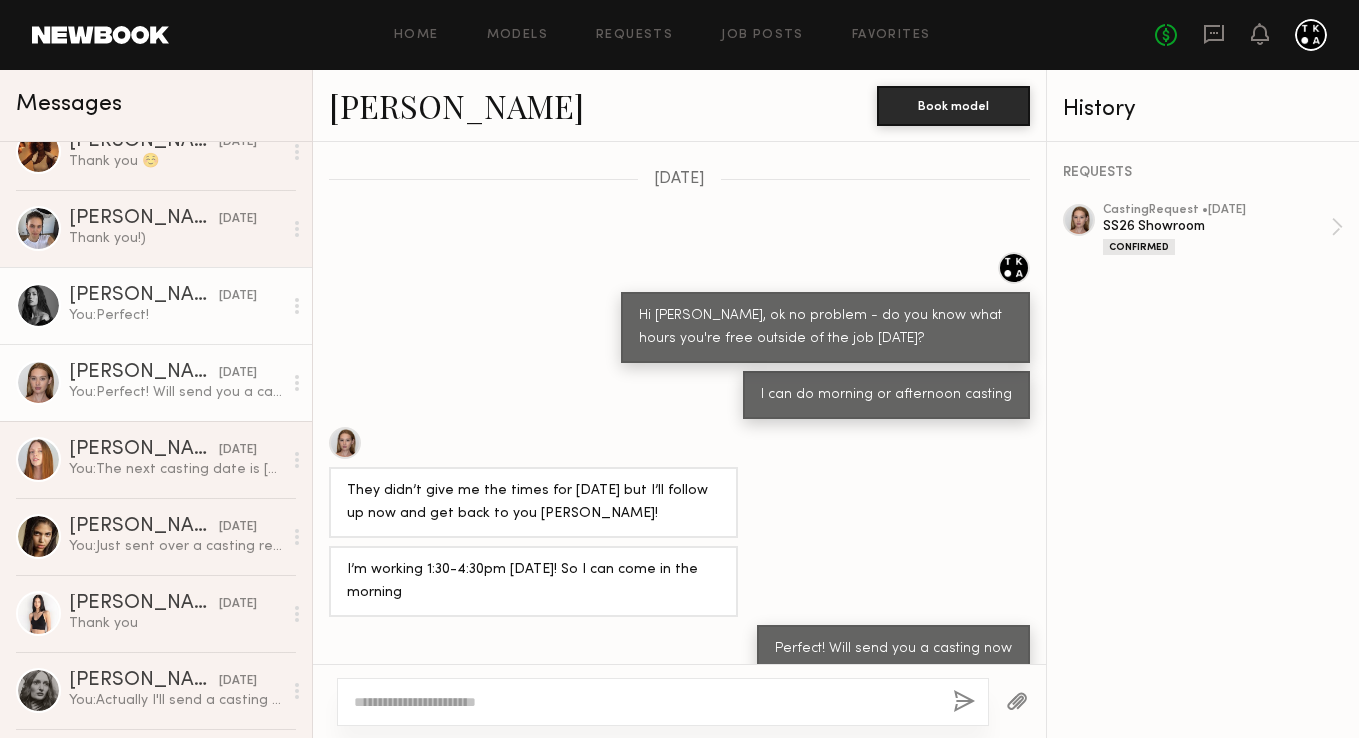 scroll, scrollTop: 0, scrollLeft: 0, axis: both 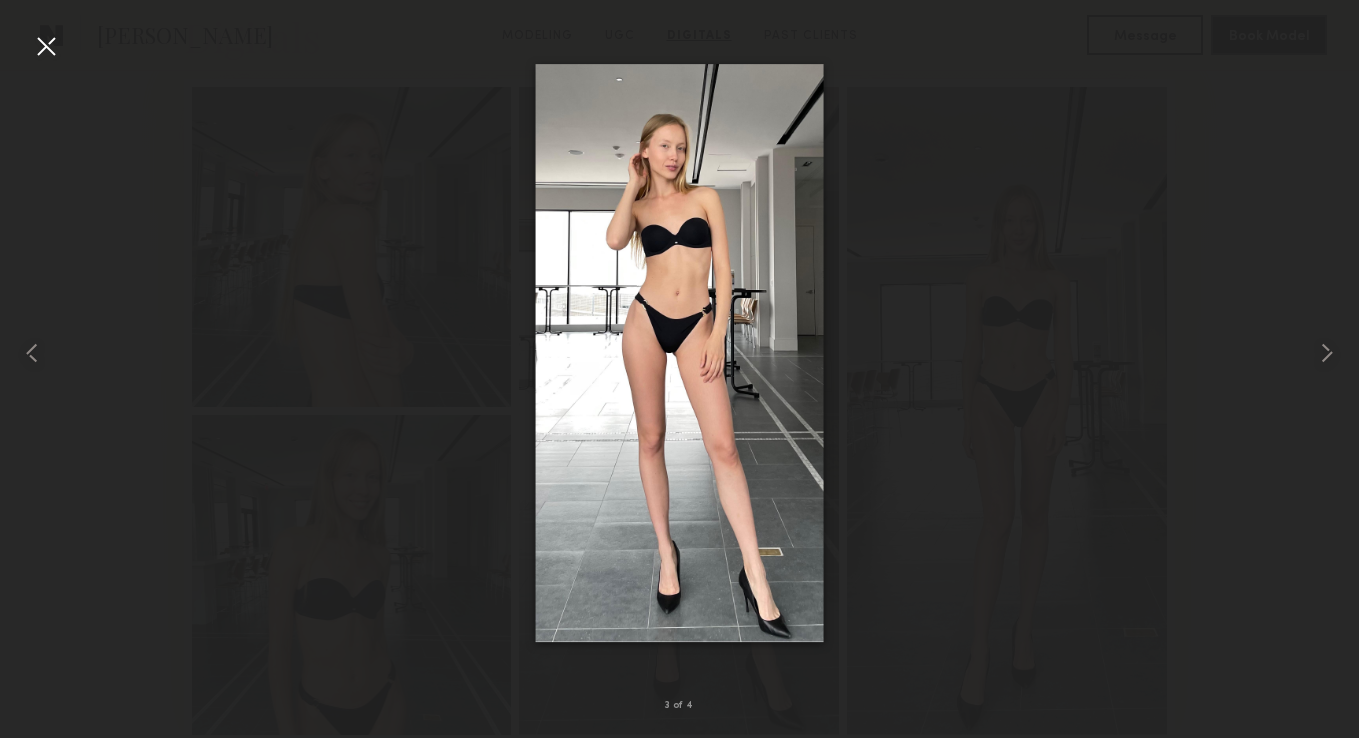 click at bounding box center (46, 46) 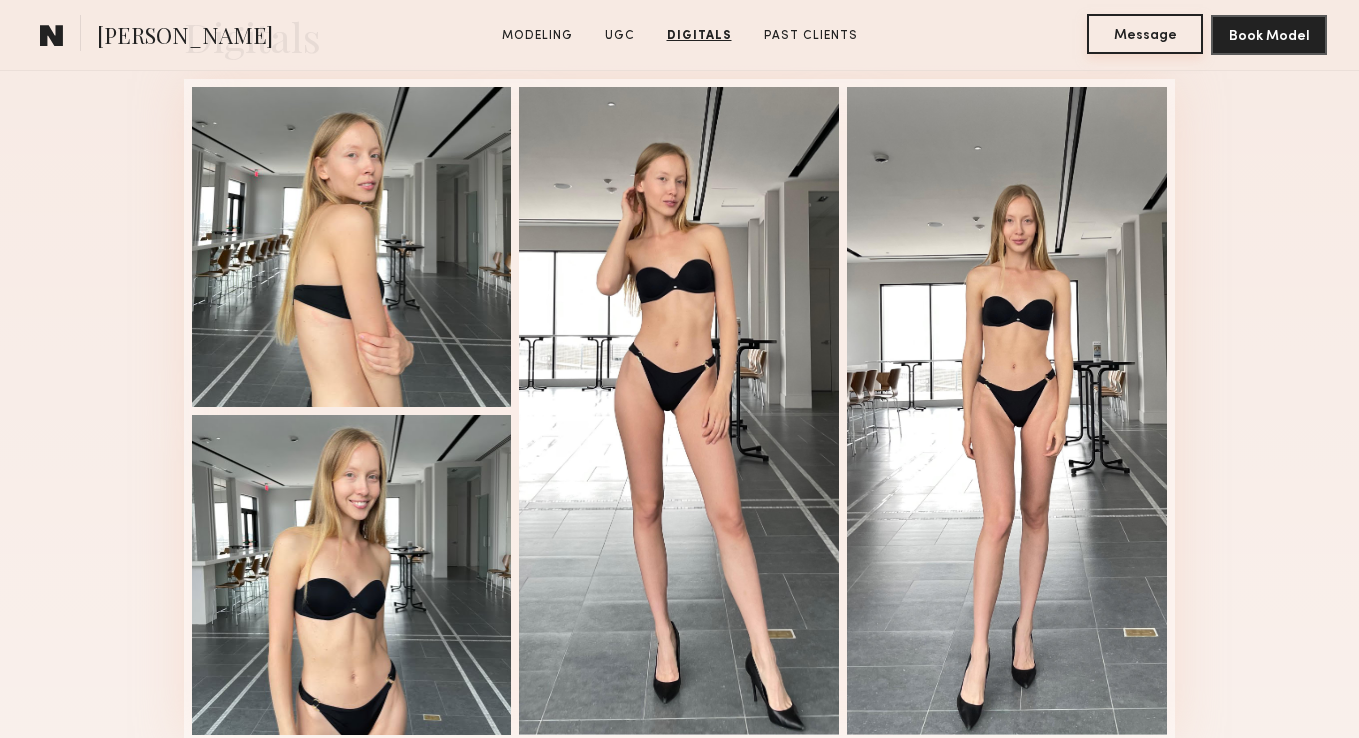 click on "Message" 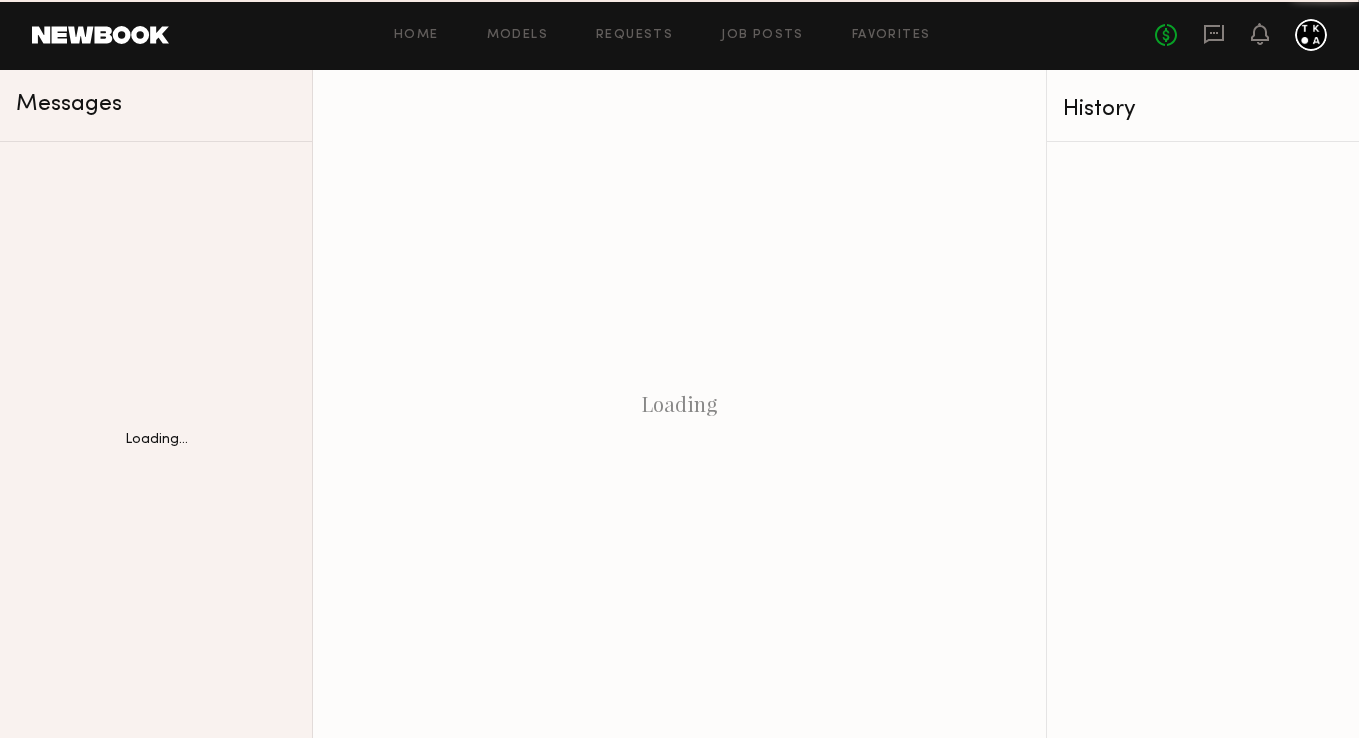 scroll, scrollTop: 0, scrollLeft: 0, axis: both 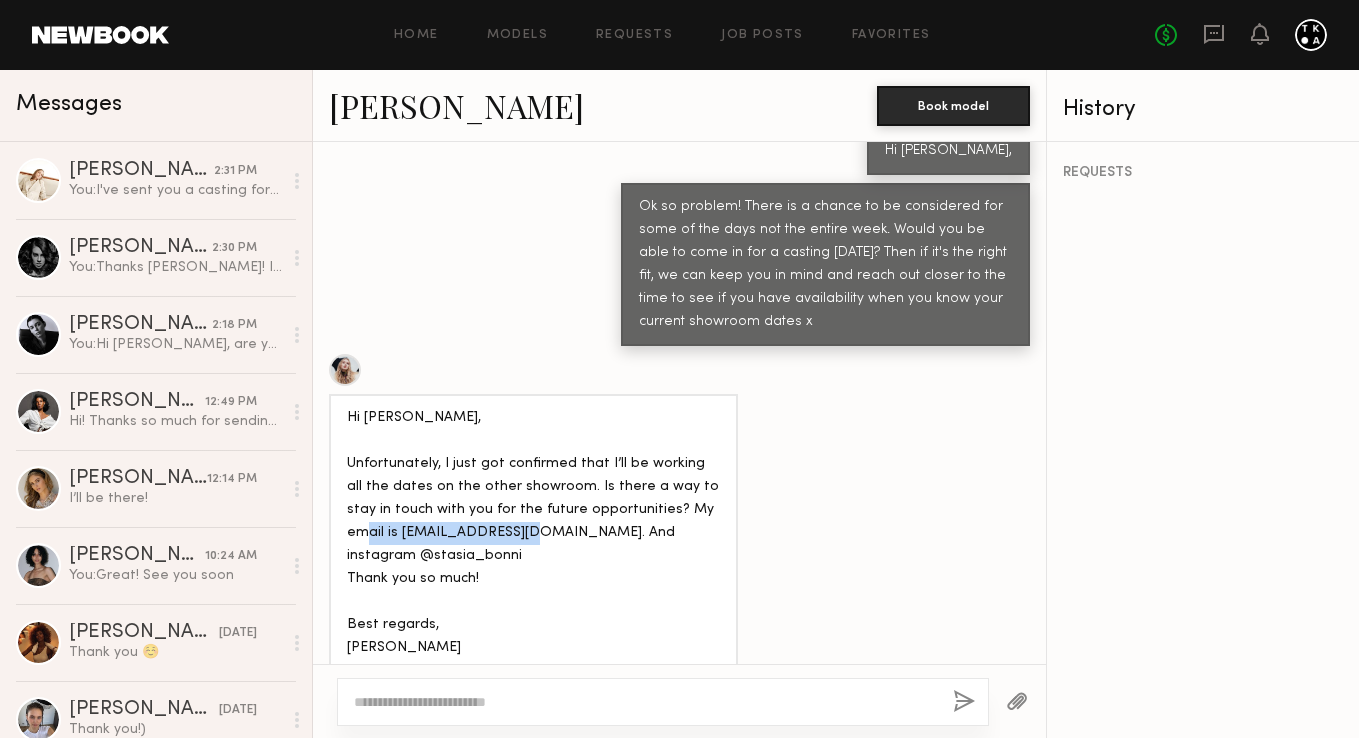 drag, startPoint x: 526, startPoint y: 473, endPoint x: 344, endPoint y: 477, distance: 182.04395 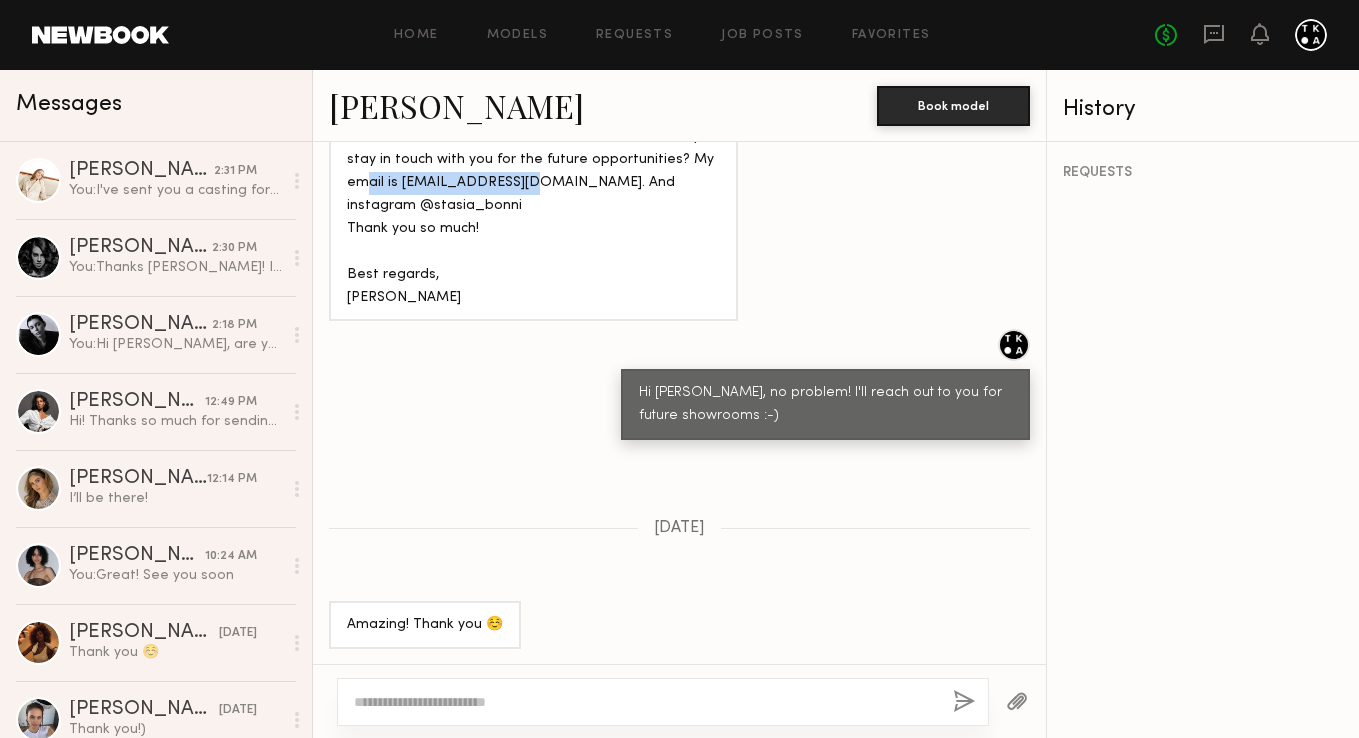 scroll, scrollTop: 1995, scrollLeft: 0, axis: vertical 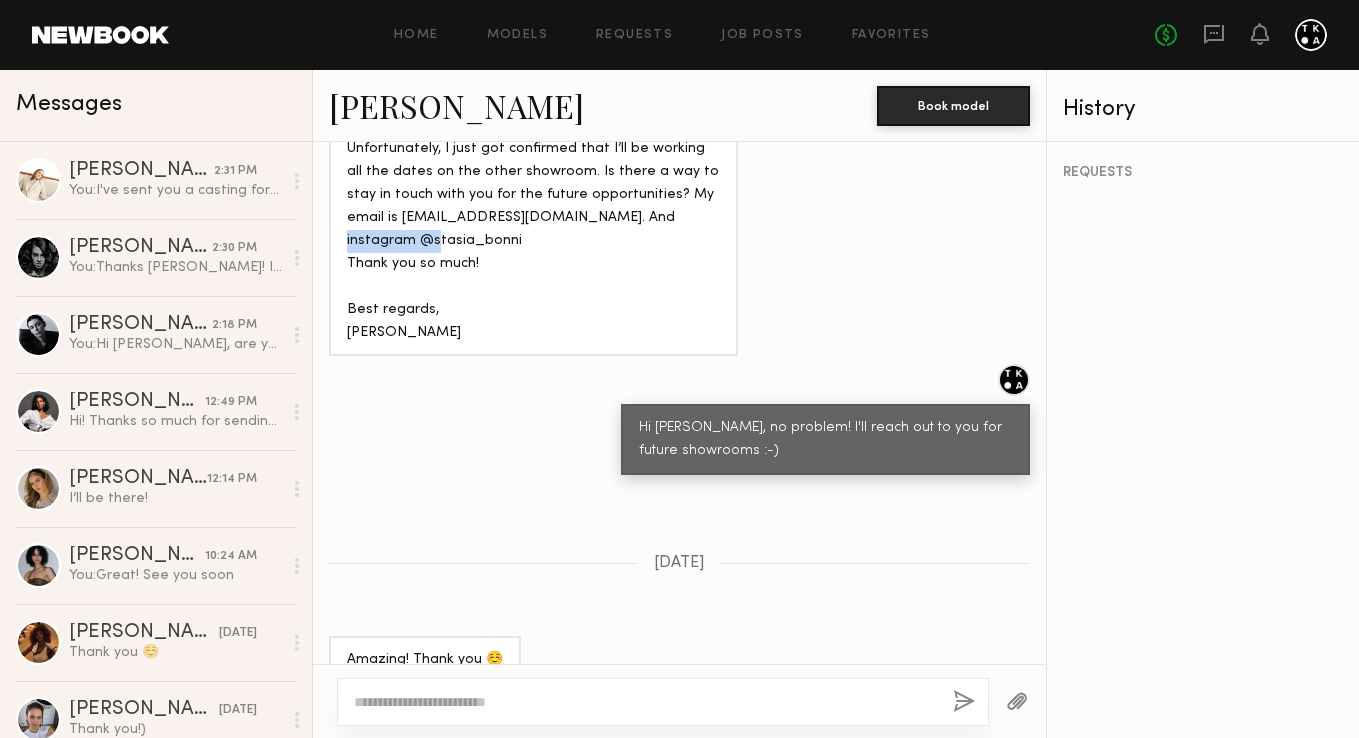 drag, startPoint x: 454, startPoint y: 185, endPoint x: 347, endPoint y: 182, distance: 107.042046 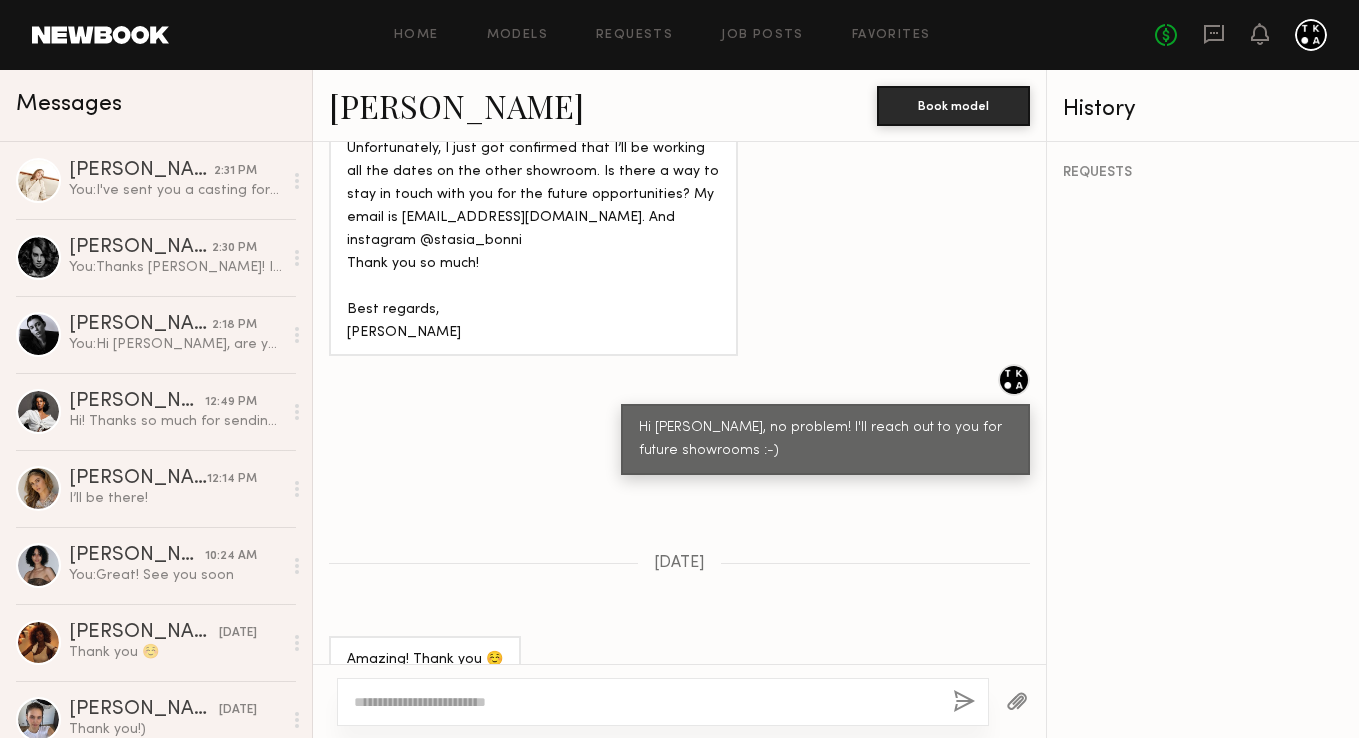 click 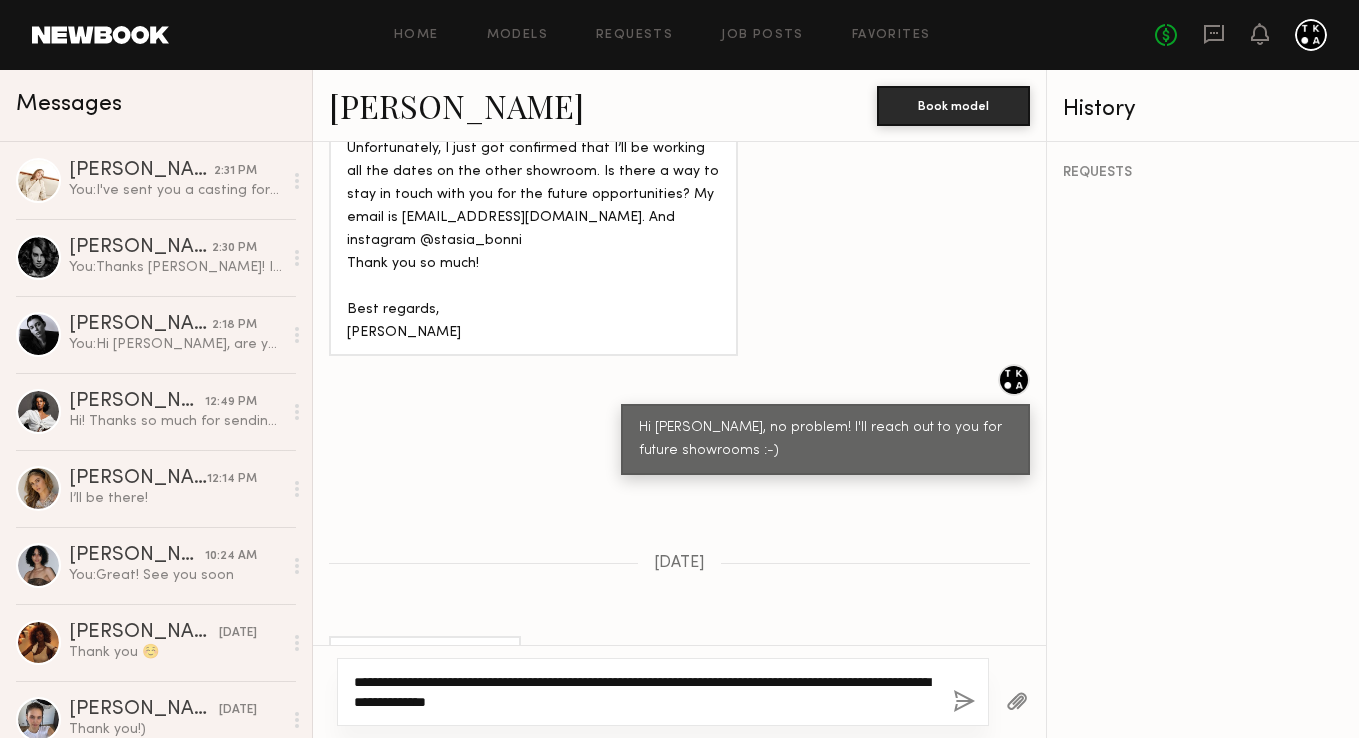 type on "**********" 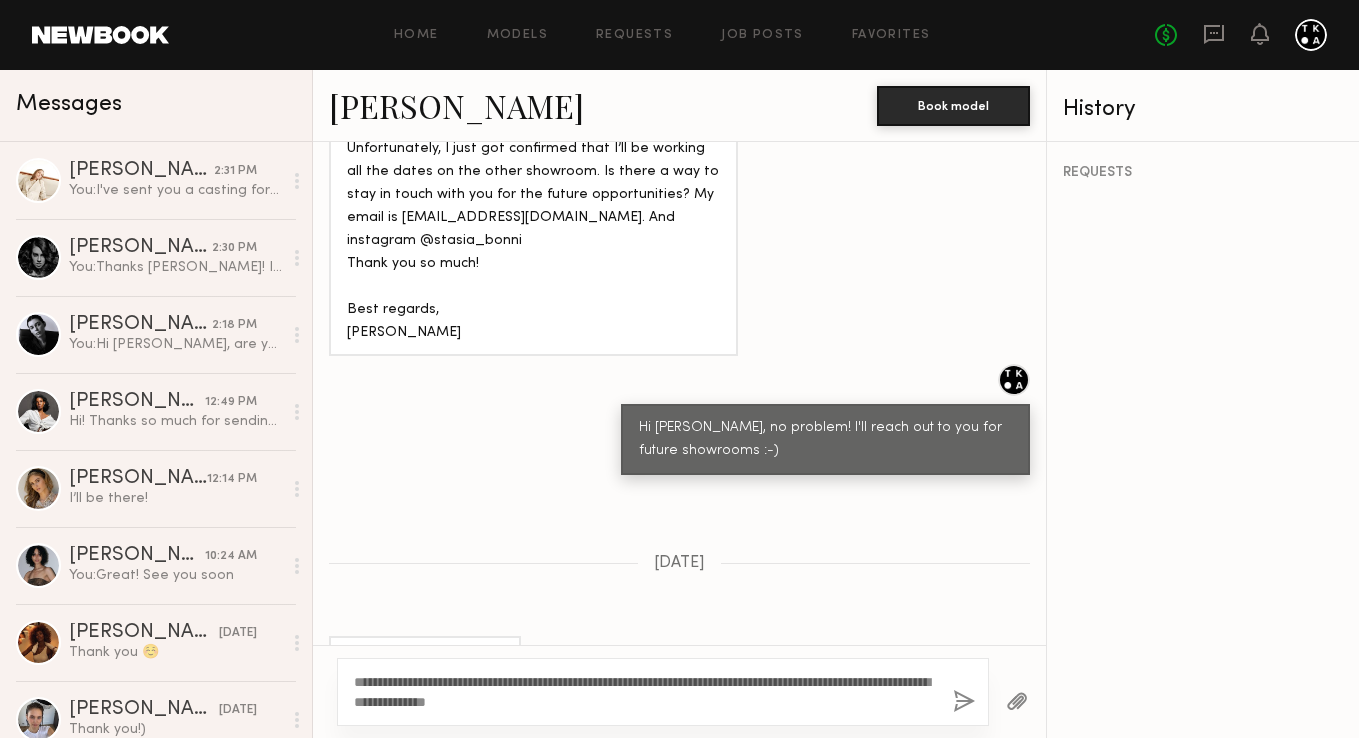 click 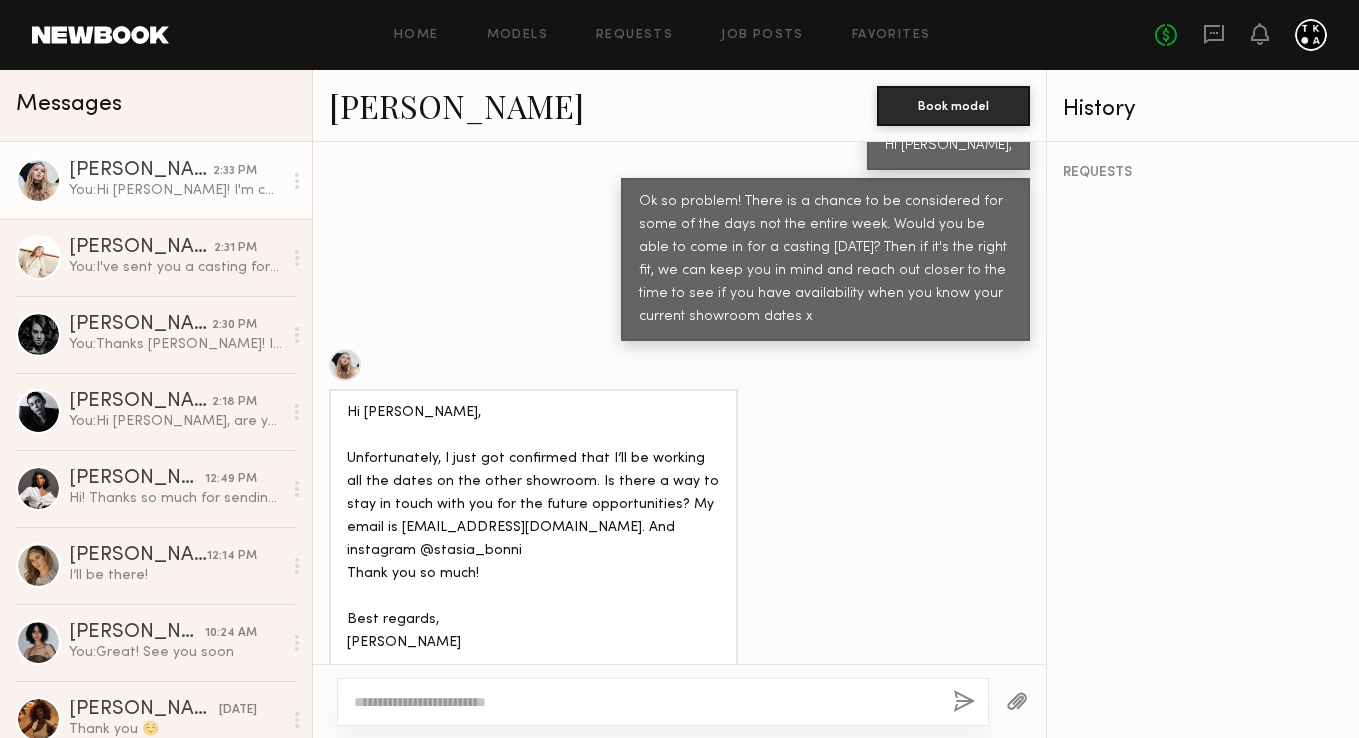 scroll, scrollTop: 2597, scrollLeft: 0, axis: vertical 